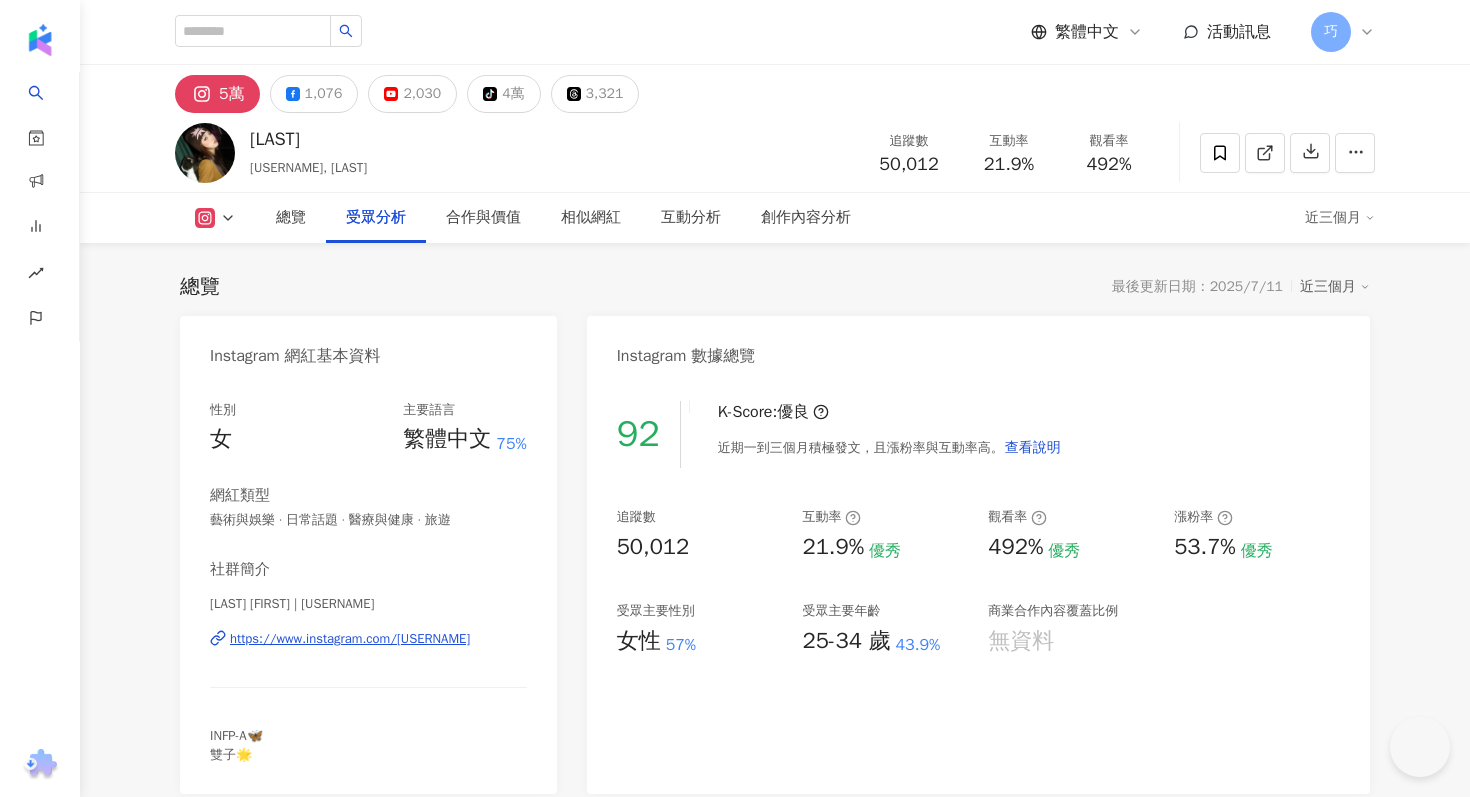 scroll, scrollTop: 2441, scrollLeft: 0, axis: vertical 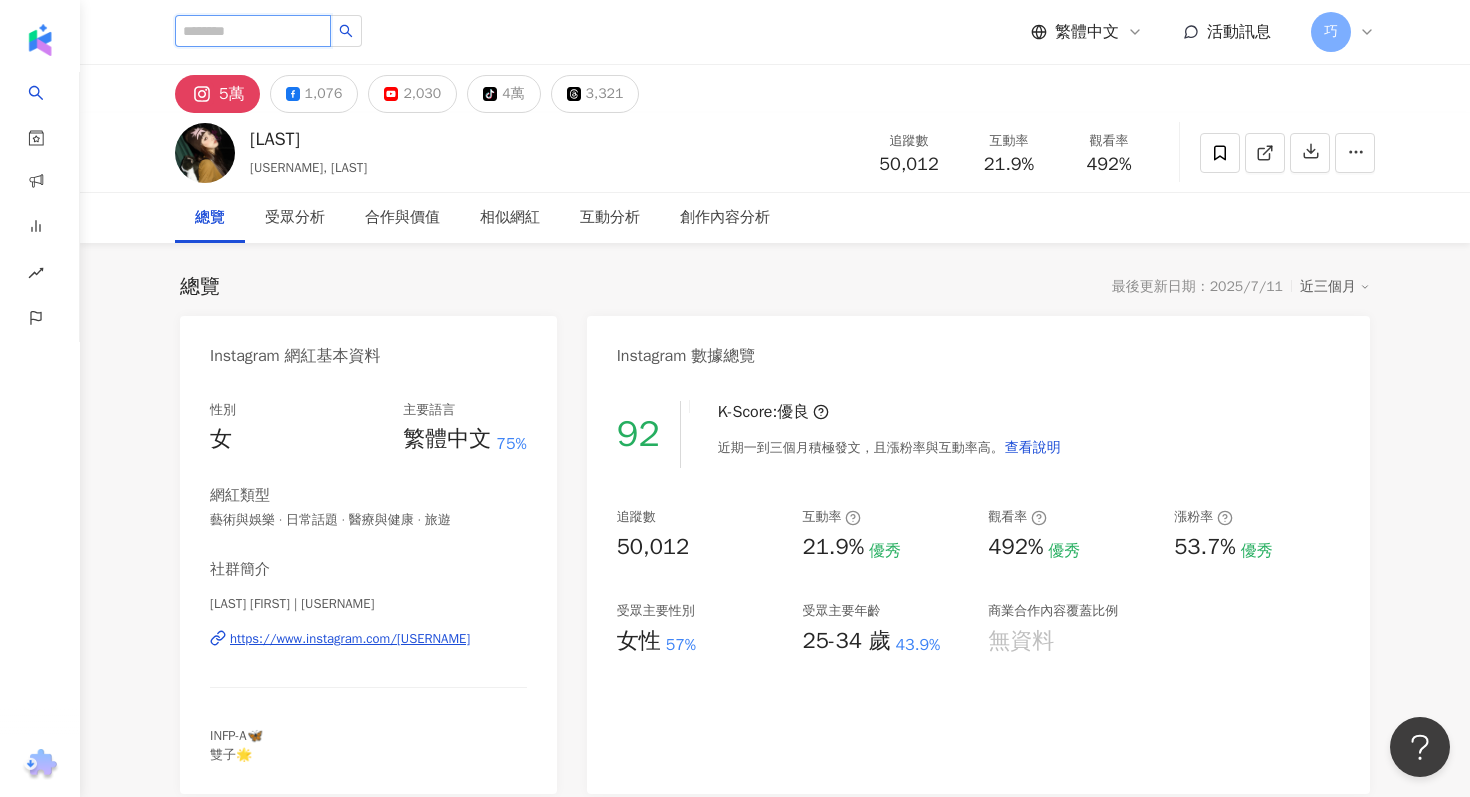 click at bounding box center [253, 31] 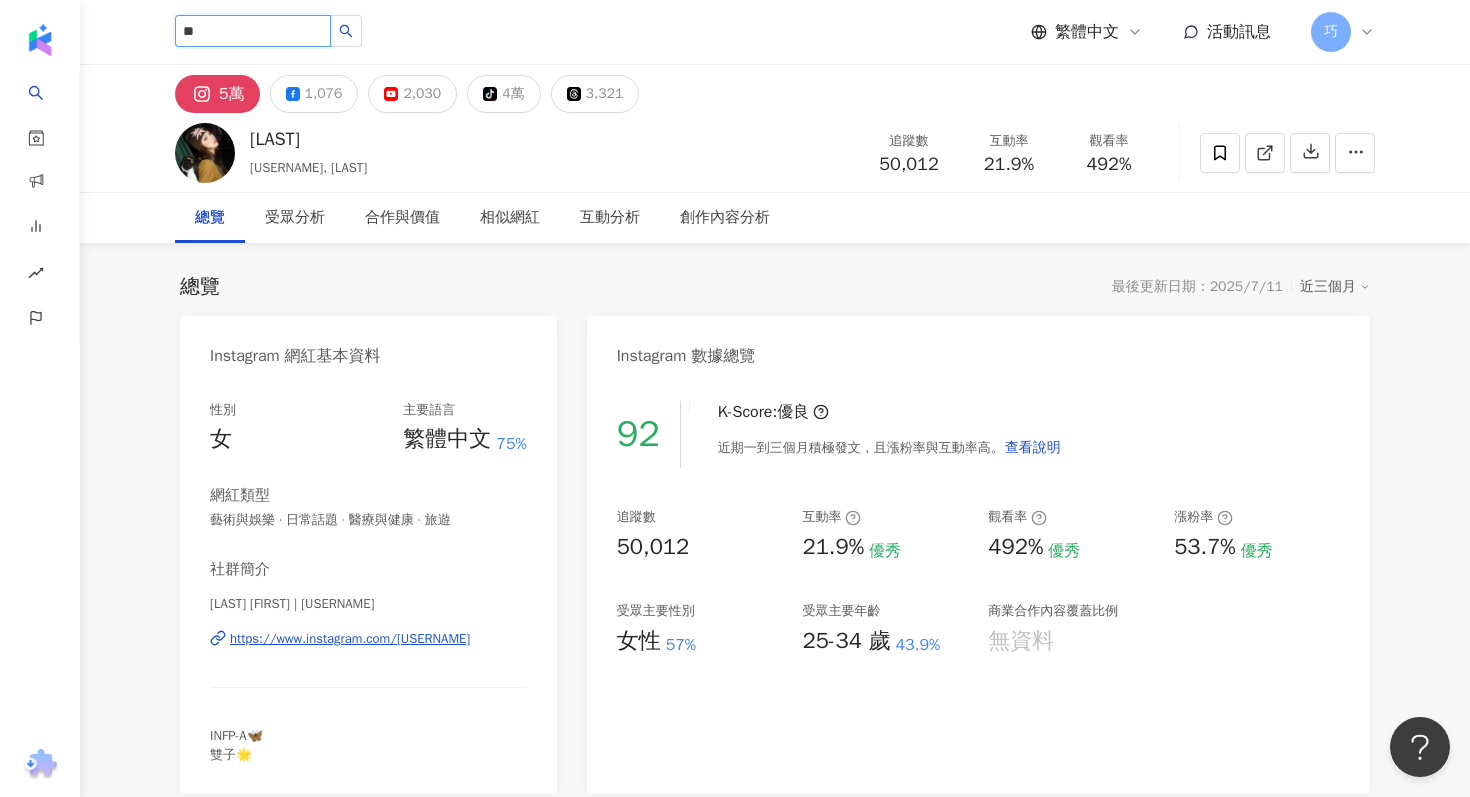 type on "**" 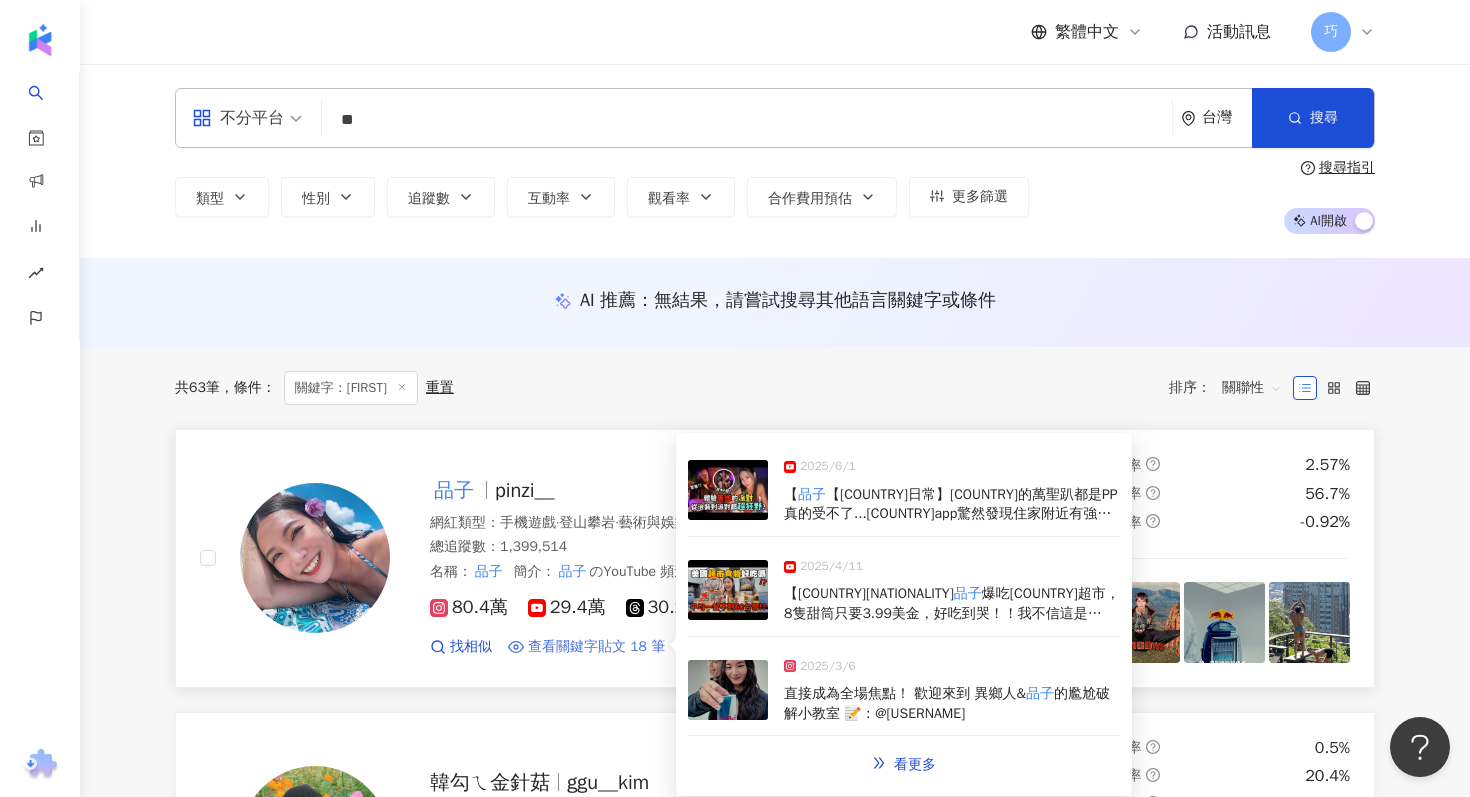 click on "查看關鍵字貼文 18 筆" at bounding box center (596, 647) 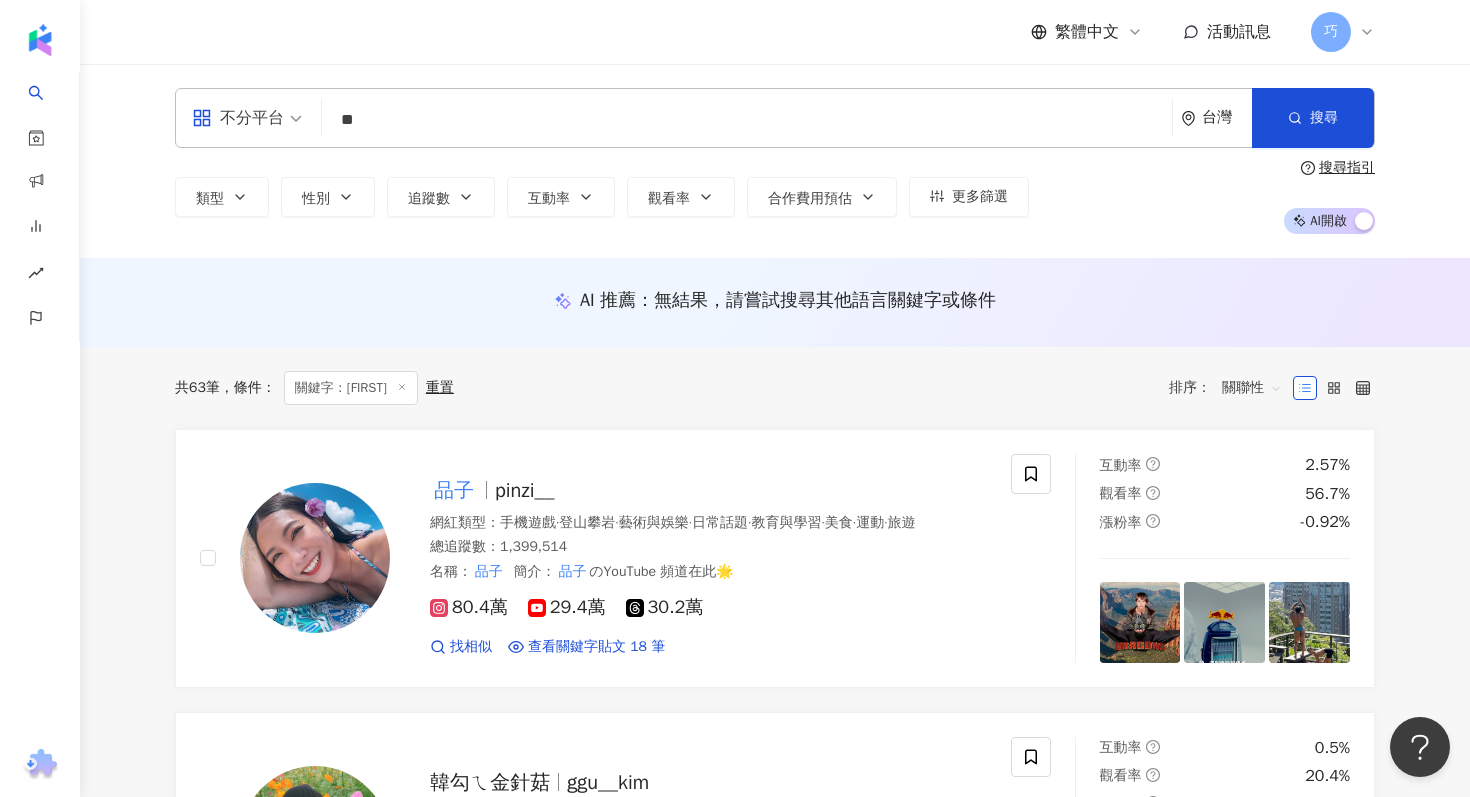 click on "共  63  筆 條件 ： 關鍵字：品子 重置 排序： 關聯性" at bounding box center [775, 388] 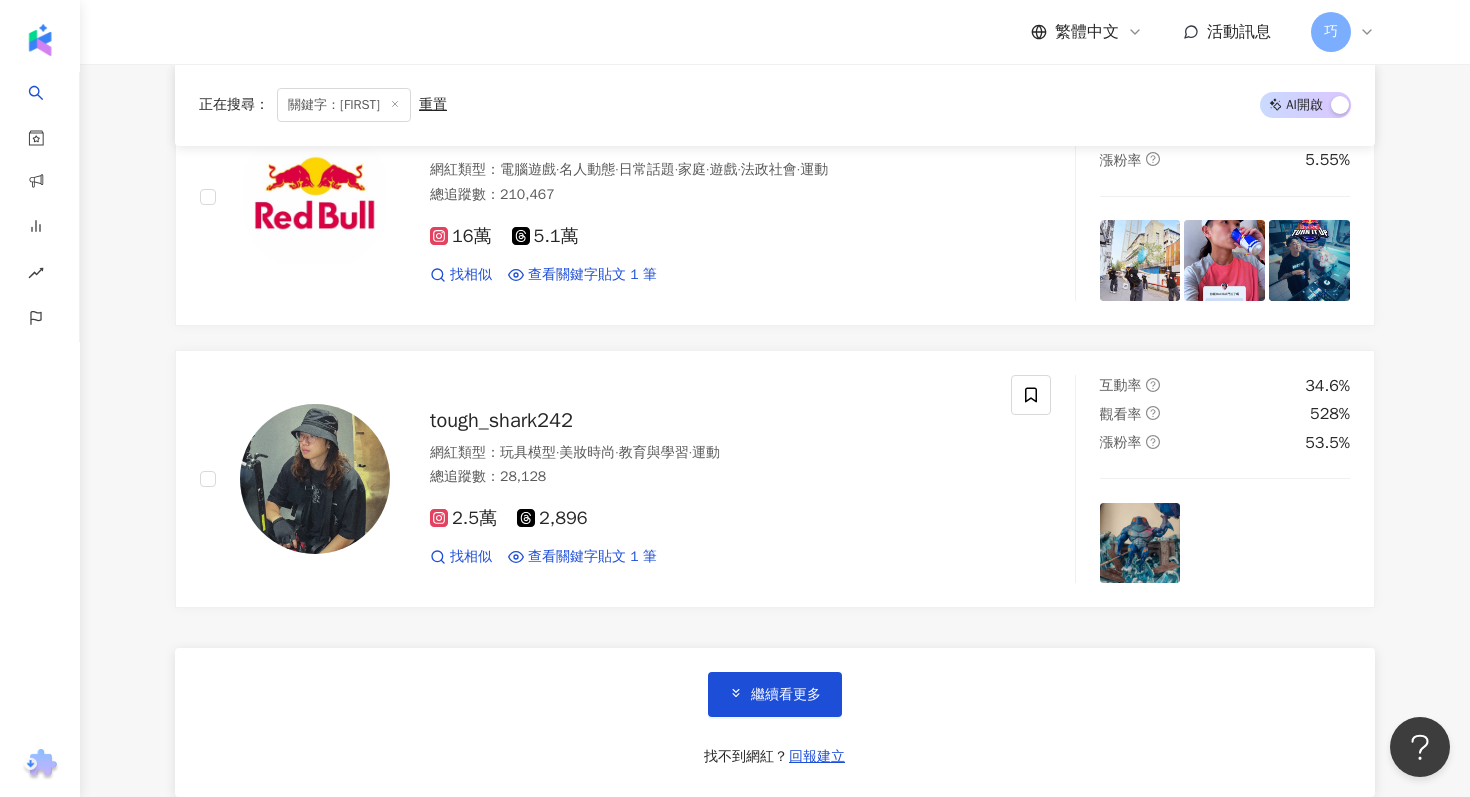 scroll, scrollTop: 3375, scrollLeft: 0, axis: vertical 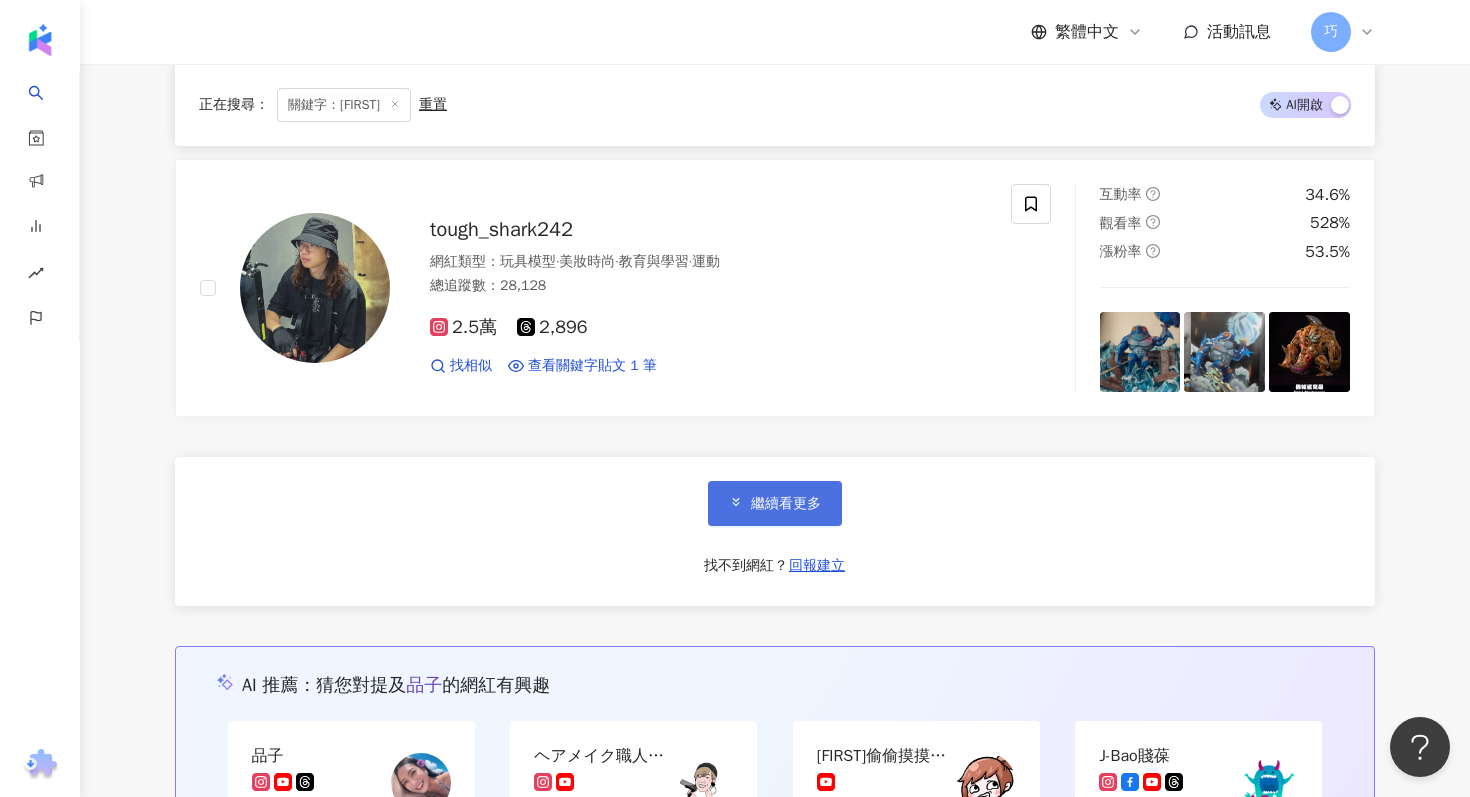 click on "繼續看更多" at bounding box center [786, 504] 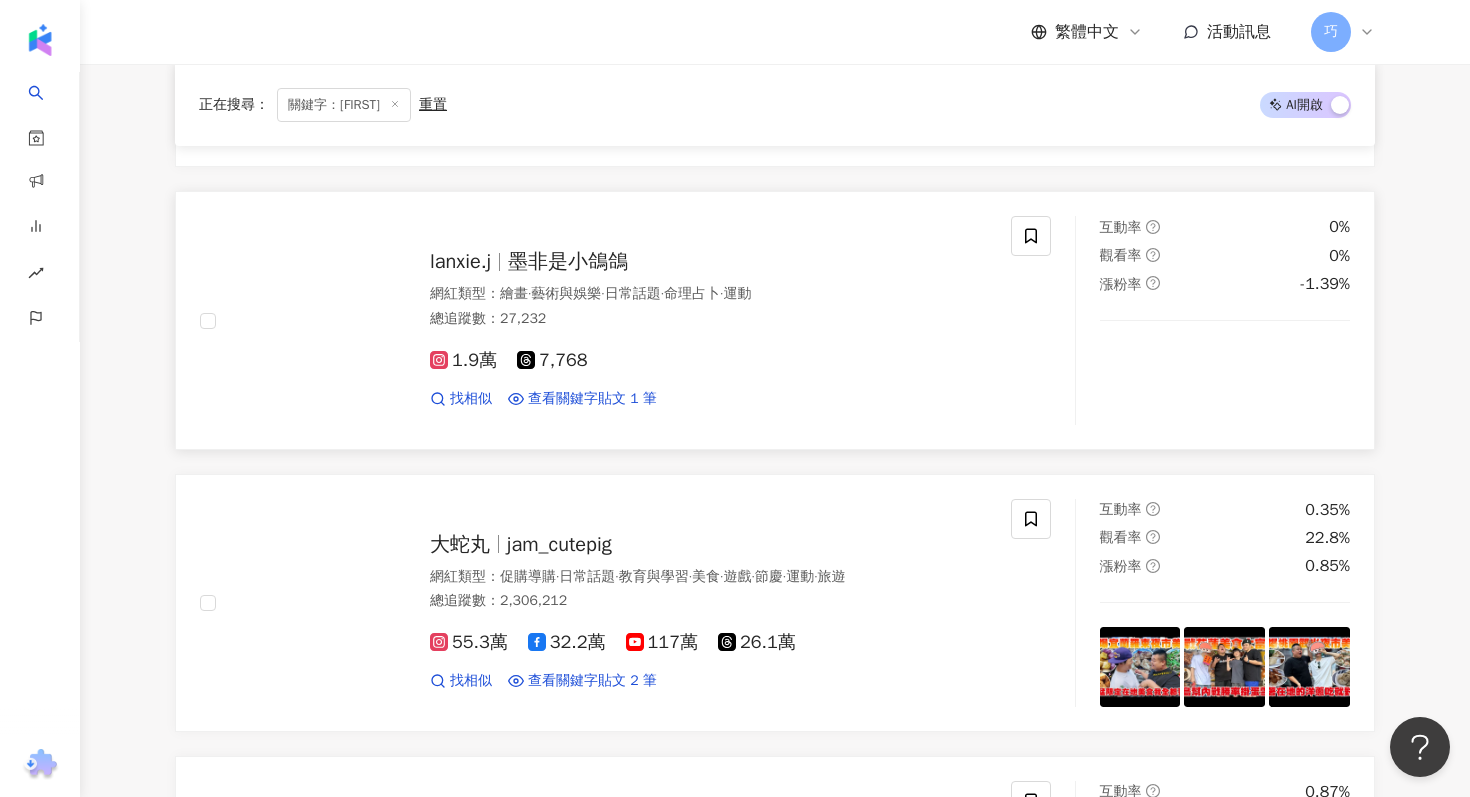 scroll, scrollTop: 5561, scrollLeft: 0, axis: vertical 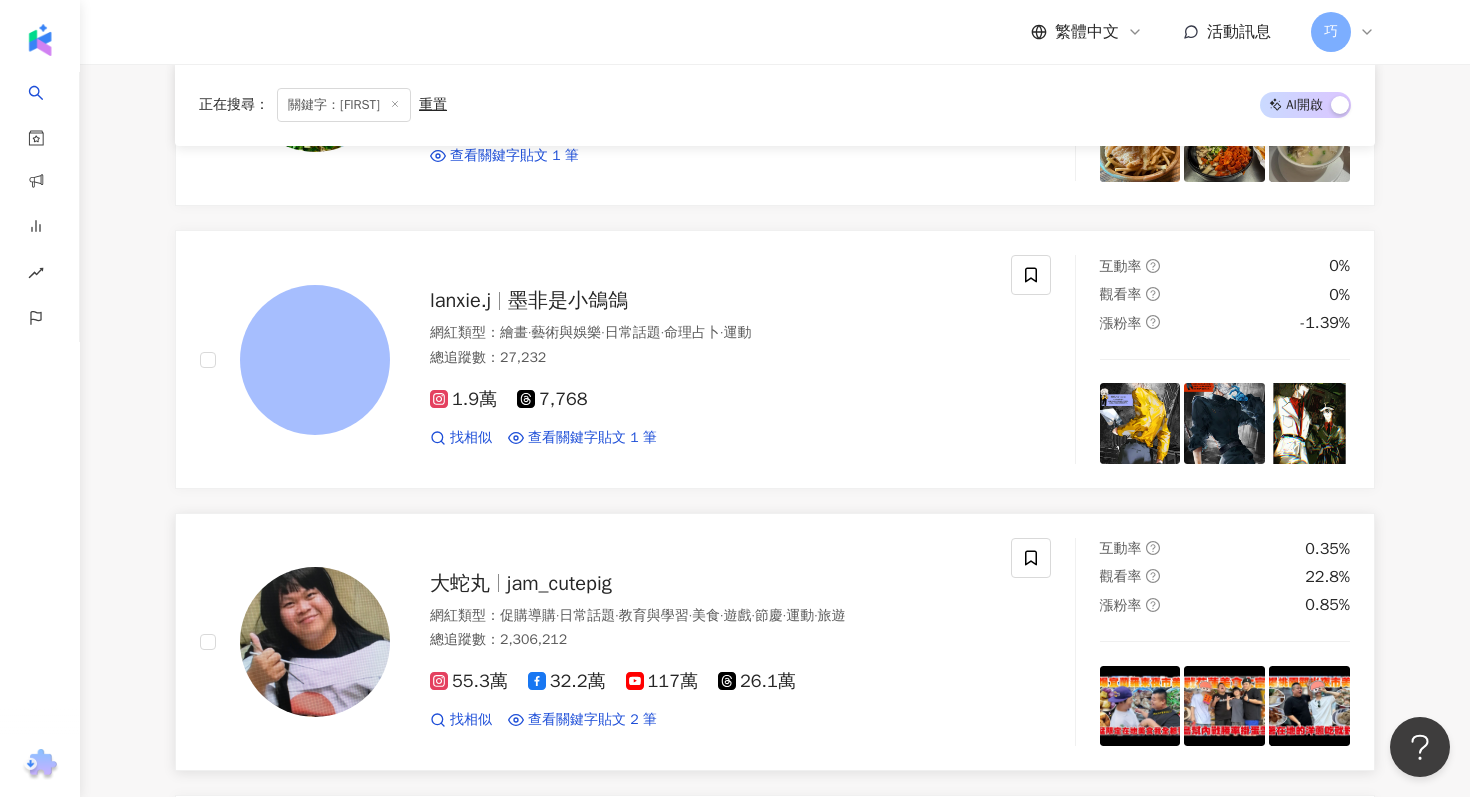 click on "jam_cutepig" at bounding box center (559, 583) 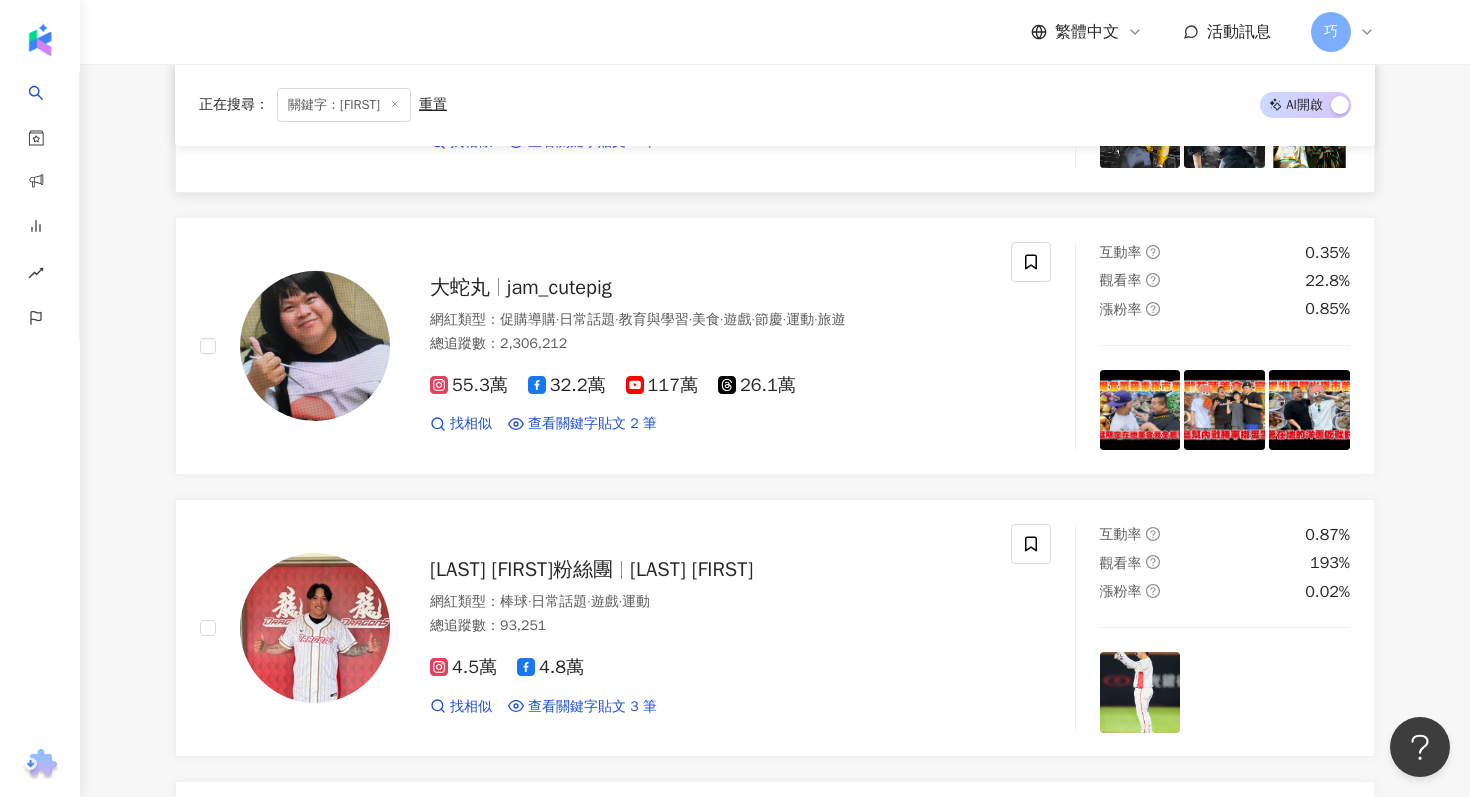 scroll, scrollTop: 5822, scrollLeft: 0, axis: vertical 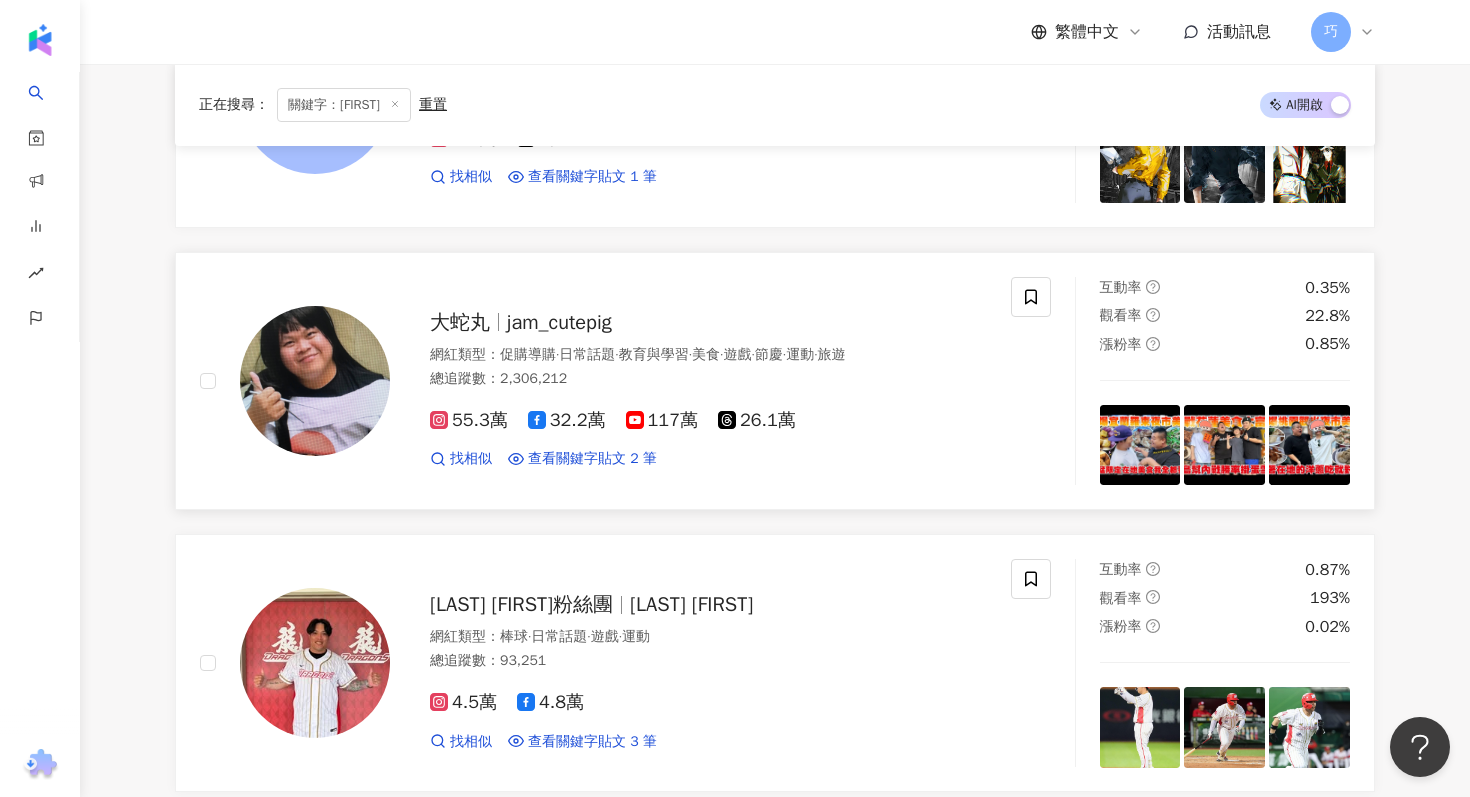 click on "jam_cutepig" at bounding box center [559, 322] 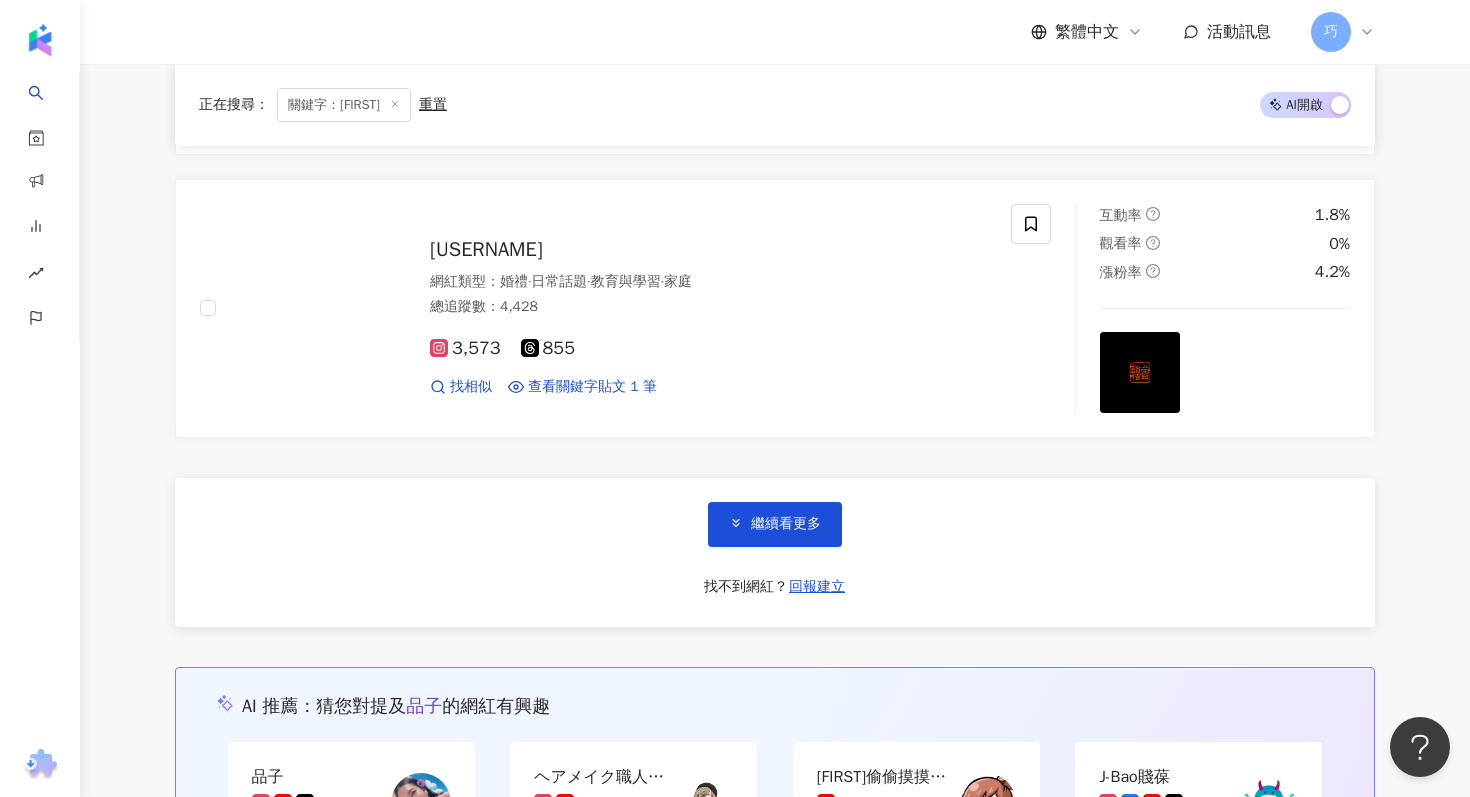 scroll, scrollTop: 6808, scrollLeft: 0, axis: vertical 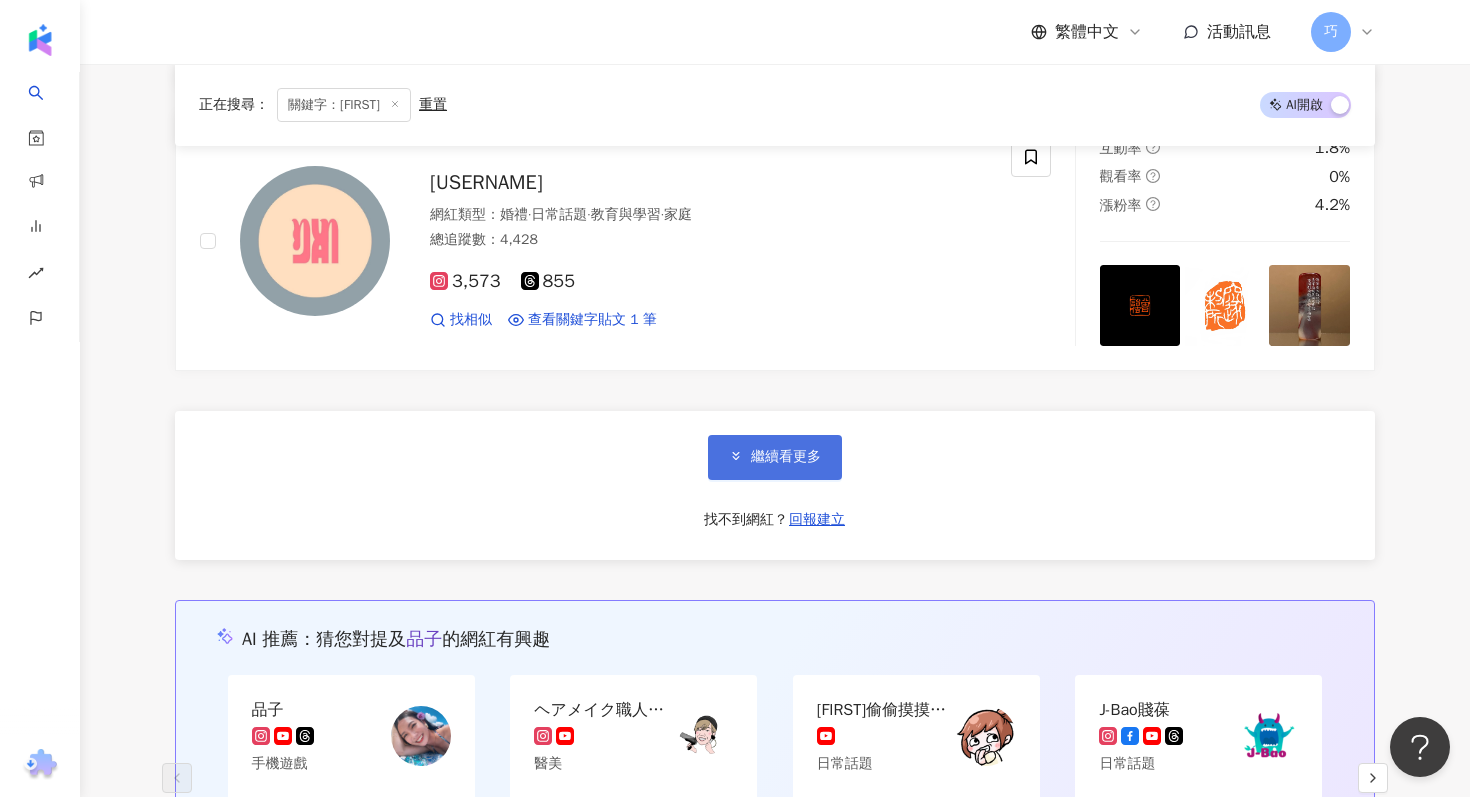 click 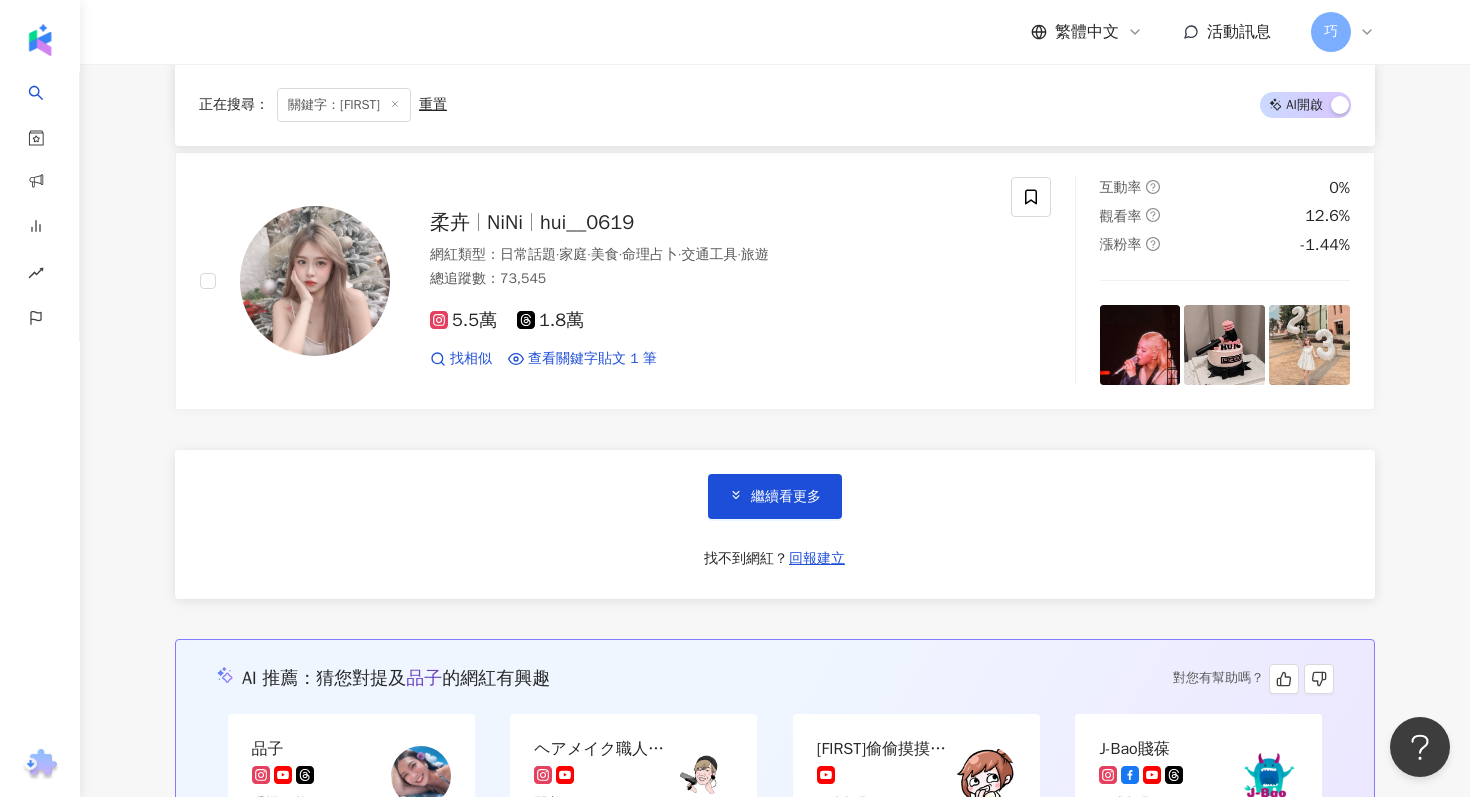scroll, scrollTop: 9949, scrollLeft: 0, axis: vertical 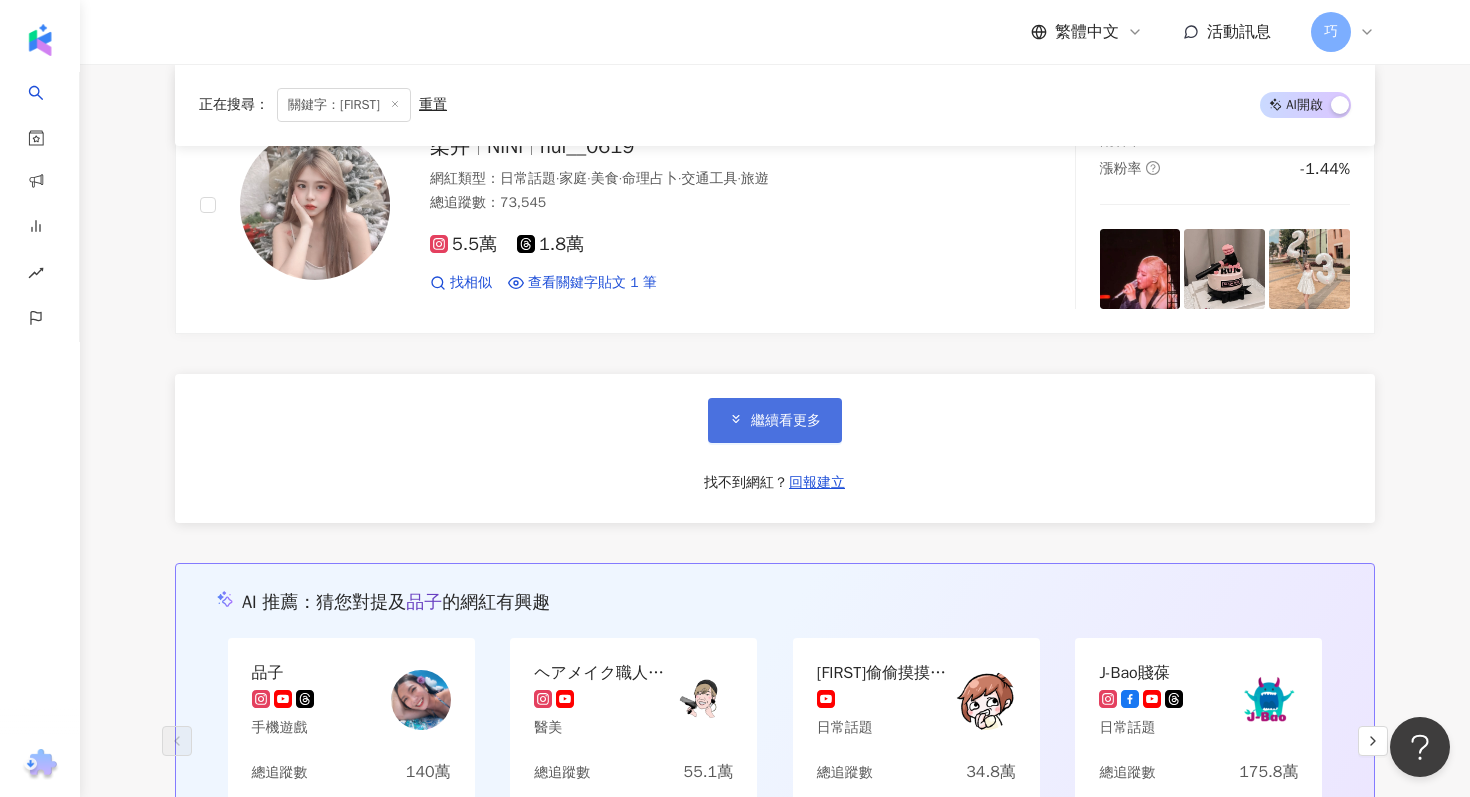 click on "繼續看更多" at bounding box center [775, 420] 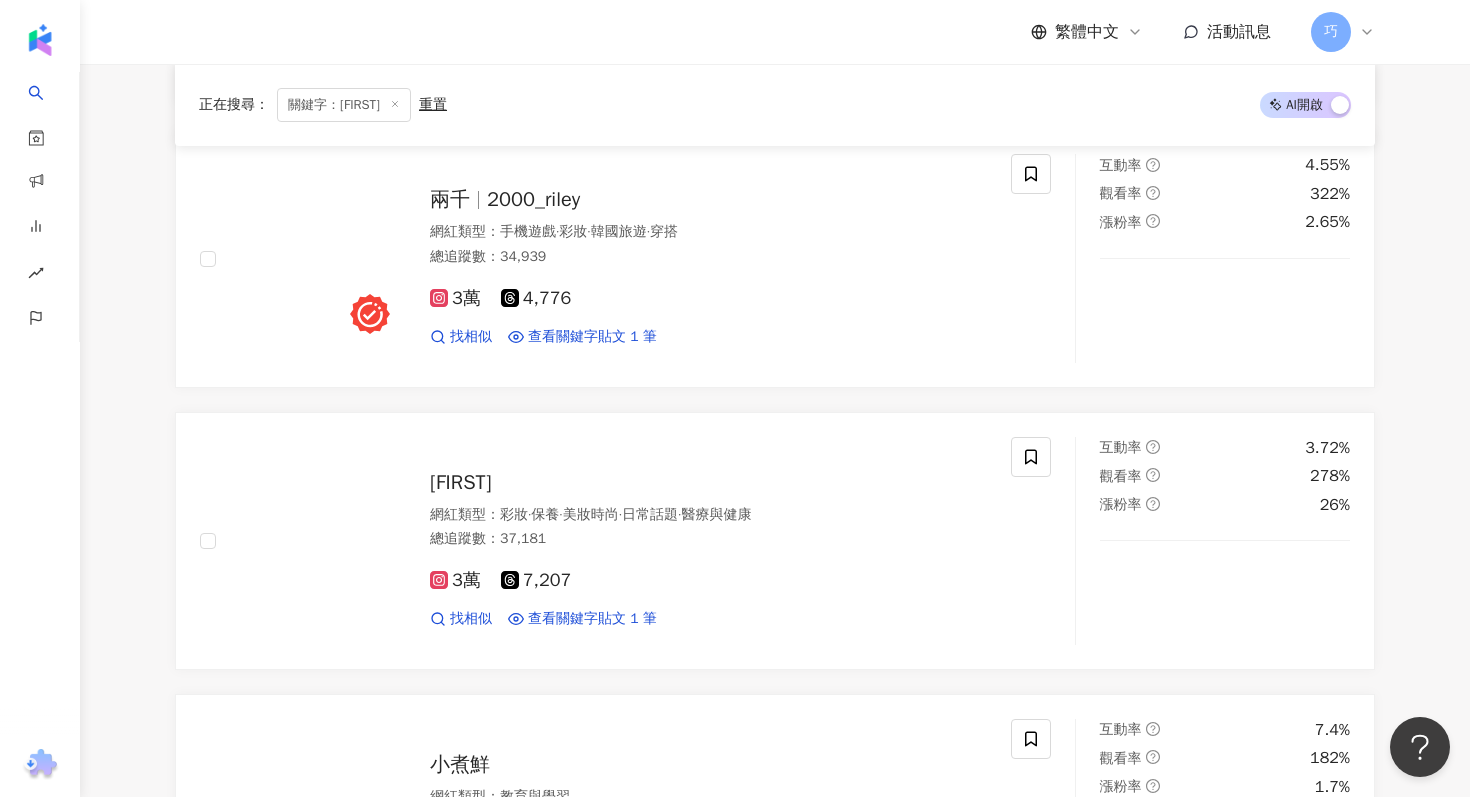 scroll, scrollTop: 12204, scrollLeft: 0, axis: vertical 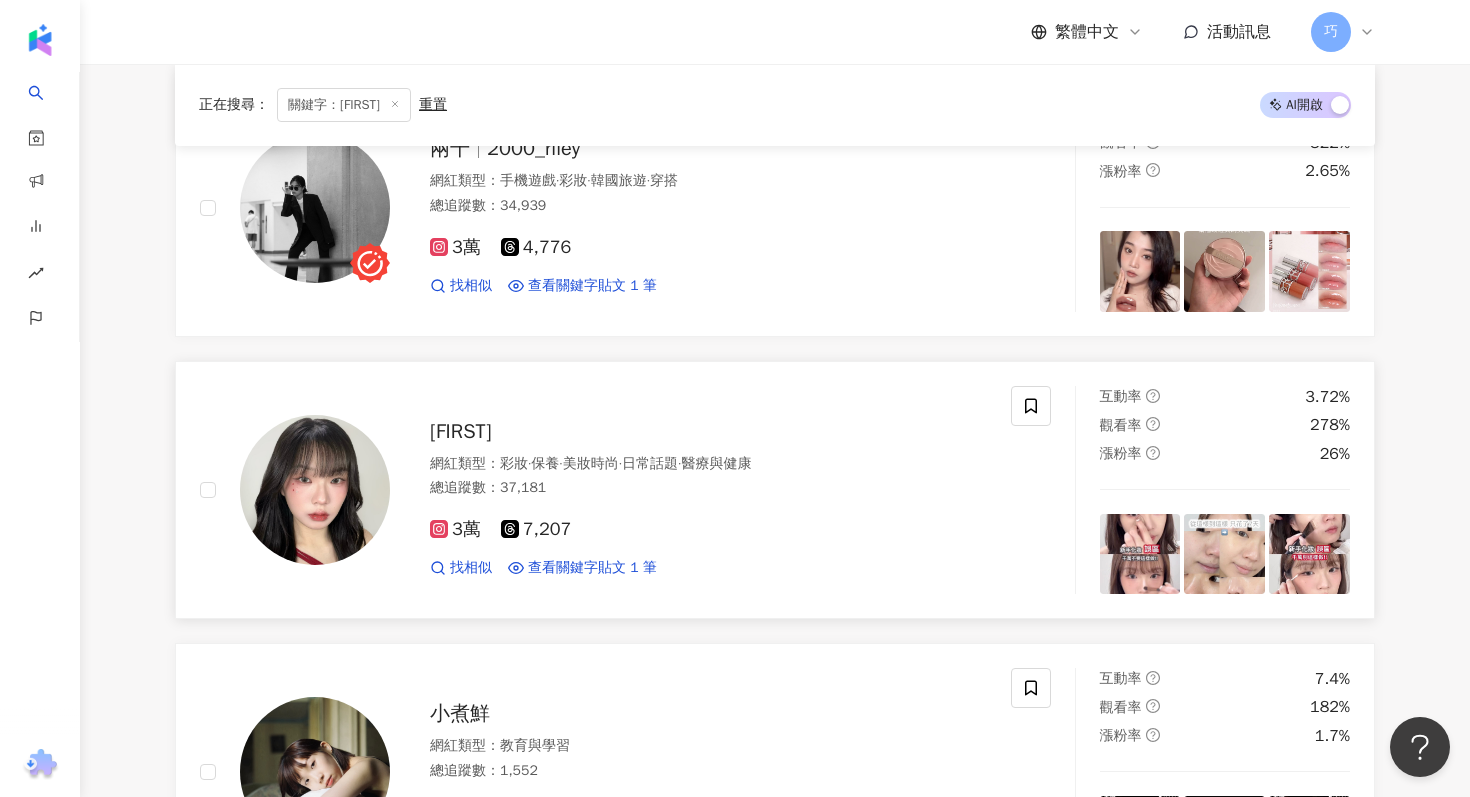 click on "laura" at bounding box center (461, 431) 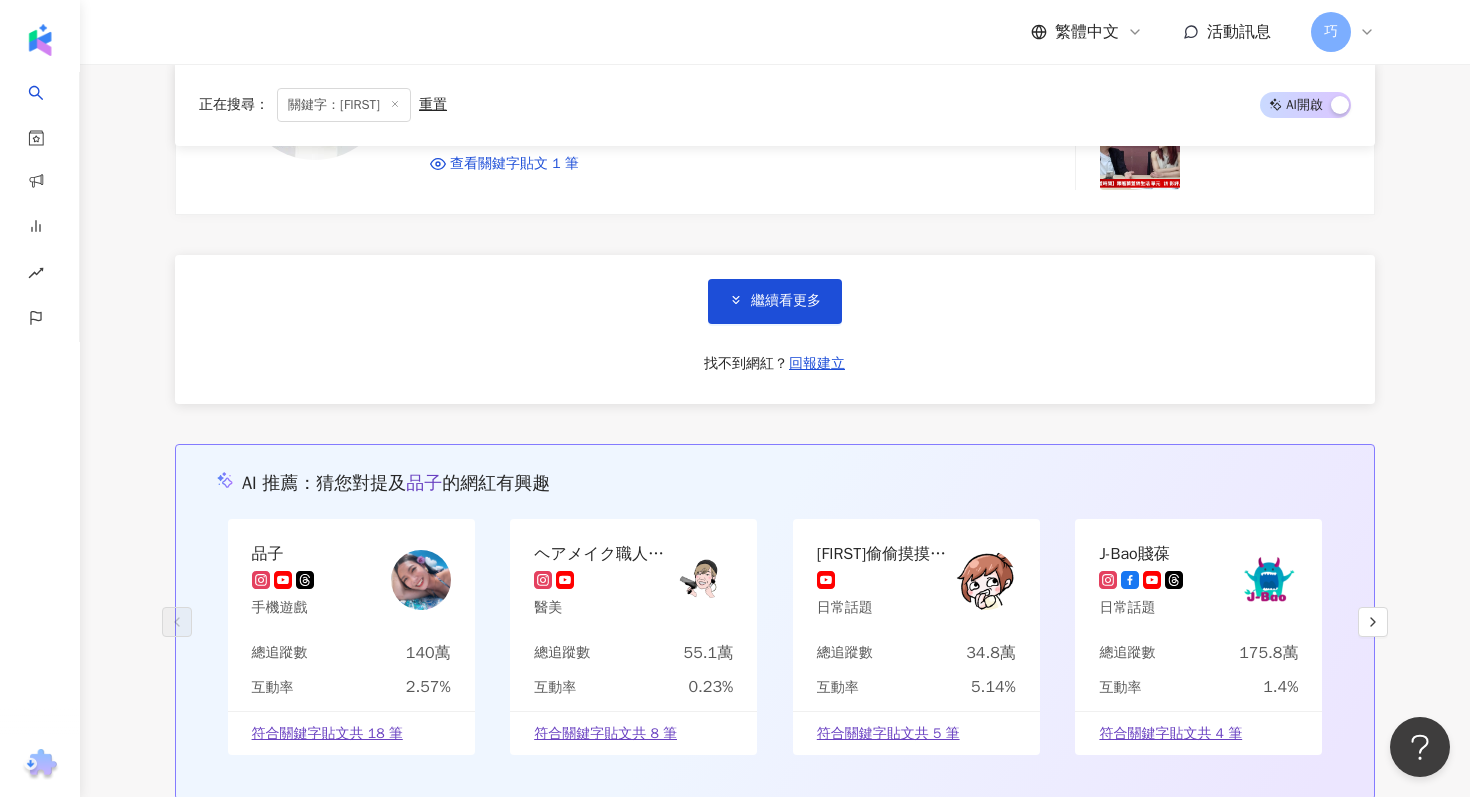 scroll, scrollTop: 13340, scrollLeft: 0, axis: vertical 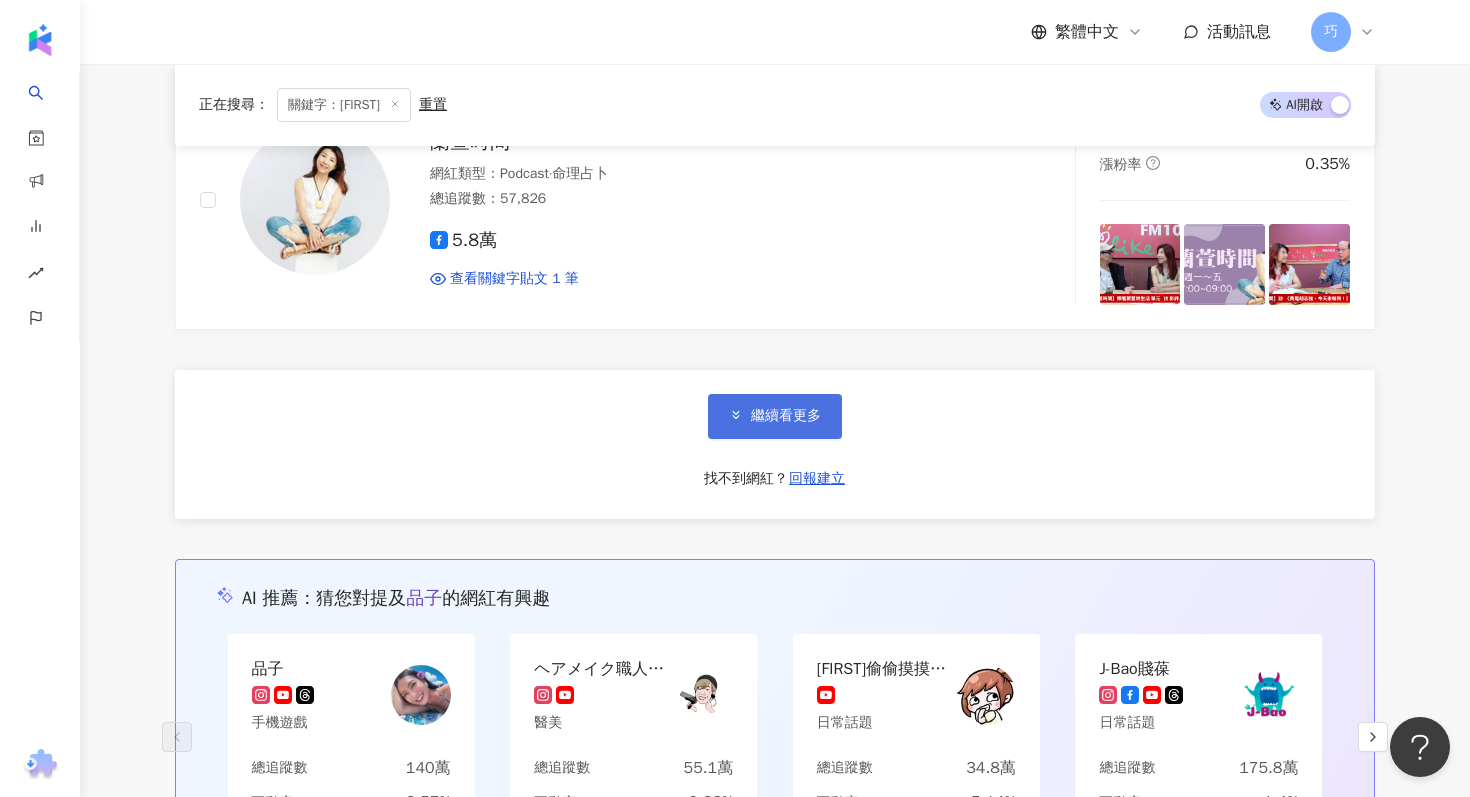 click on "繼續看更多" at bounding box center [775, 416] 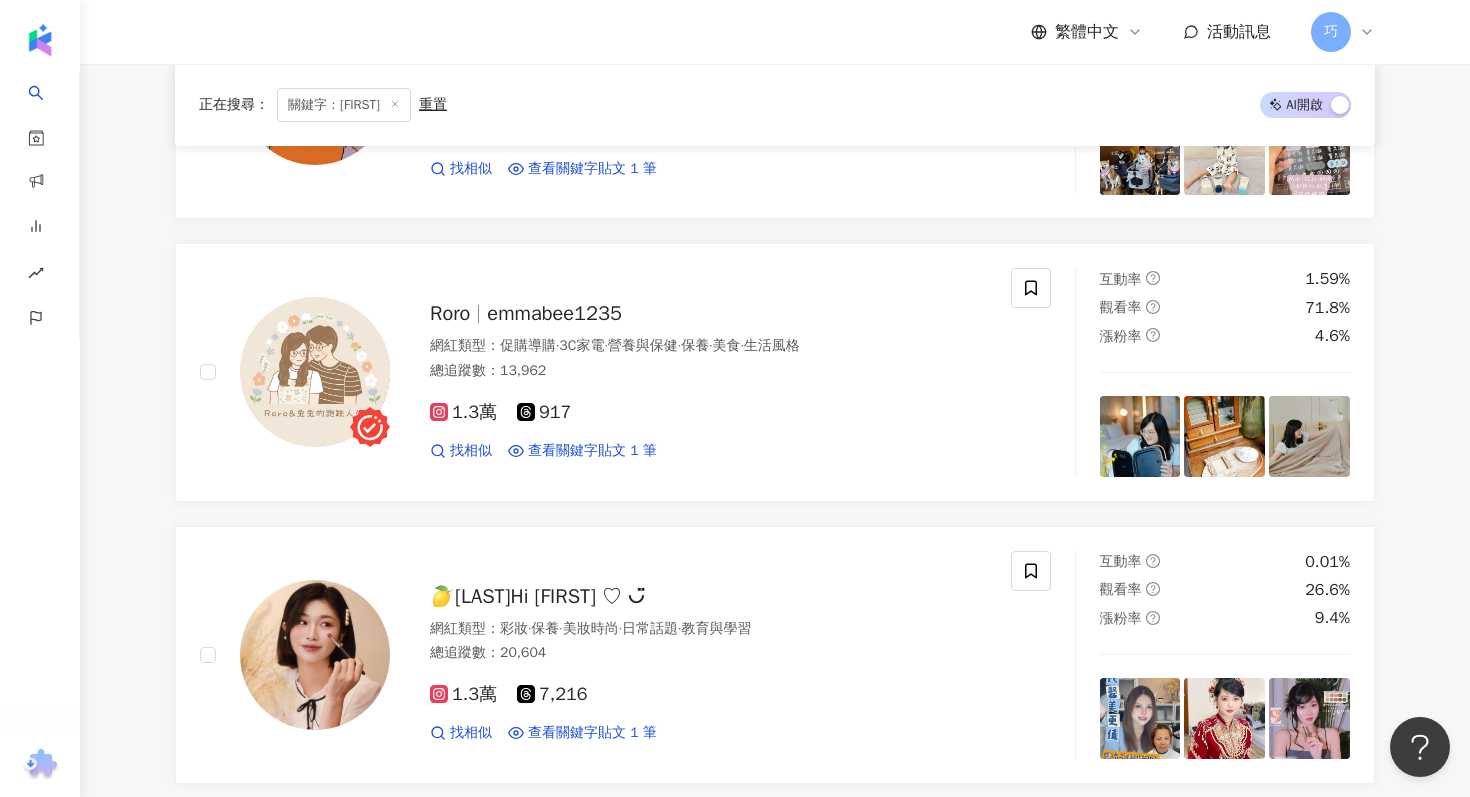 scroll, scrollTop: 15981, scrollLeft: 0, axis: vertical 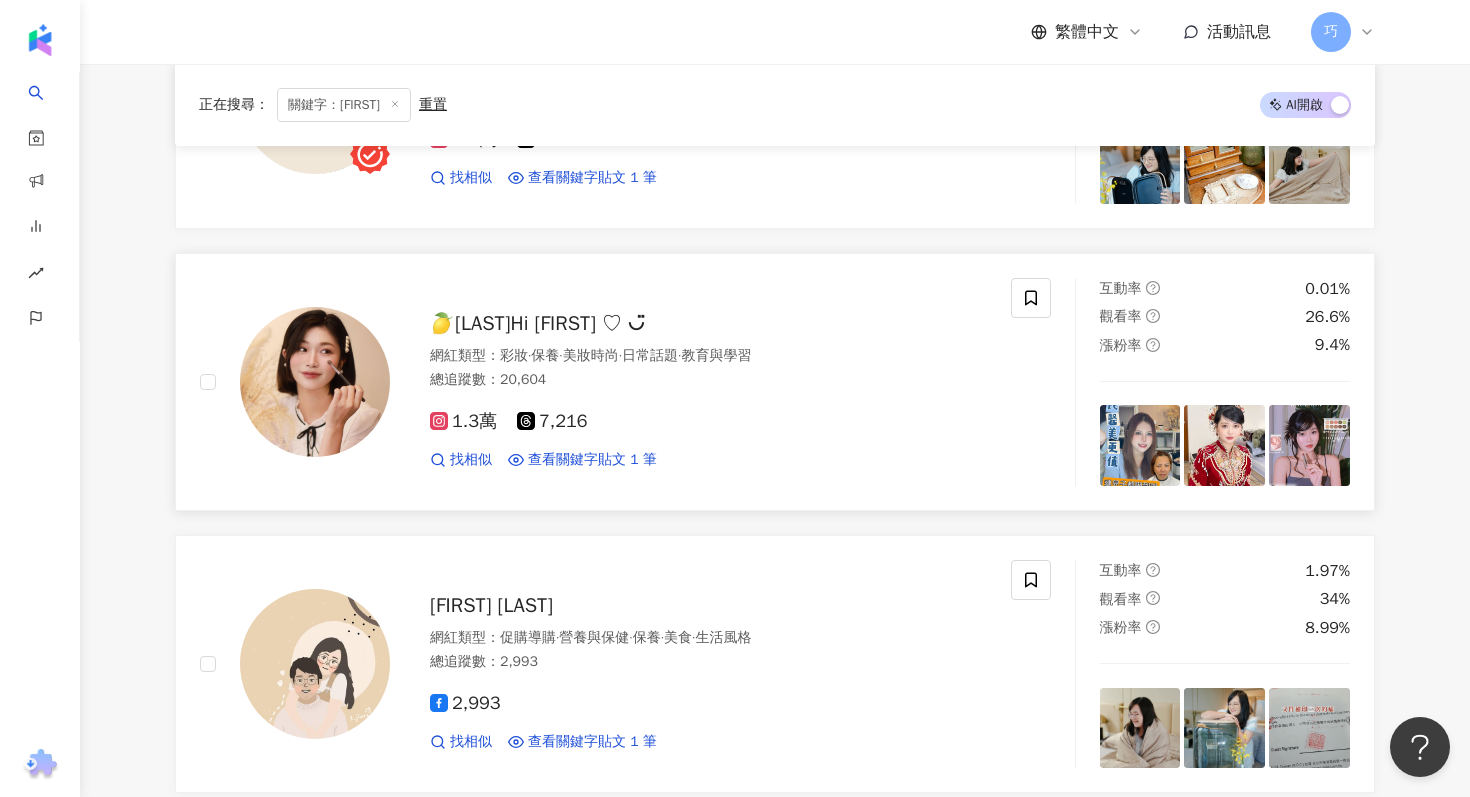 click on "🍋趙子嫣Hi Tzuyan ♡ ◡̈" at bounding box center (537, 323) 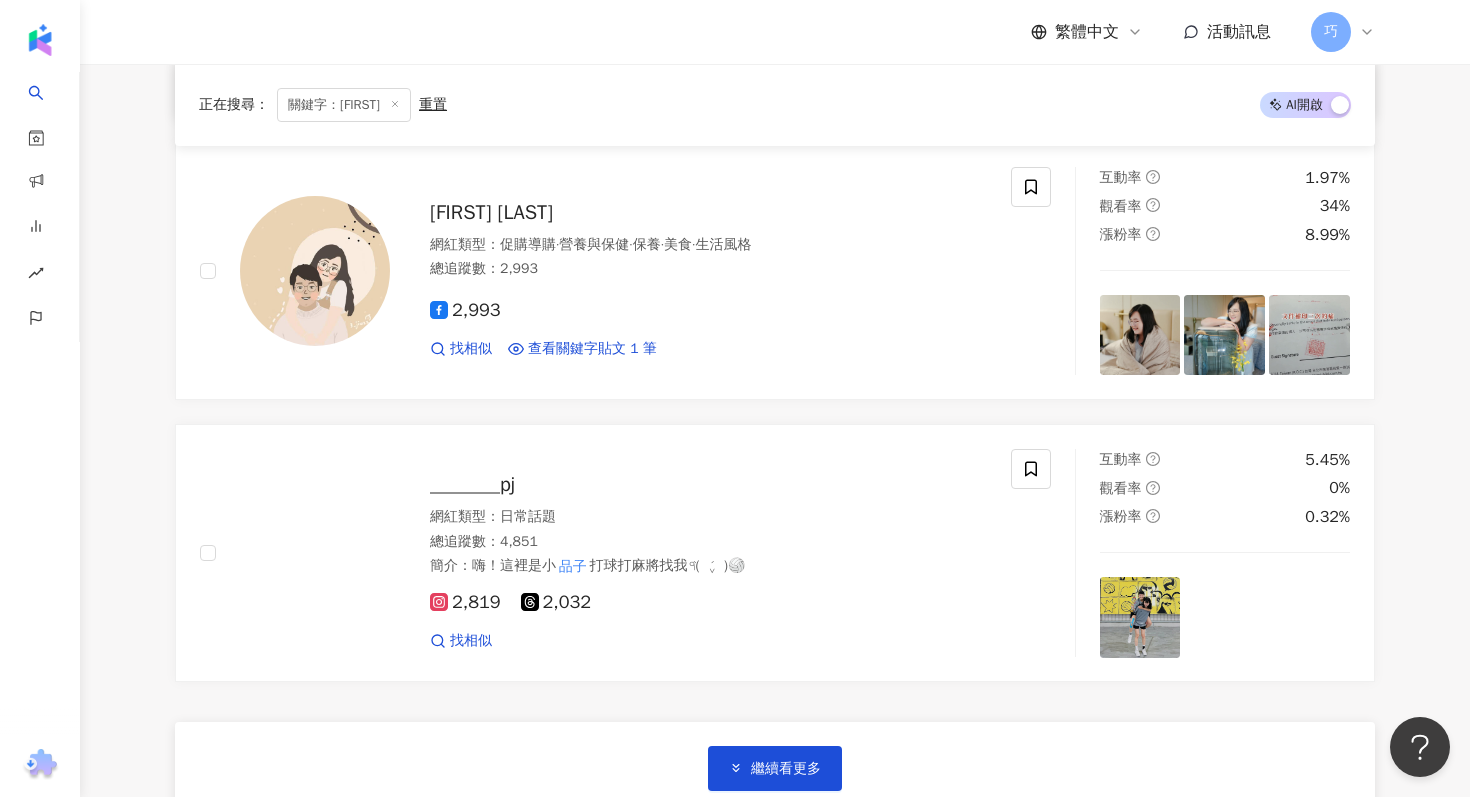 scroll, scrollTop: 16421, scrollLeft: 0, axis: vertical 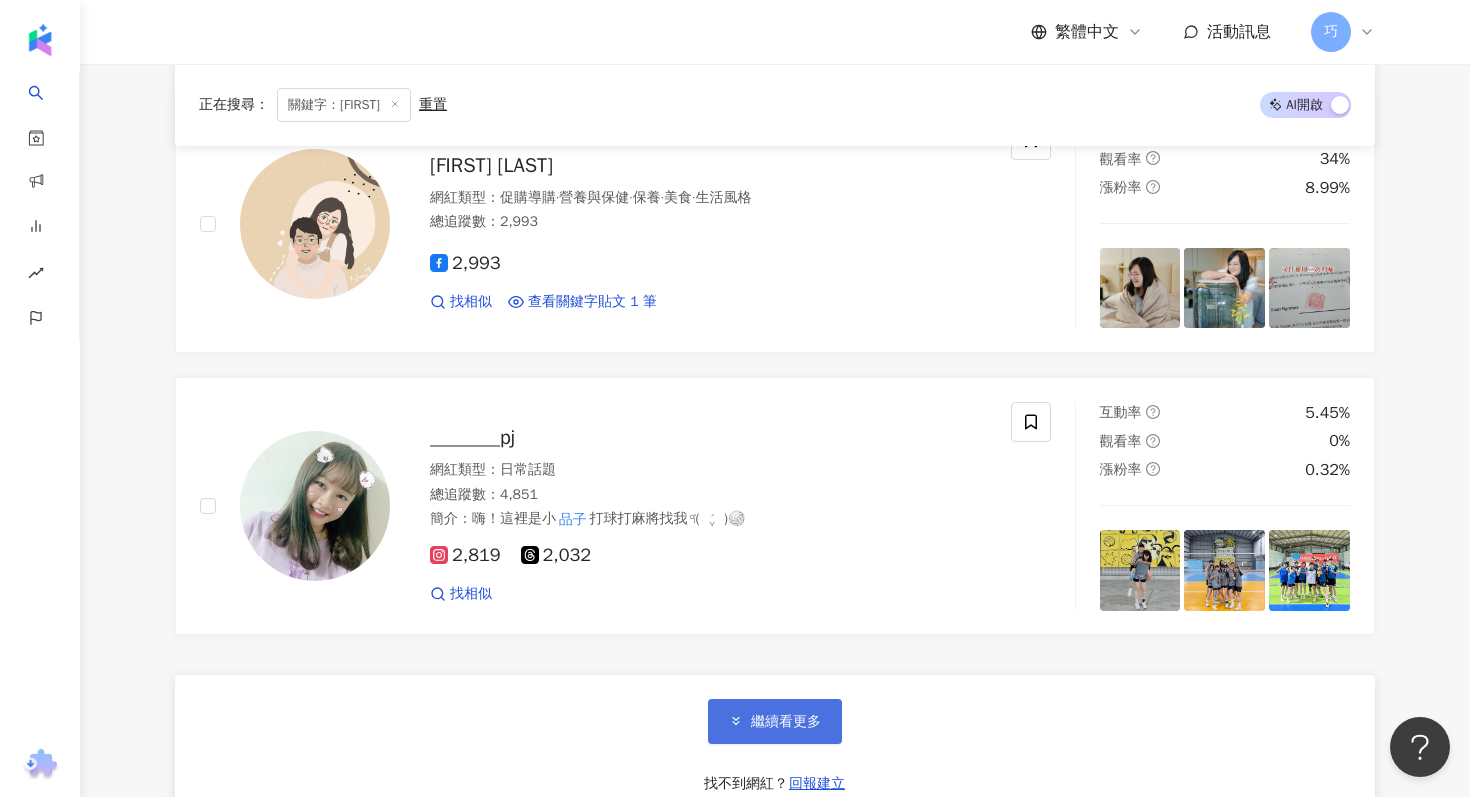 click on "繼續看更多" at bounding box center [786, 722] 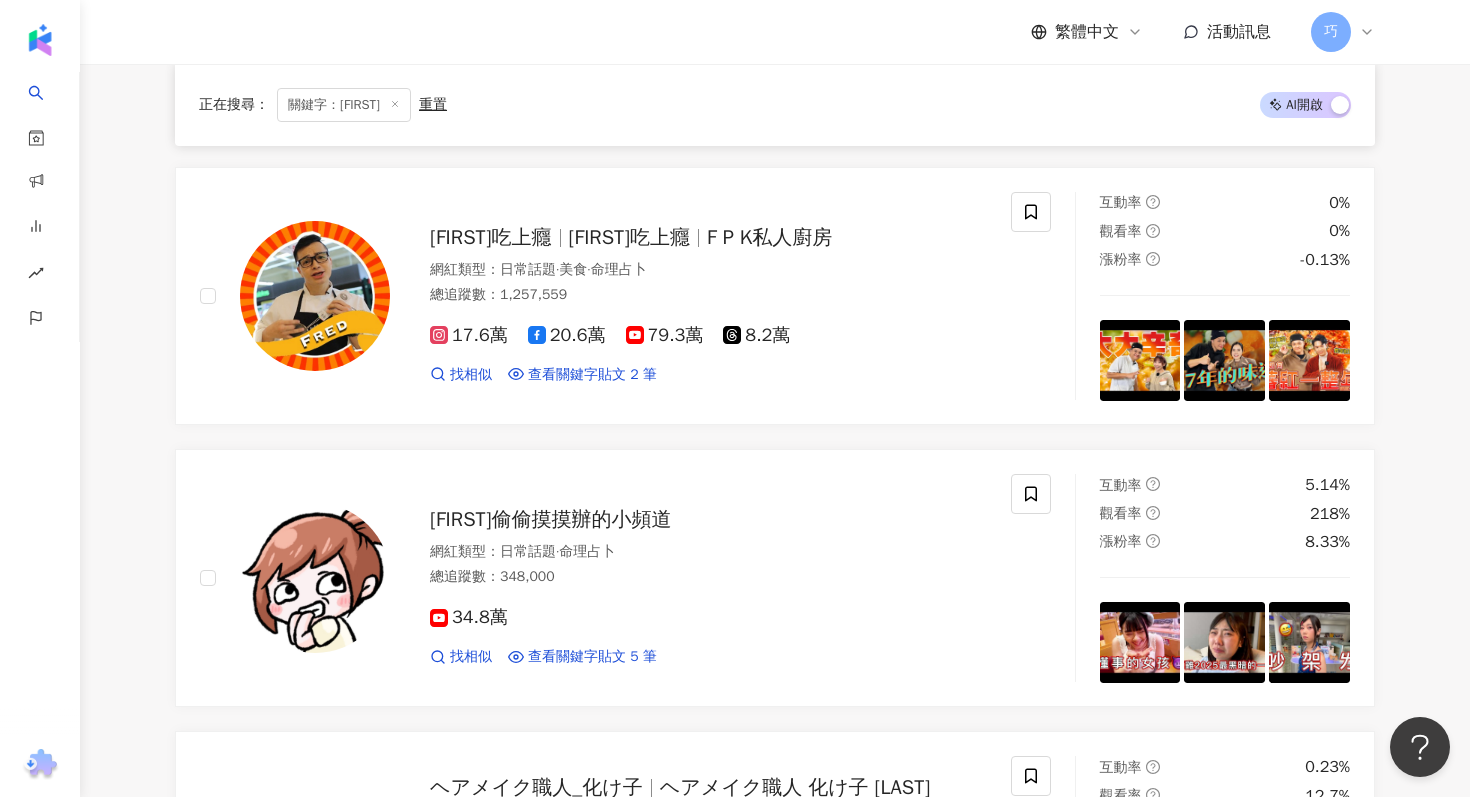 scroll, scrollTop: 0, scrollLeft: 0, axis: both 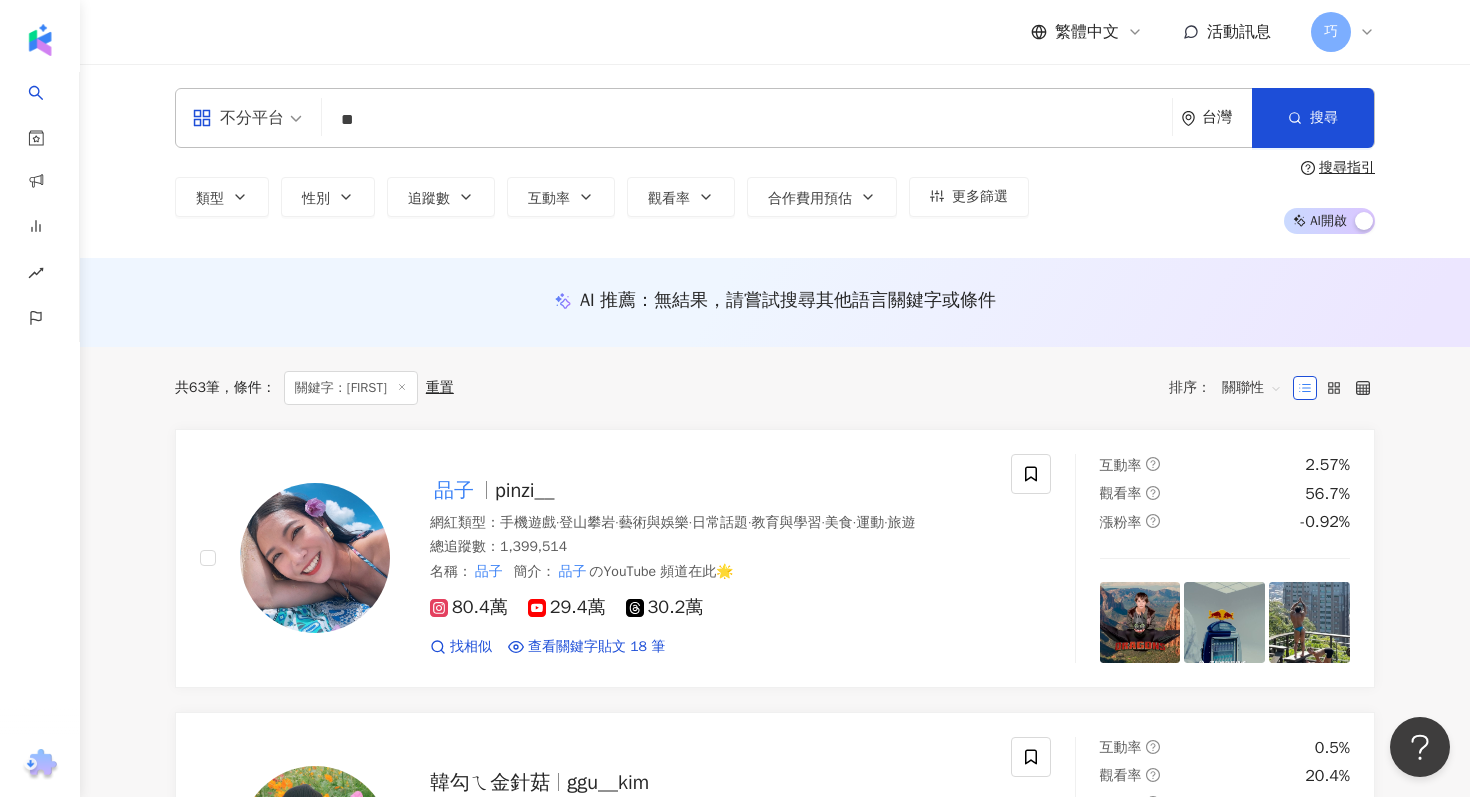 click on "**" at bounding box center [747, 120] 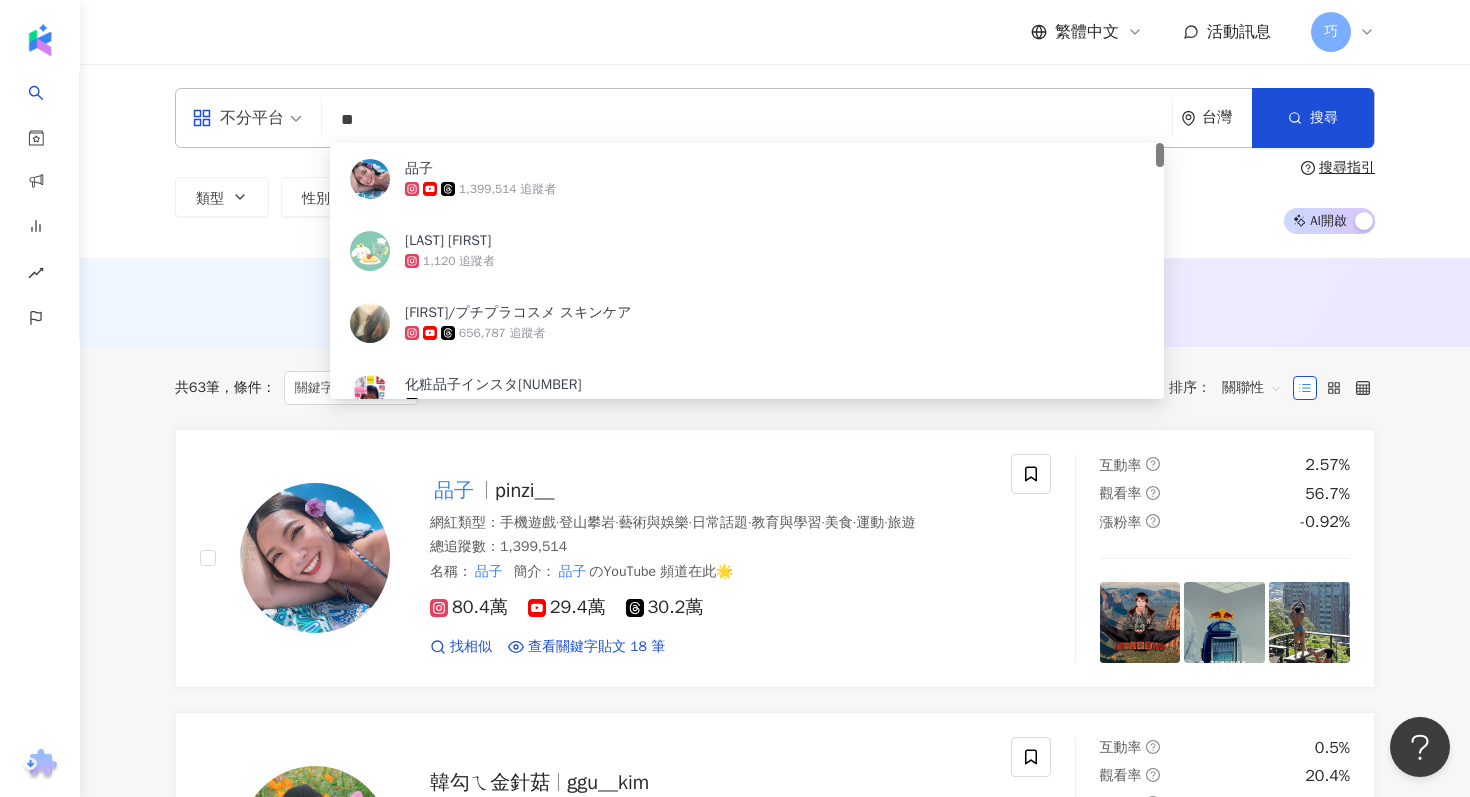 type on "*" 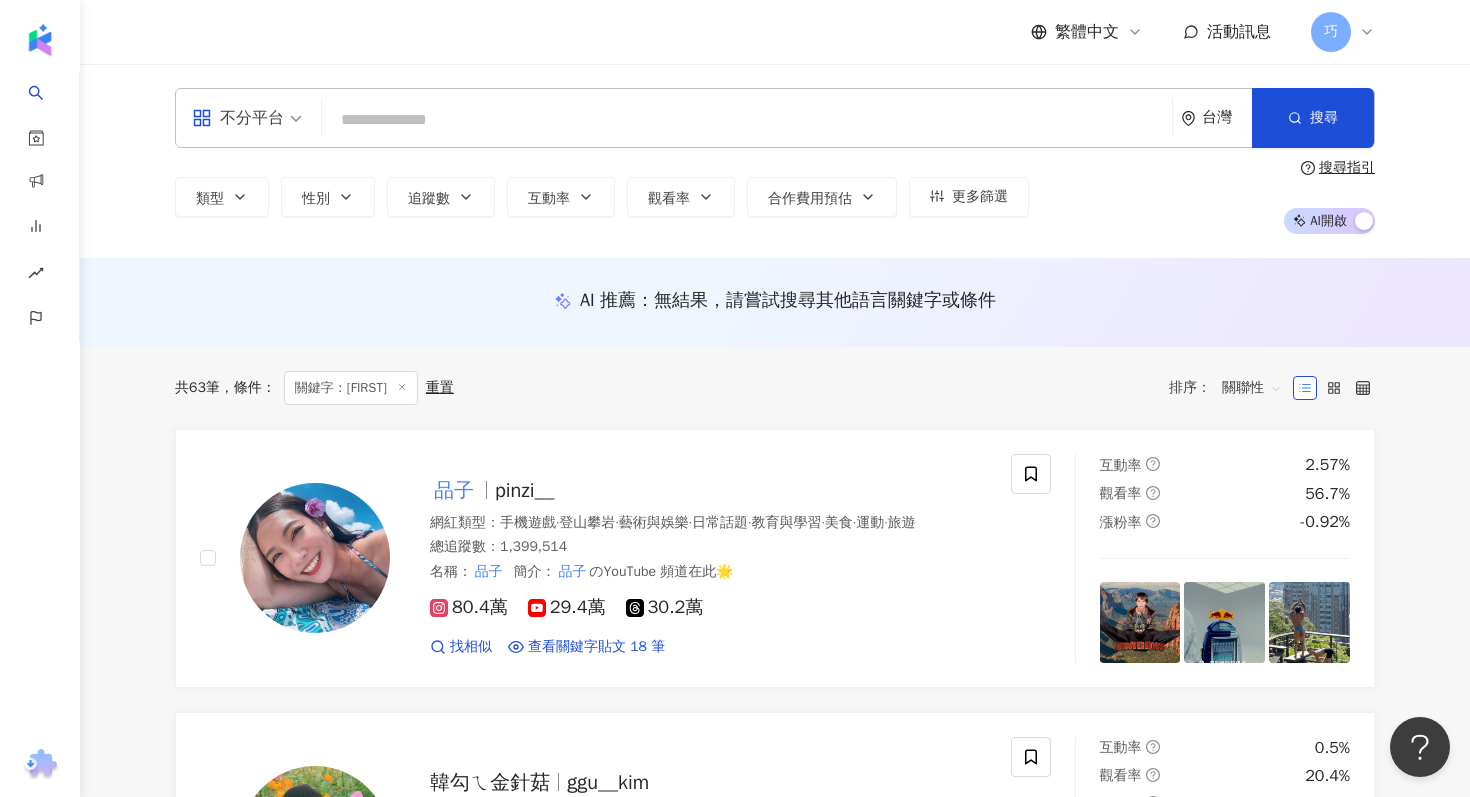 type on "*" 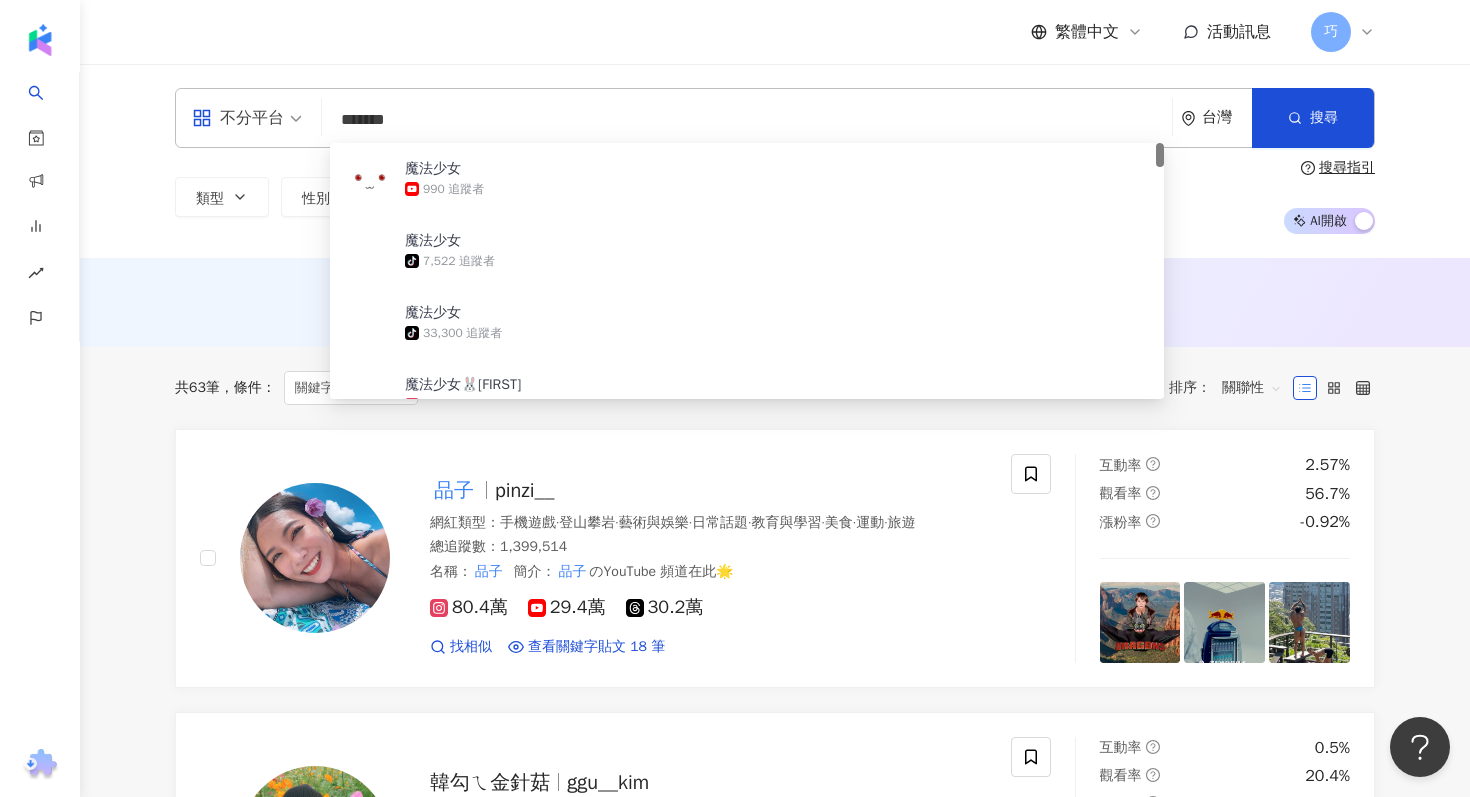type on "******" 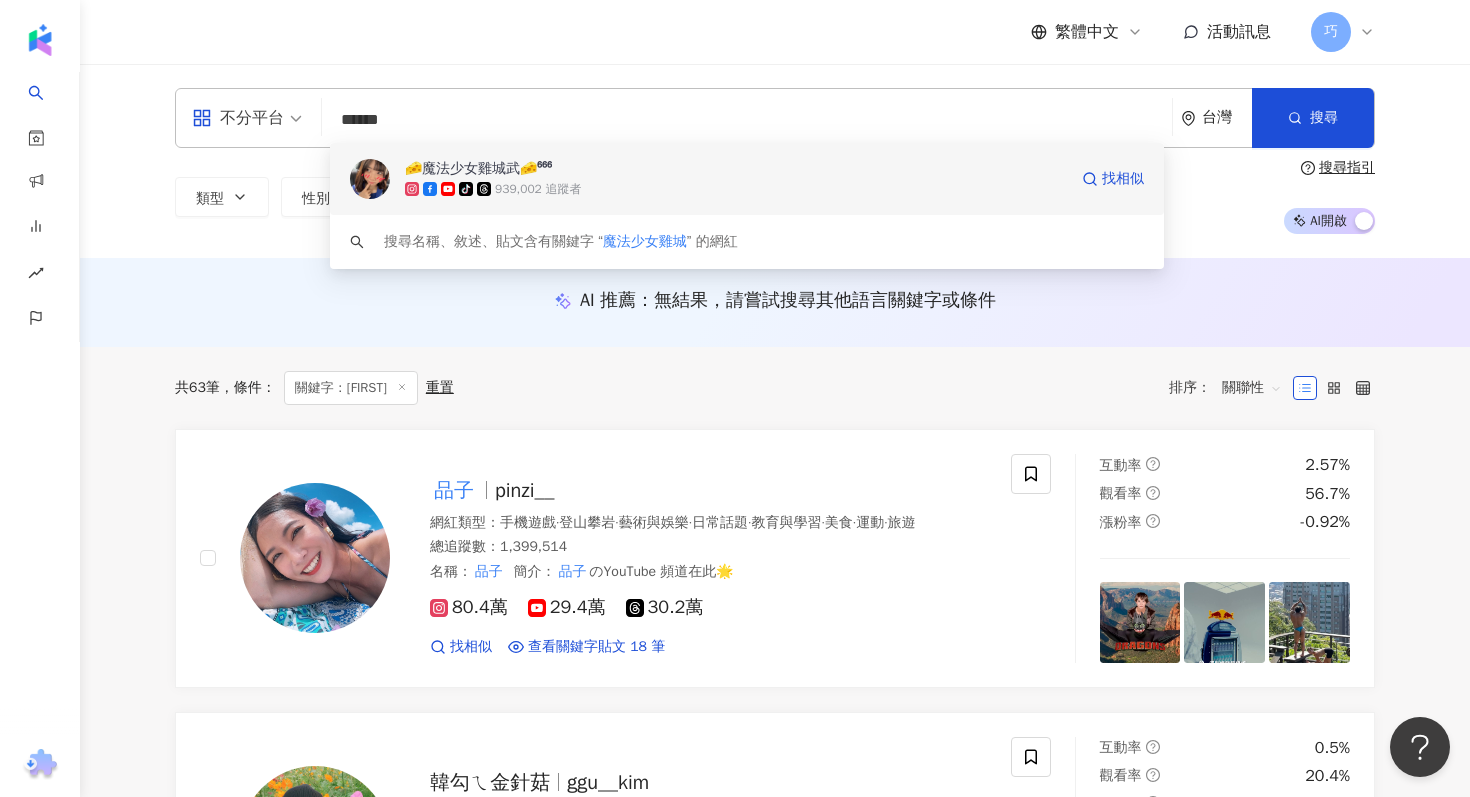 click on "🧀魔法少女雞城武🧀⁶⁶⁶" at bounding box center (736, 169) 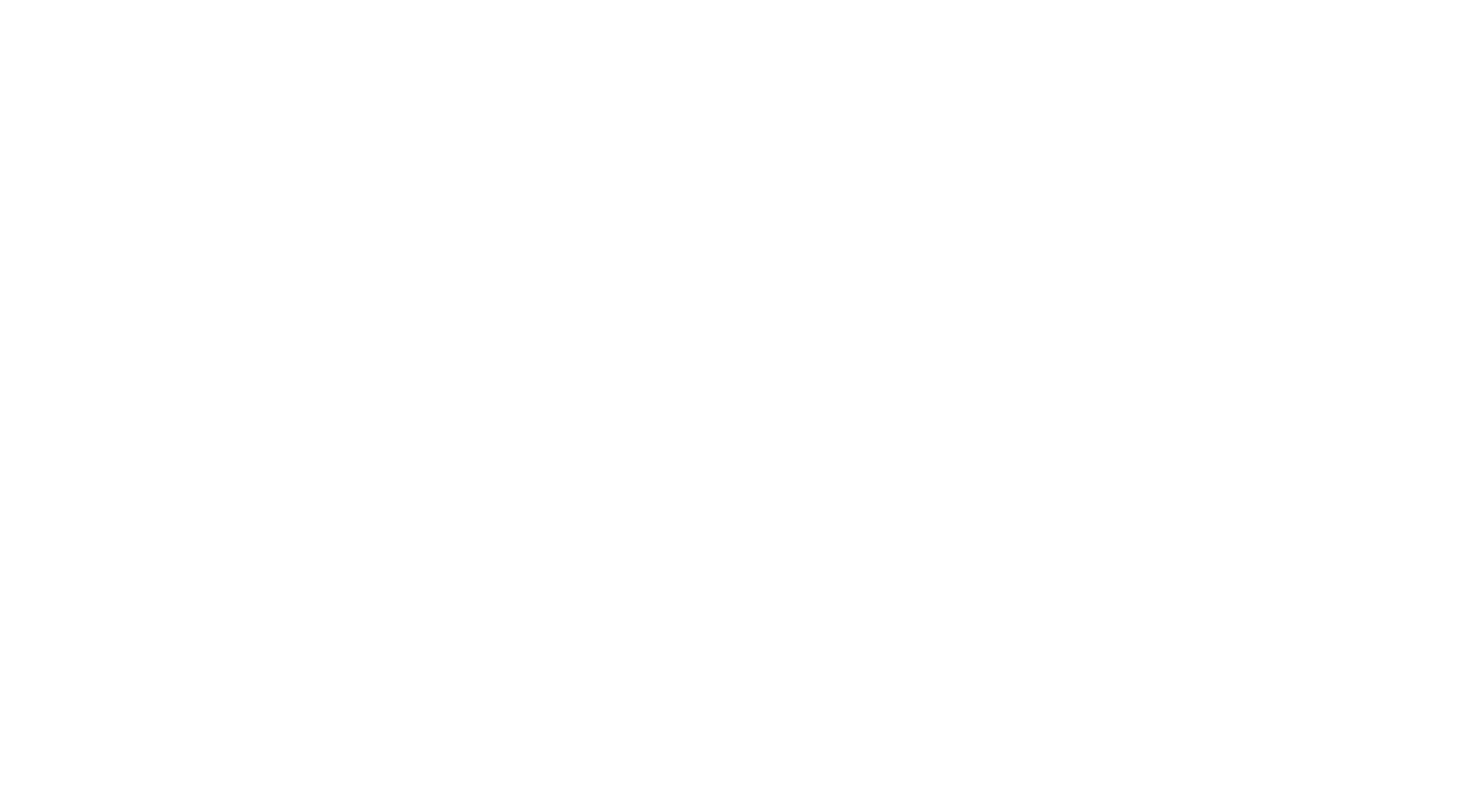 scroll, scrollTop: 0, scrollLeft: 0, axis: both 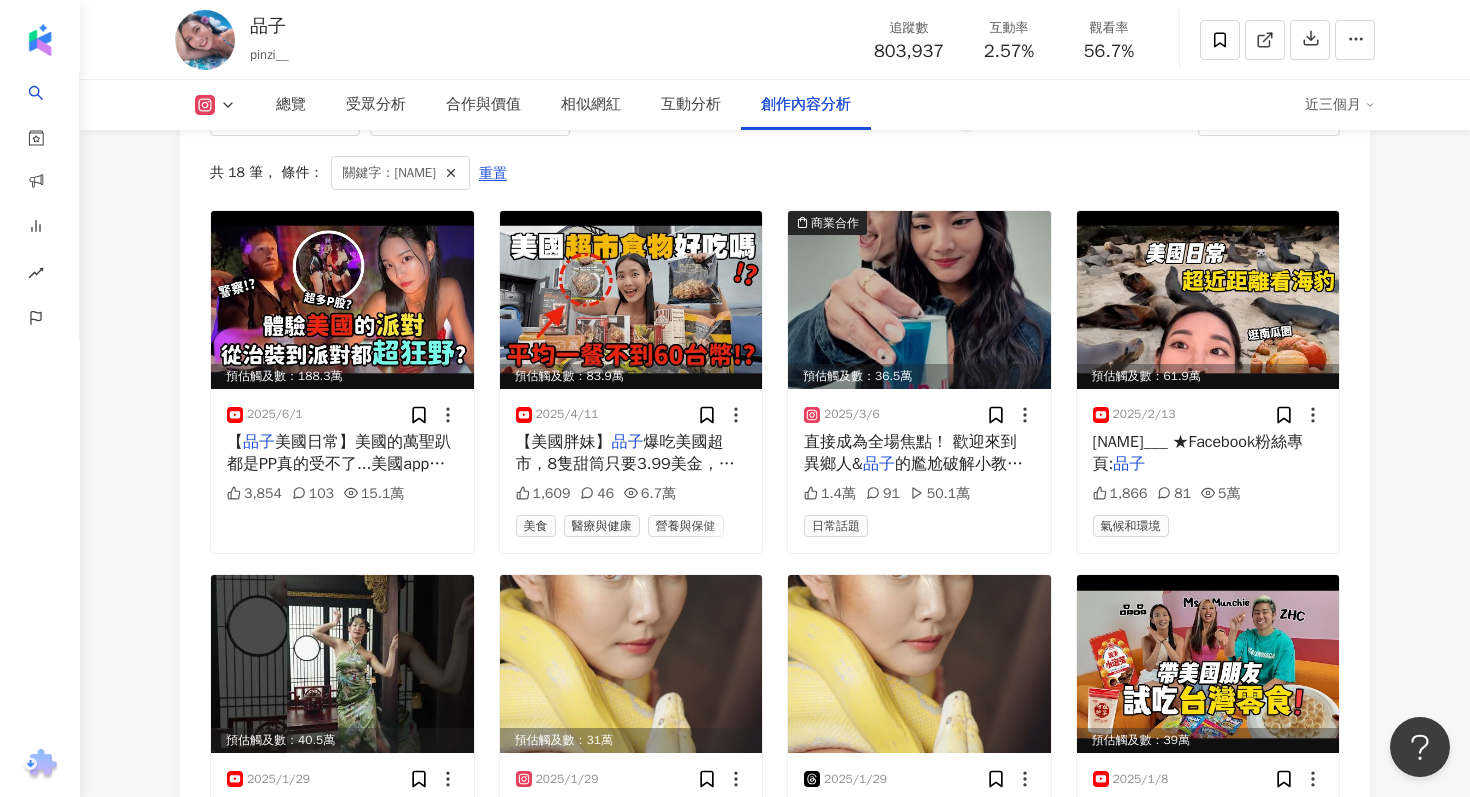 click on "啟動 關閉" at bounding box center (995, 119) 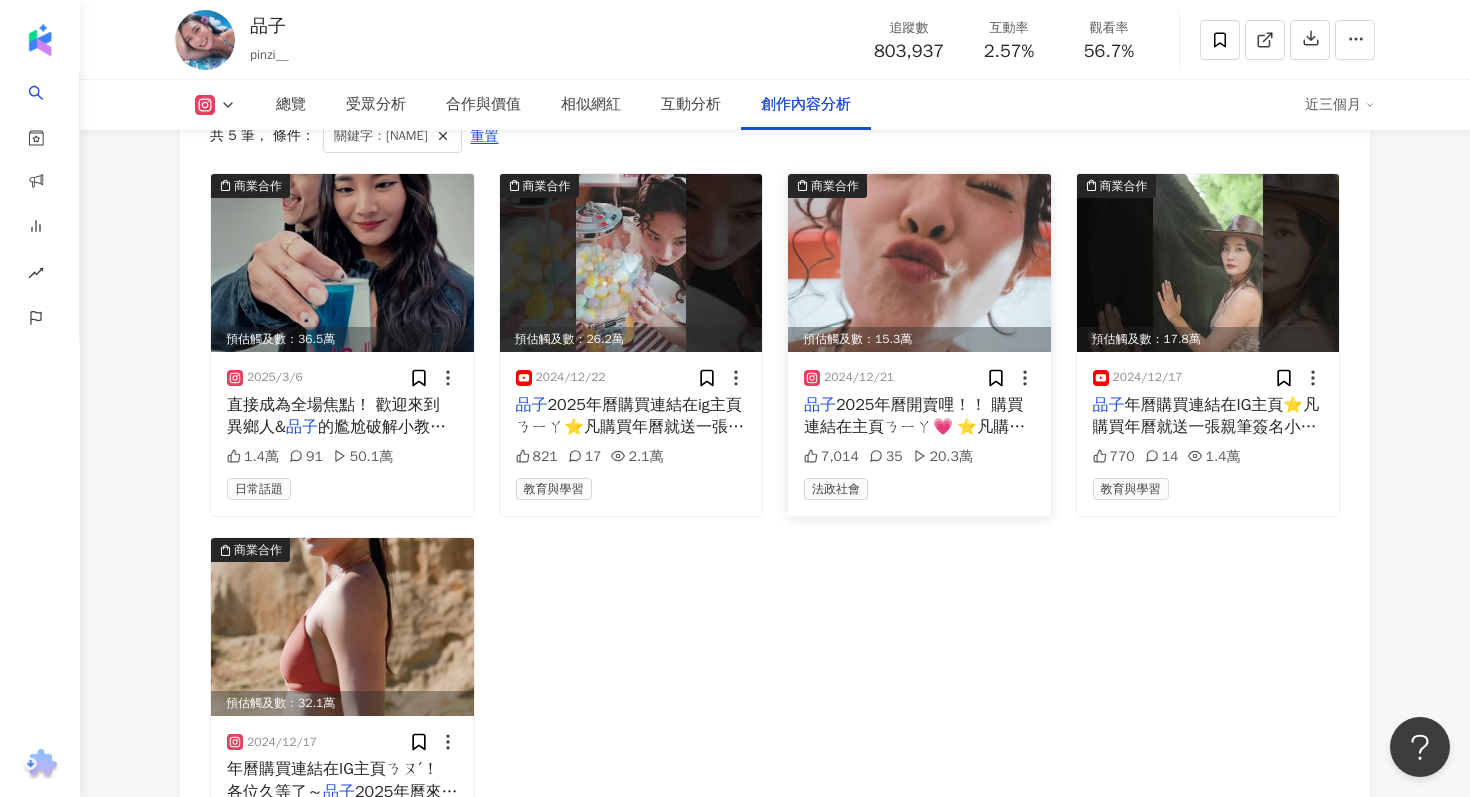 scroll, scrollTop: 6248, scrollLeft: 0, axis: vertical 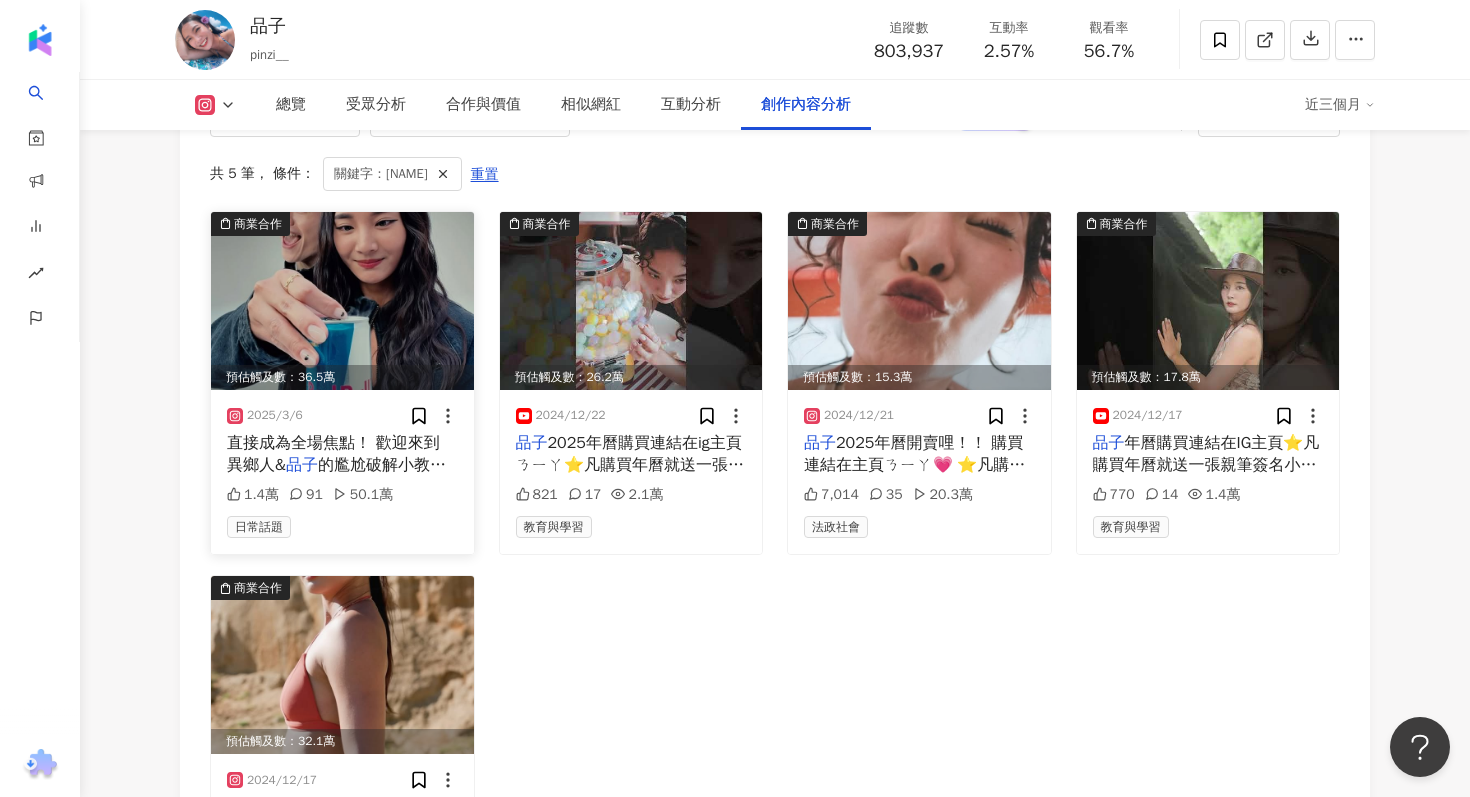 click on "的尷尬破解小教室
📝：@luna" at bounding box center [336, 476] 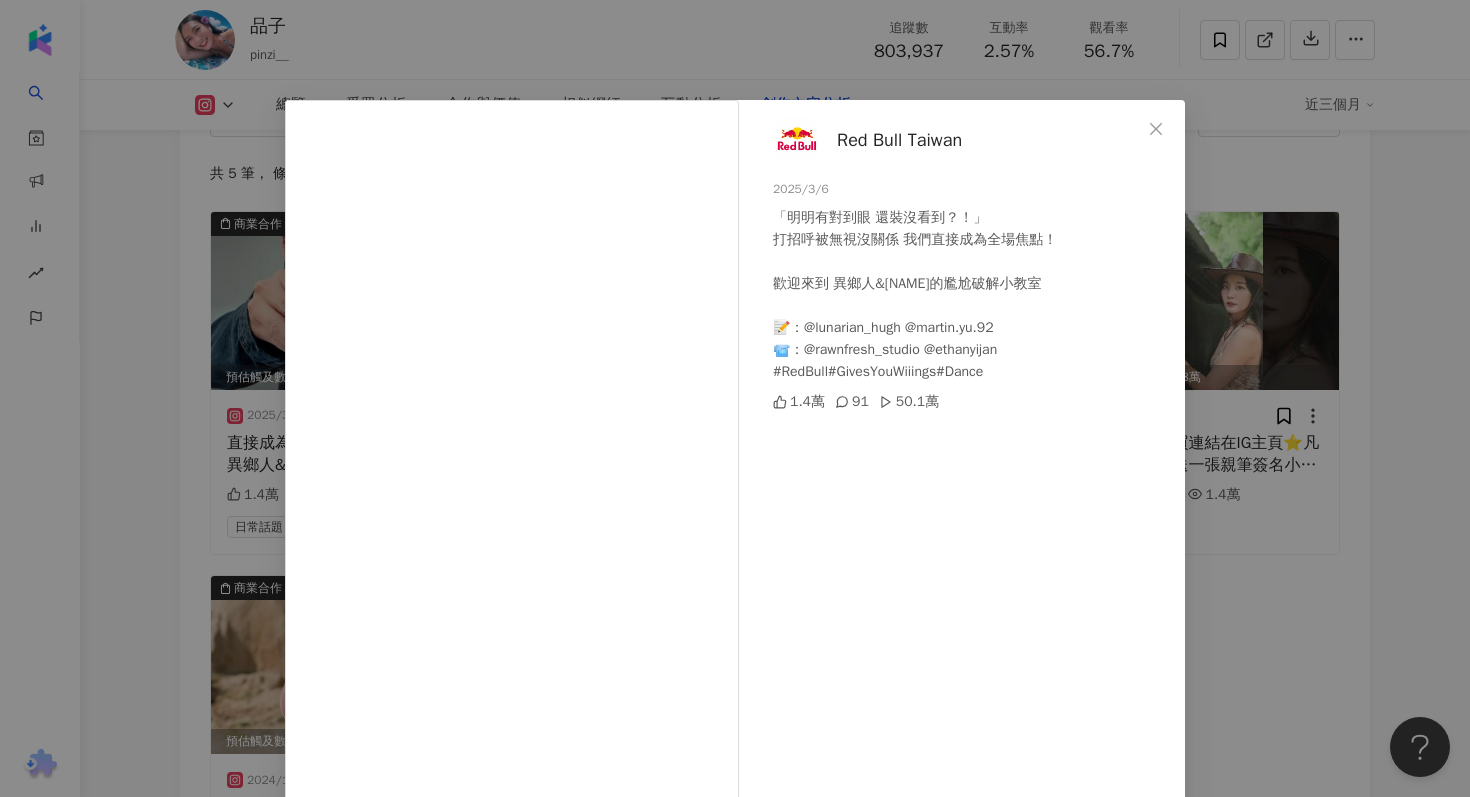 click 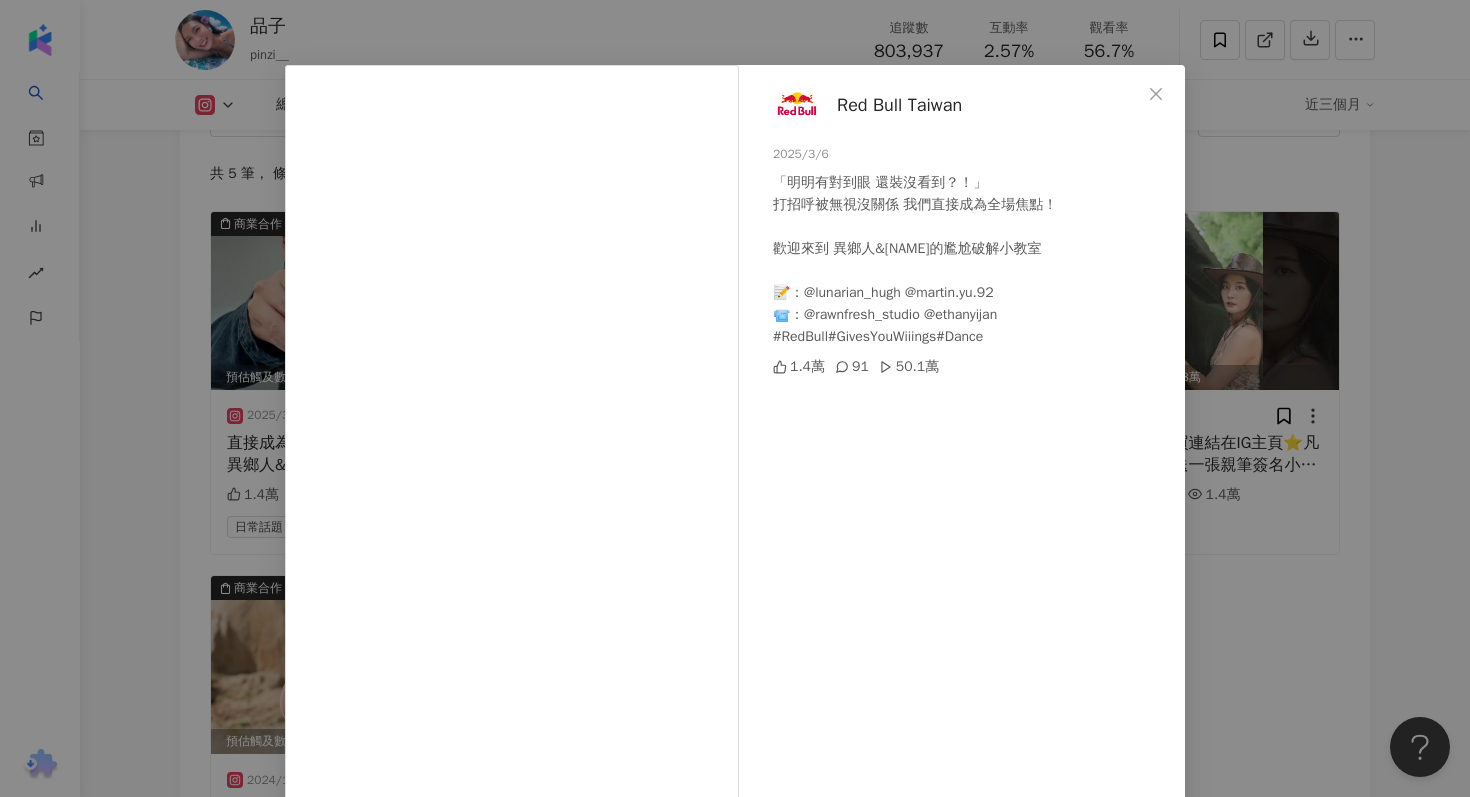 scroll, scrollTop: 100, scrollLeft: 0, axis: vertical 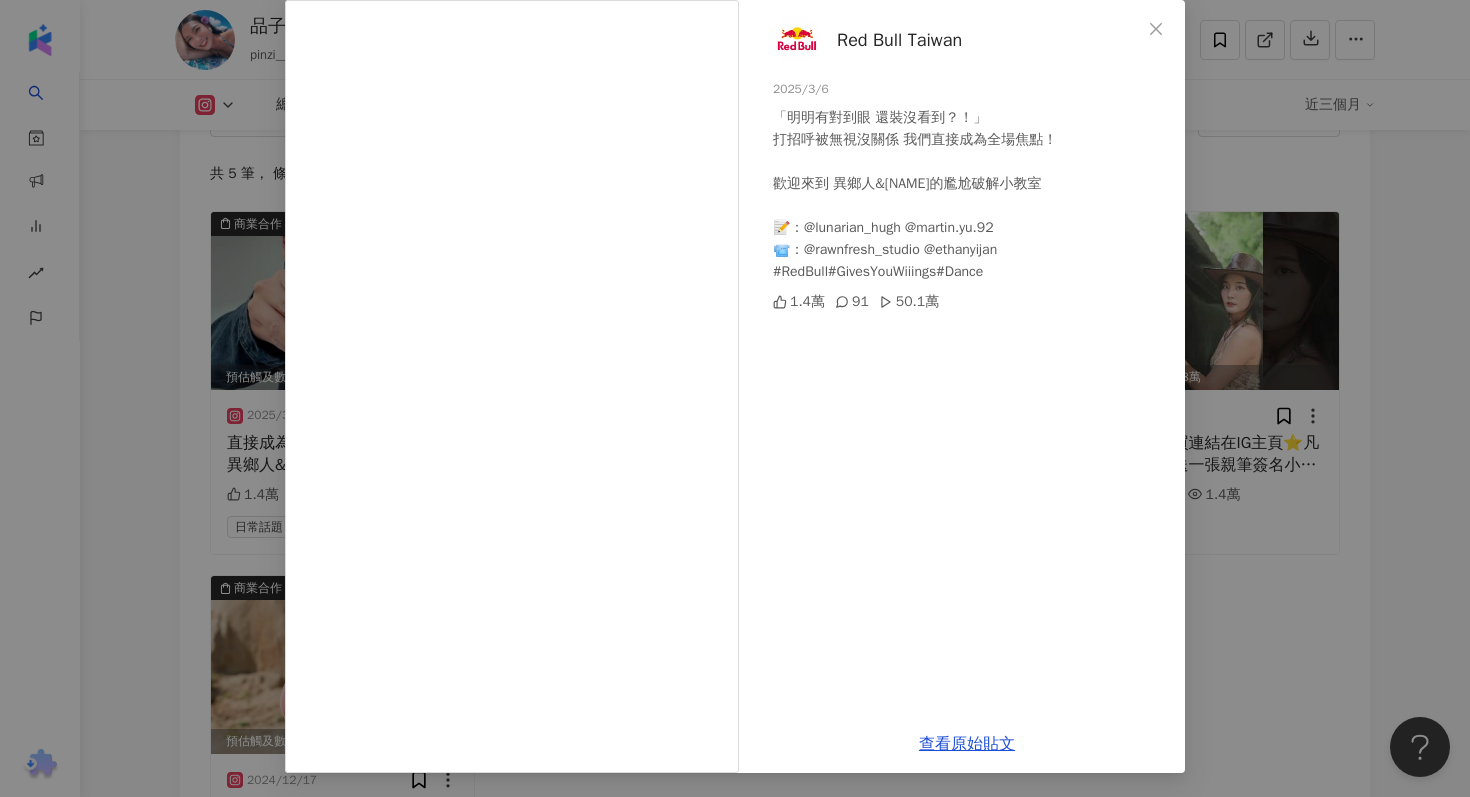 click on "Red Bull Taiwan 2025/3/6 「明明有對到眼 還裝沒看到？！」
打招呼被無視沒關係 我們直接成為全場焦點！
歡迎來到 異鄉人&品子的尷尬破解小教室
📝：@lunarian_hugh @martin.yu.92
📹：@rawnfresh_studio @ethanyijan
#RedBull#GivesYouWiiings#Dance 1.4萬 91 50.1萬 查看原始貼文" at bounding box center [735, 398] 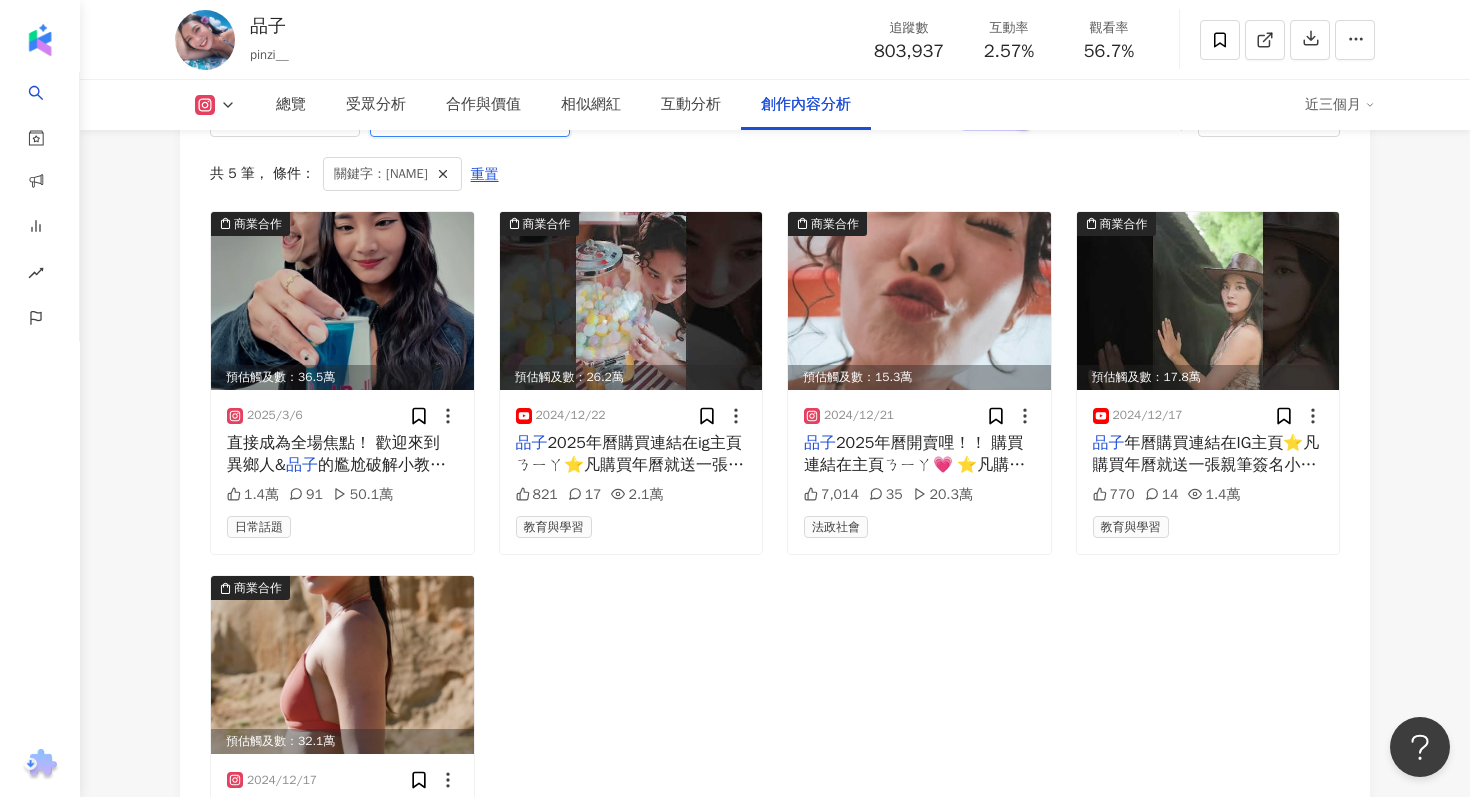 click on "**" at bounding box center [448, 120] 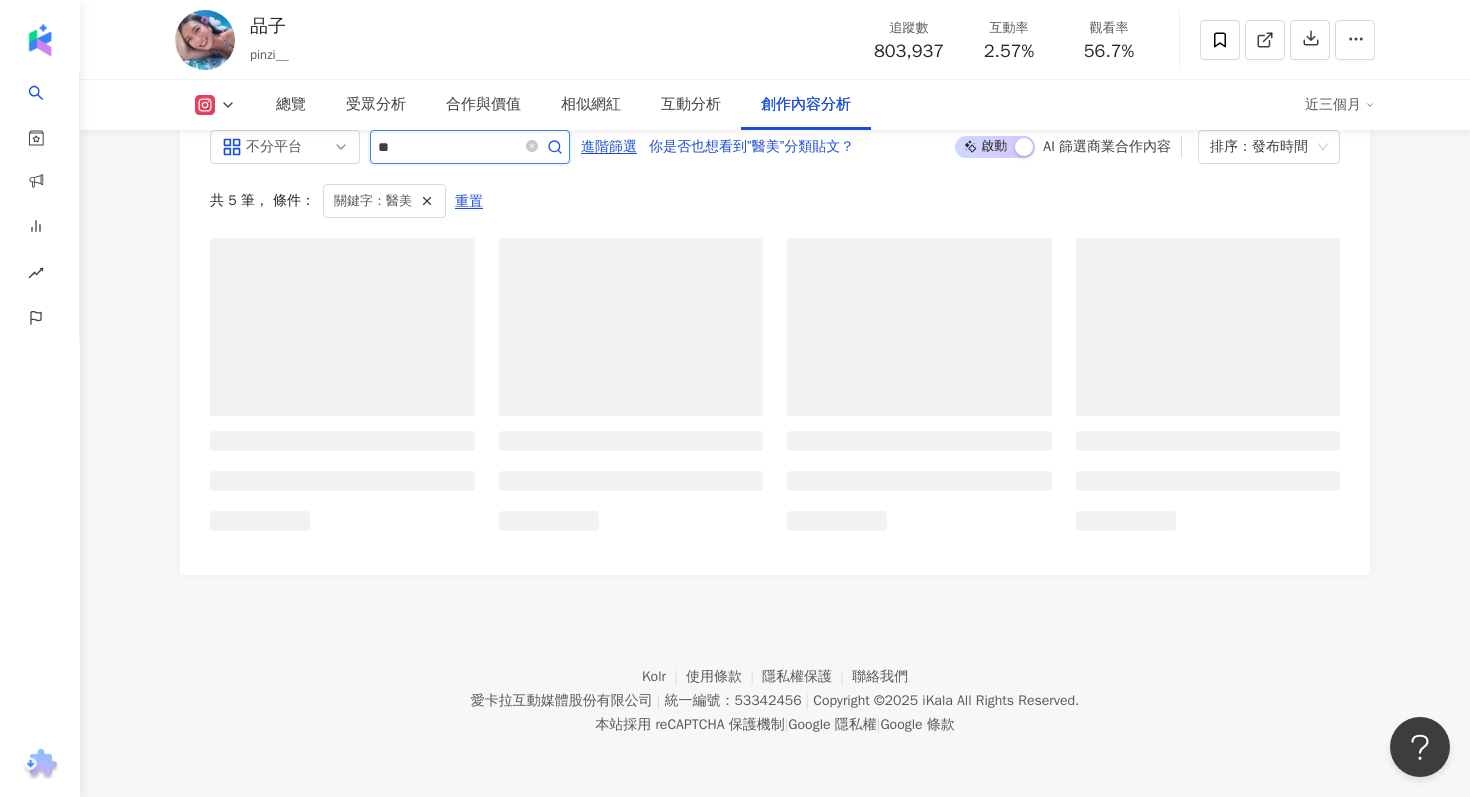 scroll, scrollTop: 6165, scrollLeft: 0, axis: vertical 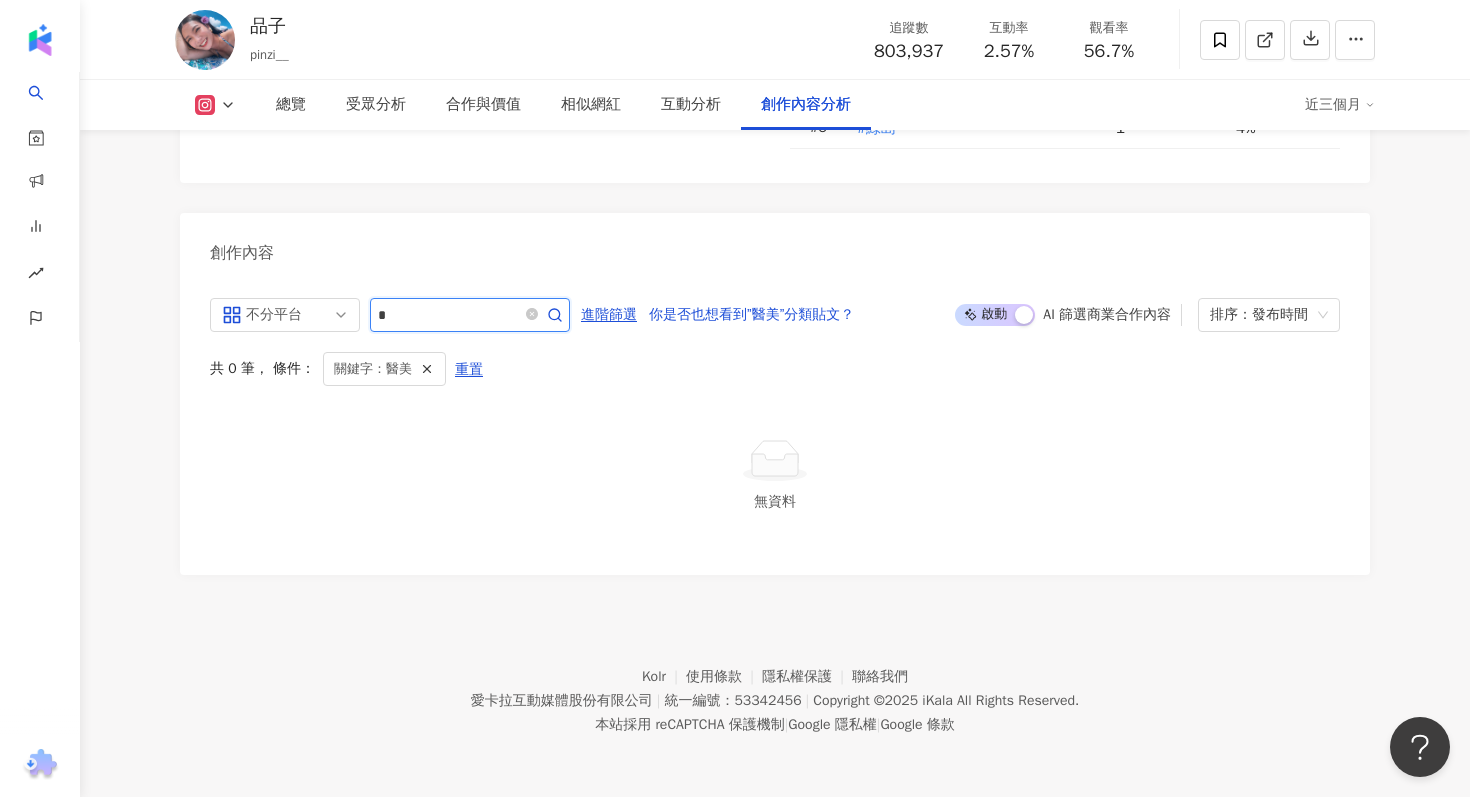type on "*" 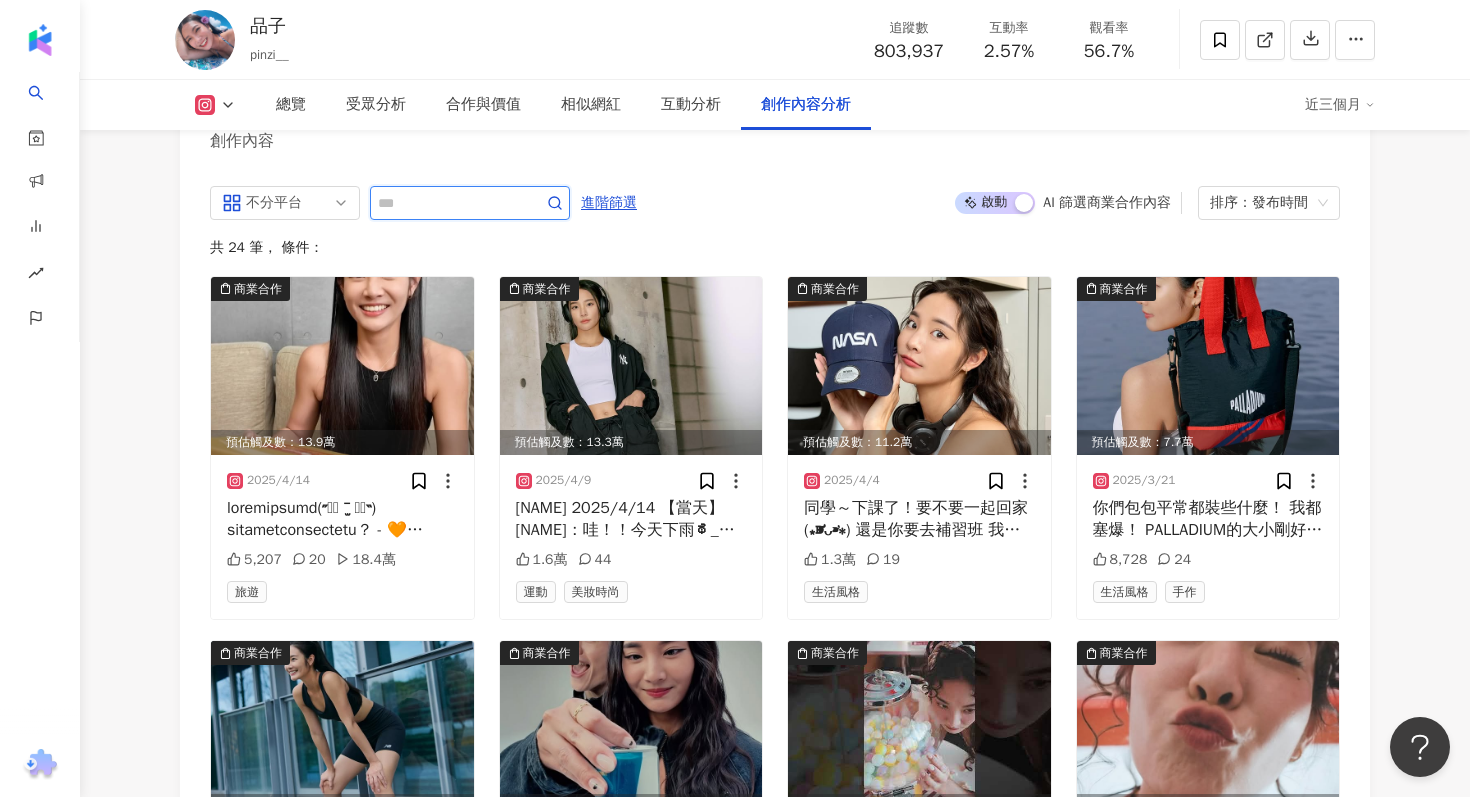 scroll, scrollTop: 6248, scrollLeft: 0, axis: vertical 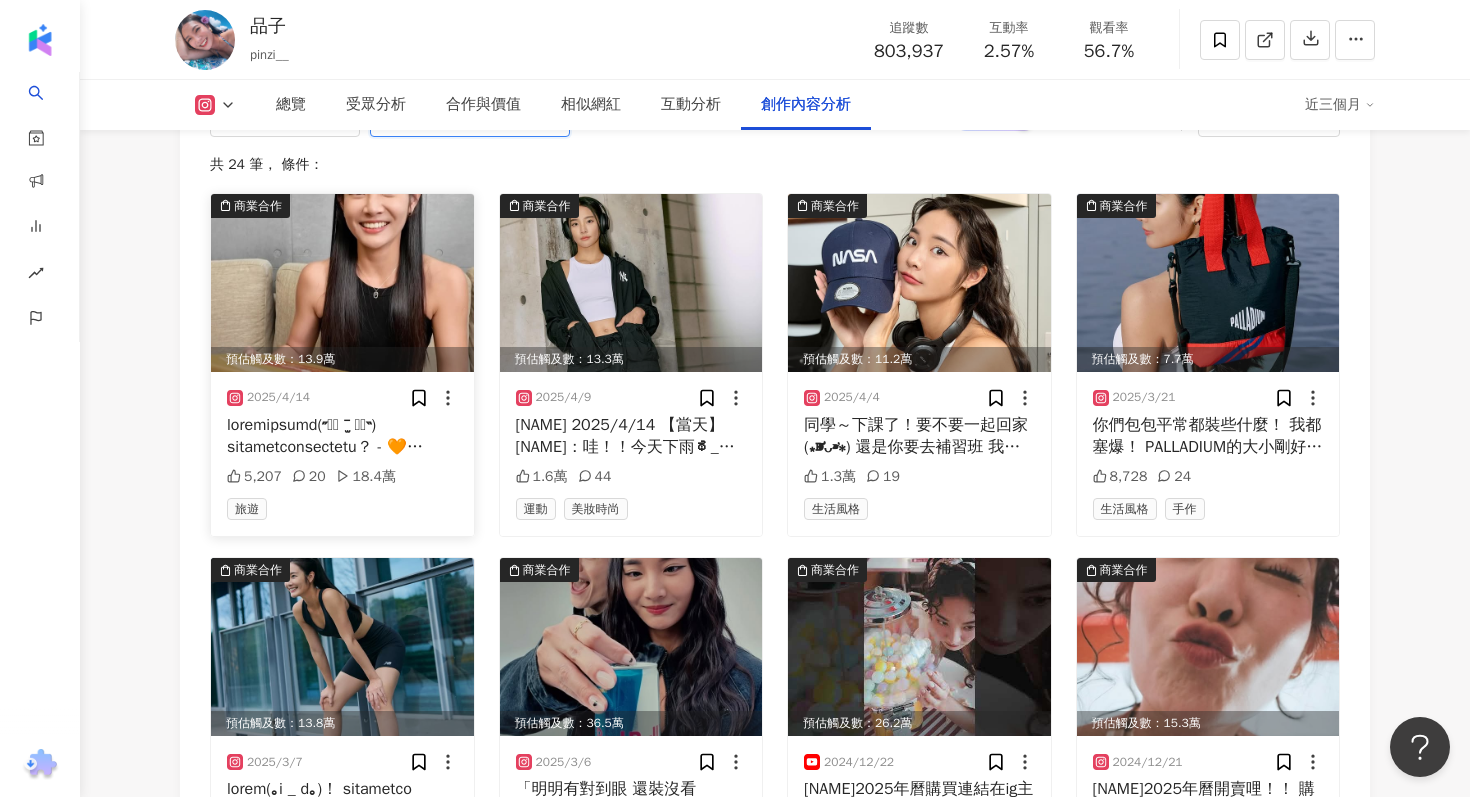 type 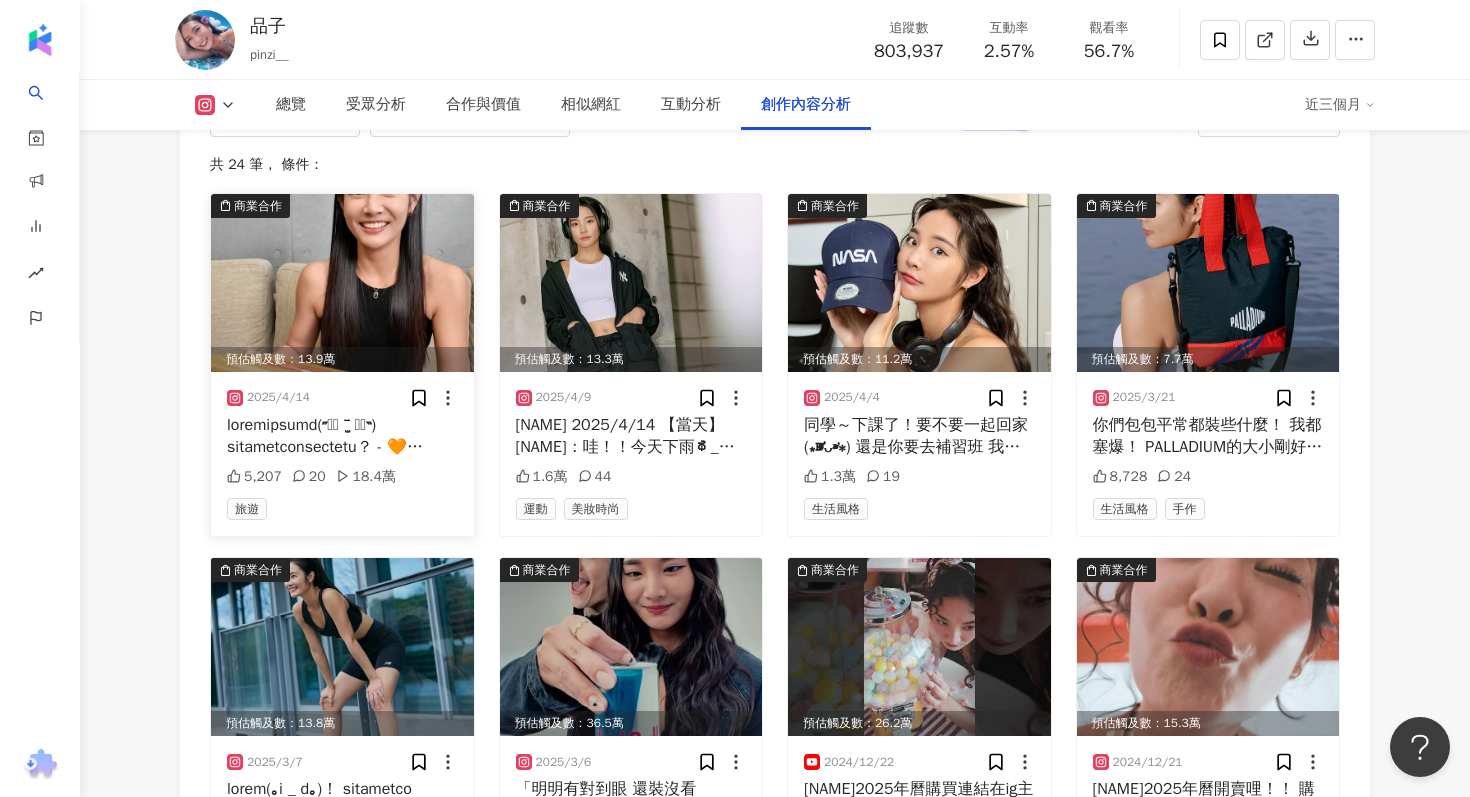 click at bounding box center (342, 436) 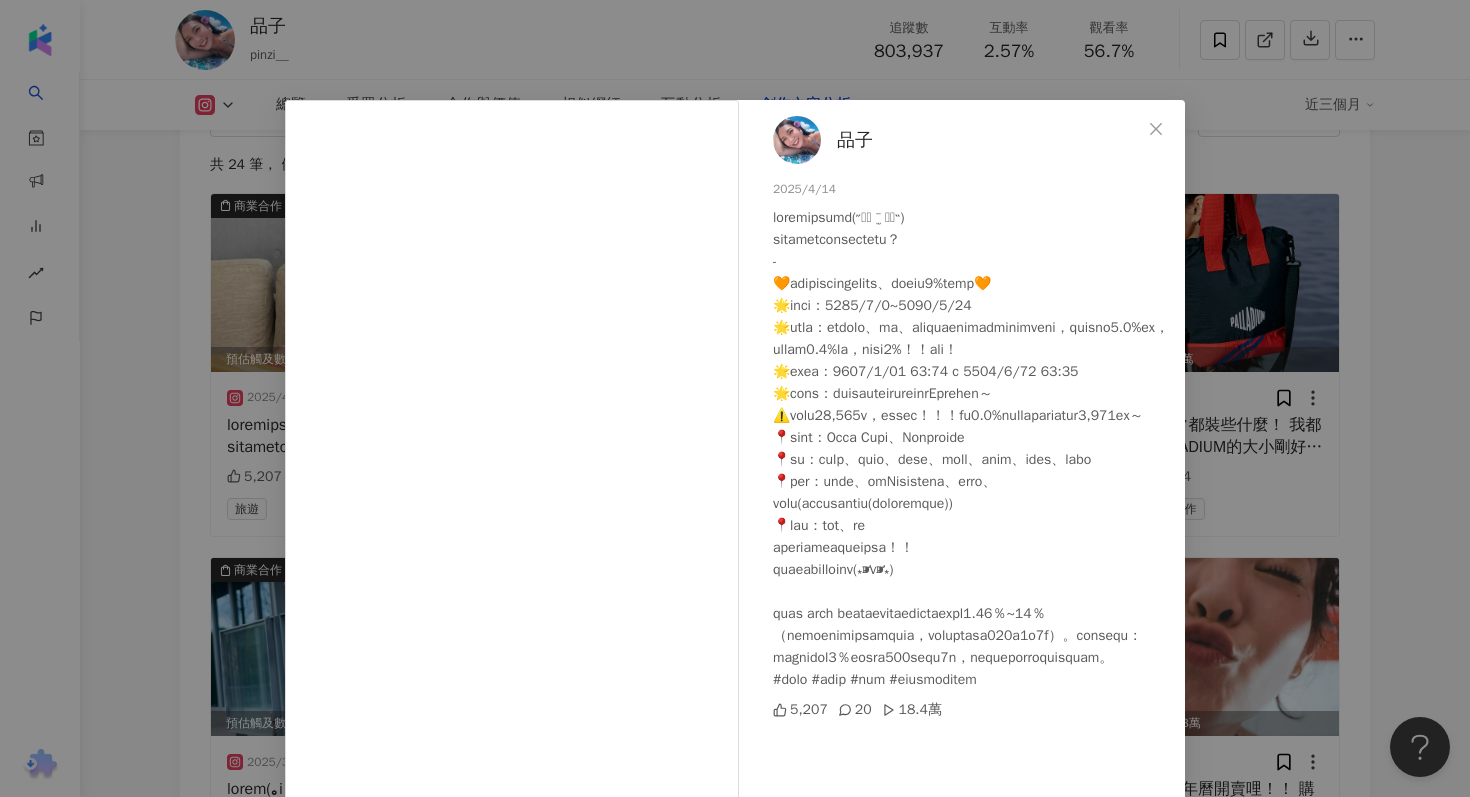 scroll, scrollTop: 59, scrollLeft: 0, axis: vertical 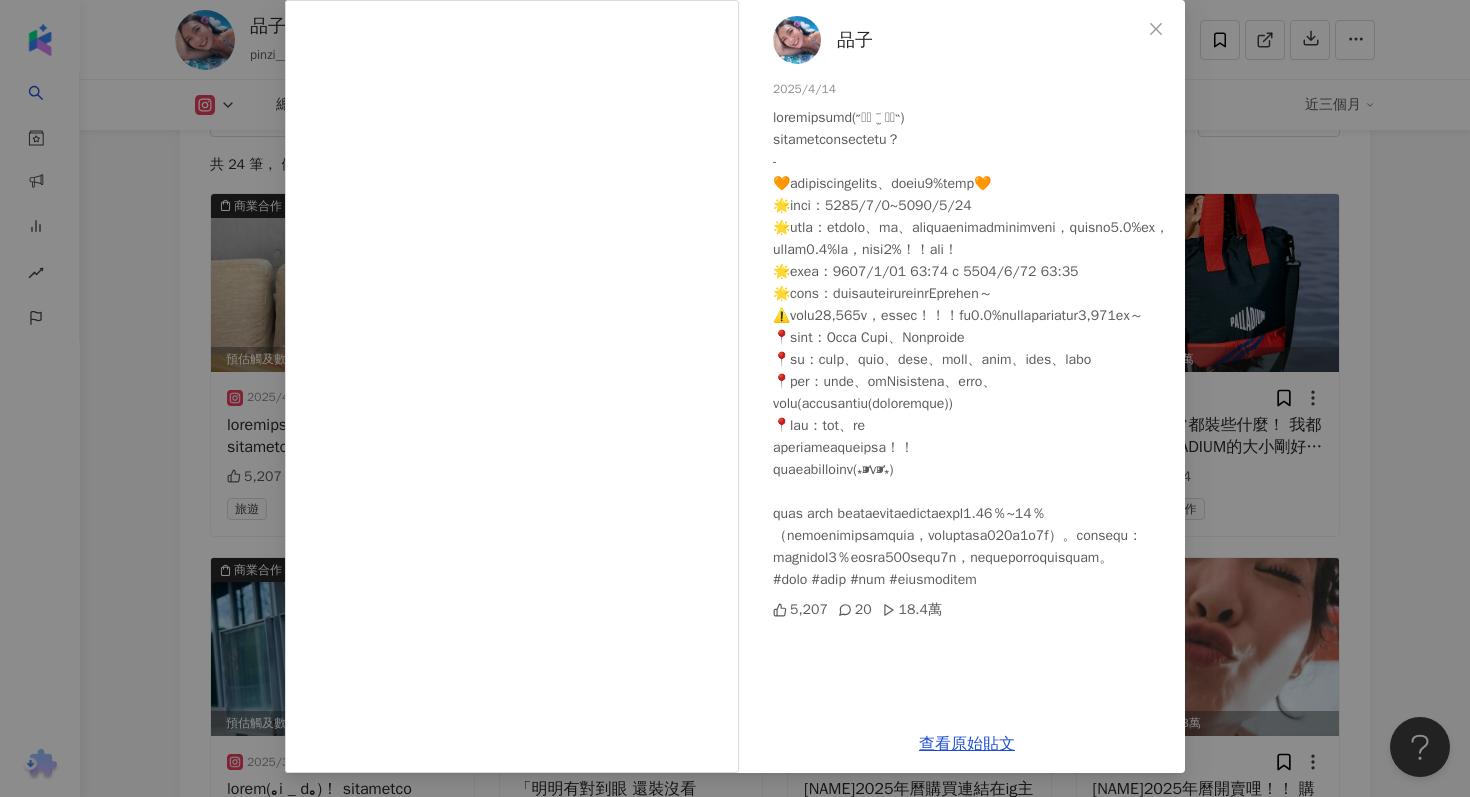 click on "品子 2025/4/14 5,207 20 18.4萬 查看原始貼文" at bounding box center [735, 398] 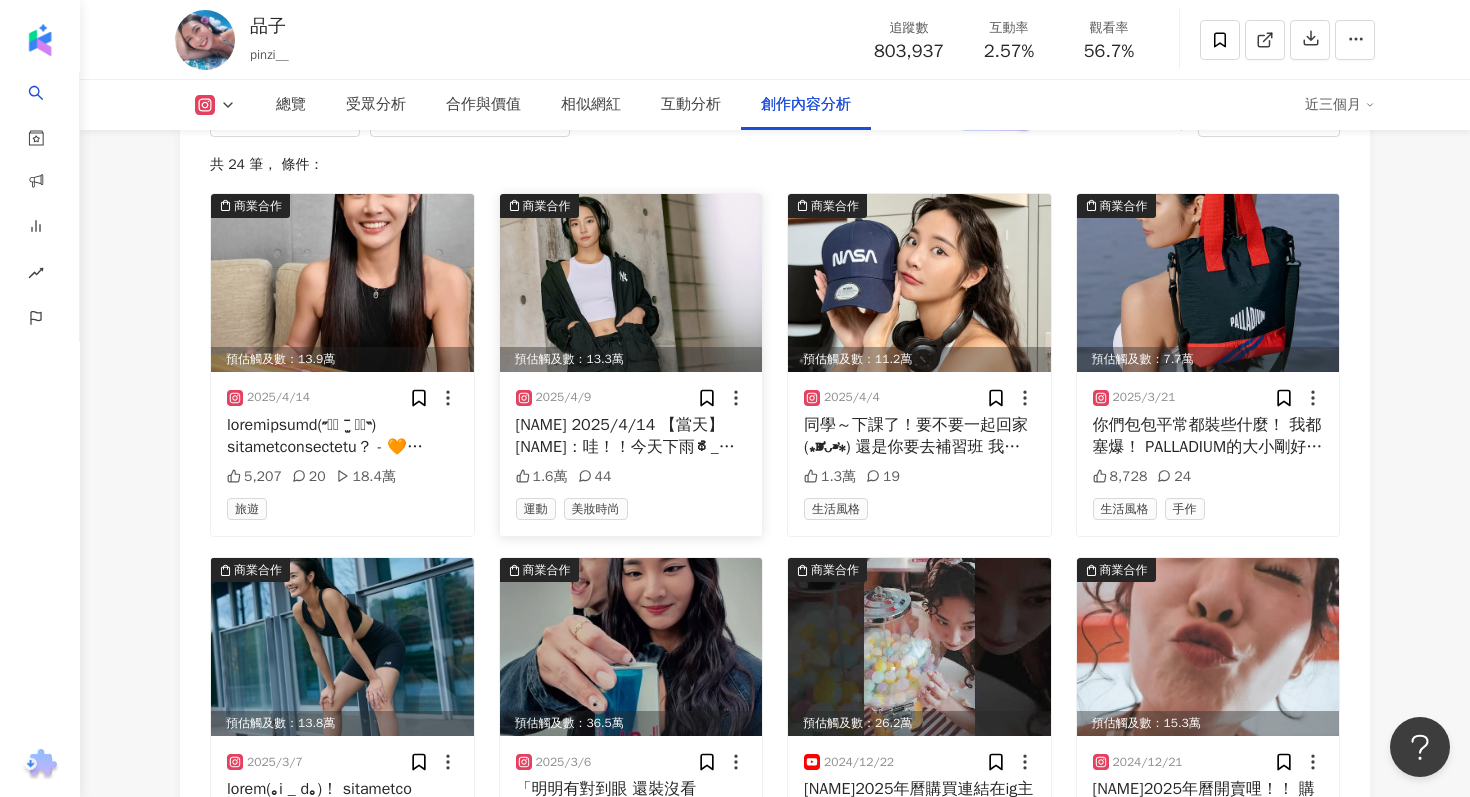 click on "【當天】
品：哇！！今天下雨ಥ_ಥ
也是品：哇呼！外套的防潑水好強（嚇
MLB這件外套還涼感抗UV超適合台灣的天氣哈哈！搭個棒球帽和長褲就俐落有個性🌟
鞋子的復古霧銀感很時尚　真正帥(˶‾᷄ ⁻̫ ‾᷅˵)
@mlbkorea_taiwan @mlbcrew_kr
#Sponsored #MLBKOREA #MLBCREW #MLBWindbreaker
#Windbreaker #WindbreakerCoordination #WindbreakerRecommendatio" at bounding box center [631, 436] 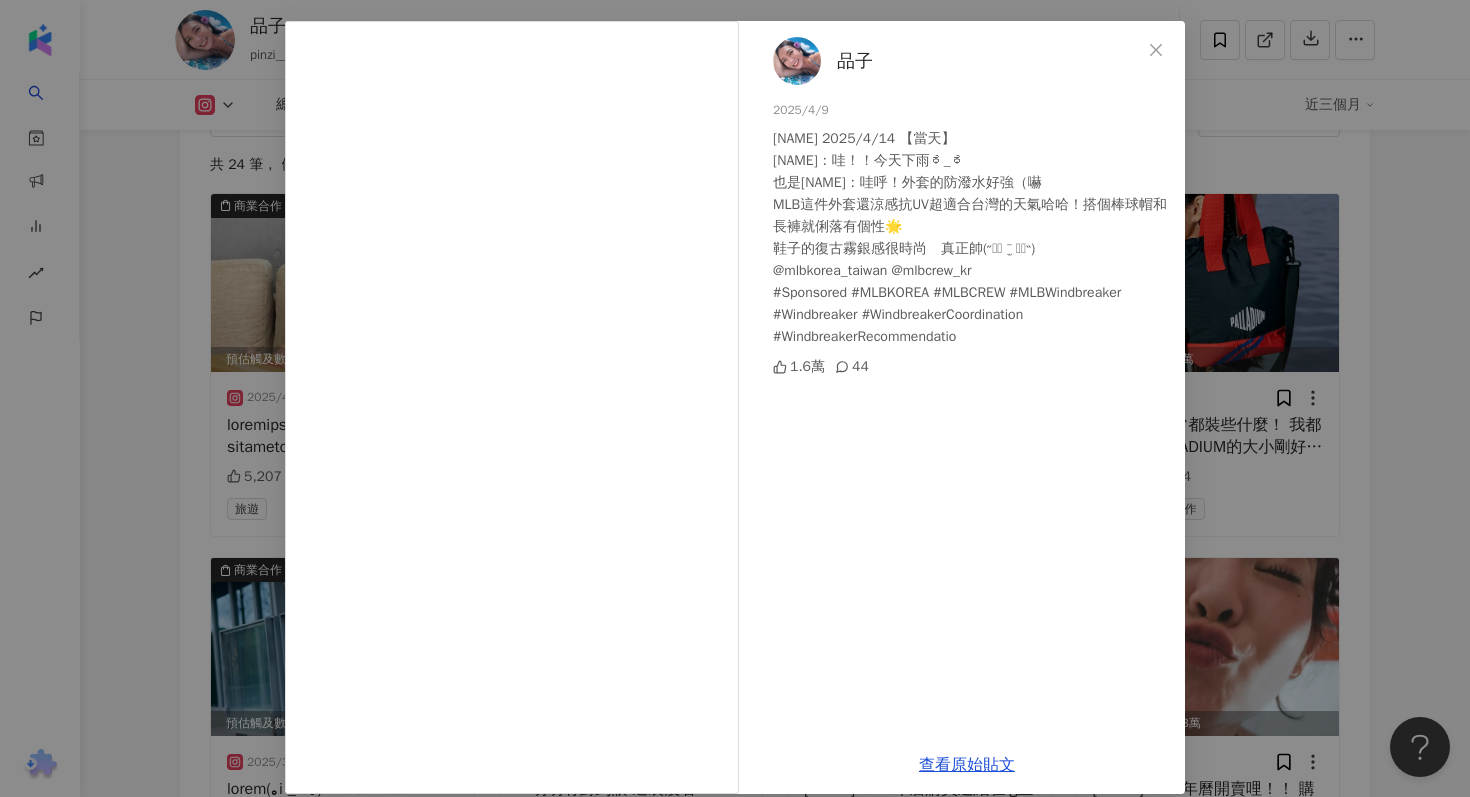scroll, scrollTop: 100, scrollLeft: 0, axis: vertical 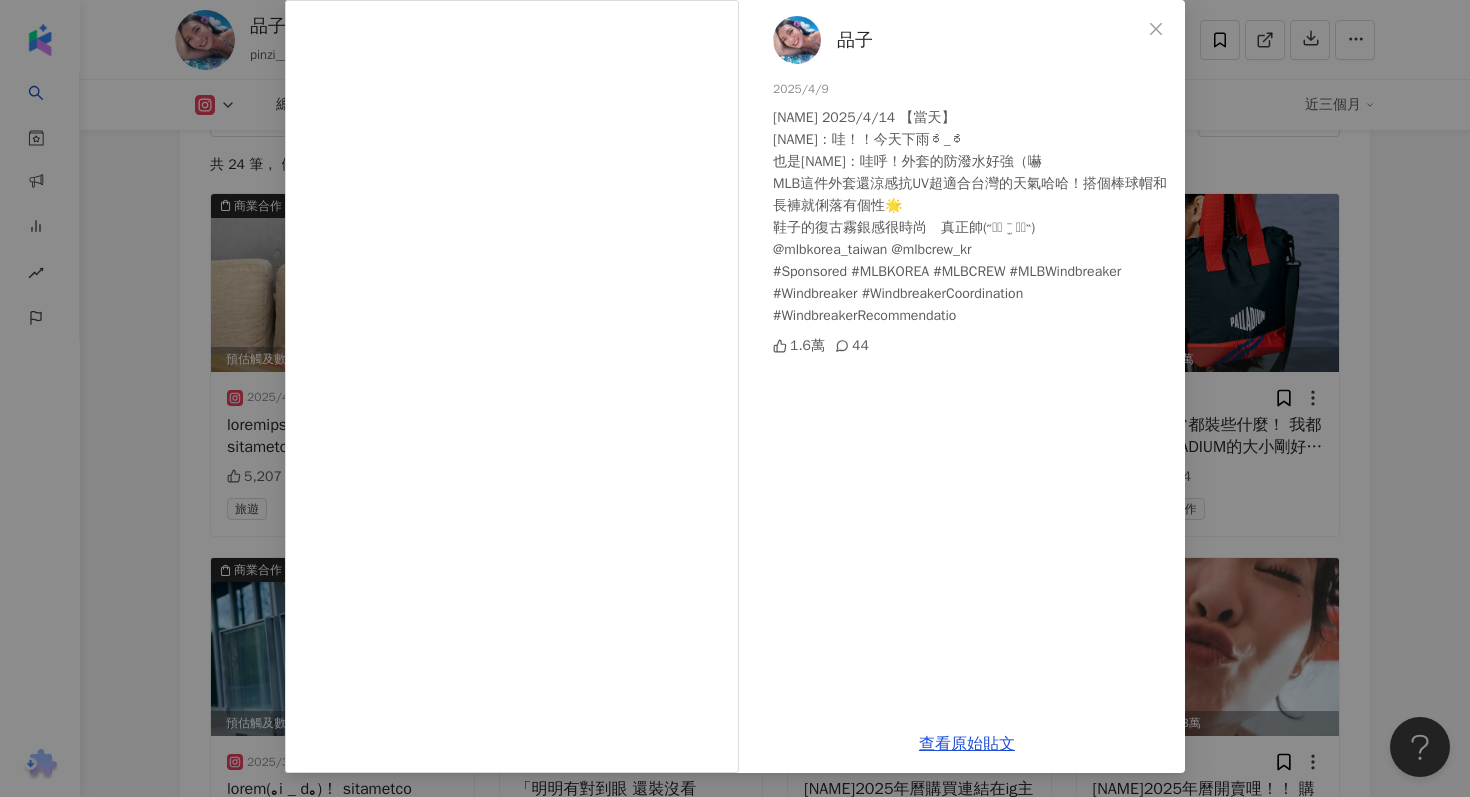 click on "品子 2025/4/9 【當天】
品：哇！！今天下雨ಥ_ಥ
也是品：哇呼！外套的防潑水好強（嚇
MLB這件外套還涼感抗UV超適合台灣的天氣哈哈！搭個棒球帽和長褲就俐落有個性🌟
鞋子的復古霧銀感很時尚　真正帥(˶‾᷄ ⁻̫ ‾᷅˵)
@mlbkorea_taiwan @mlbcrew_kr
#Sponsored #MLBKOREA #MLBCREW #MLBWindbreaker
#Windbreaker #WindbreakerCoordination #WindbreakerRecommendatio 1.6萬 44 查看原始貼文" at bounding box center [735, 398] 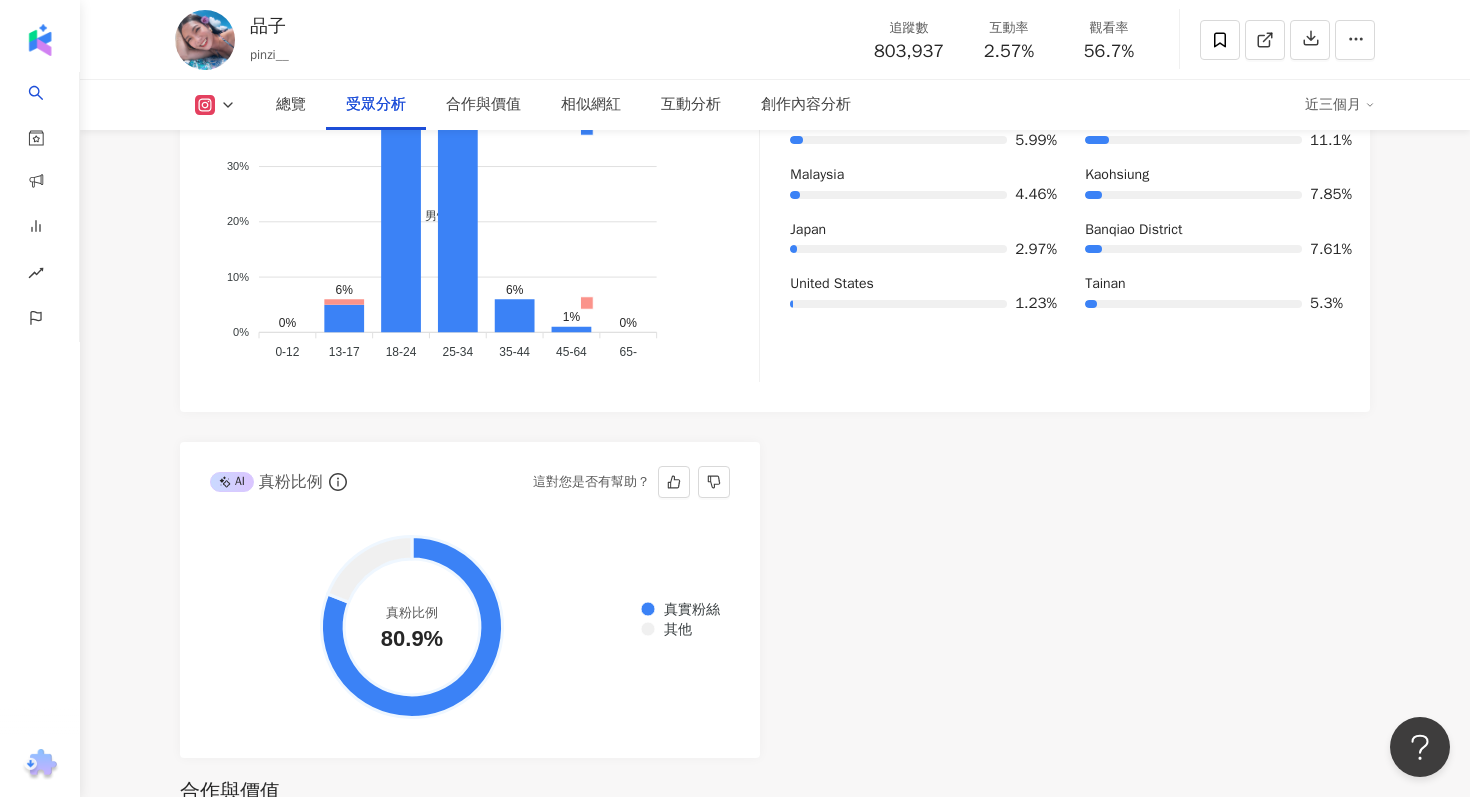 scroll, scrollTop: 1994, scrollLeft: 0, axis: vertical 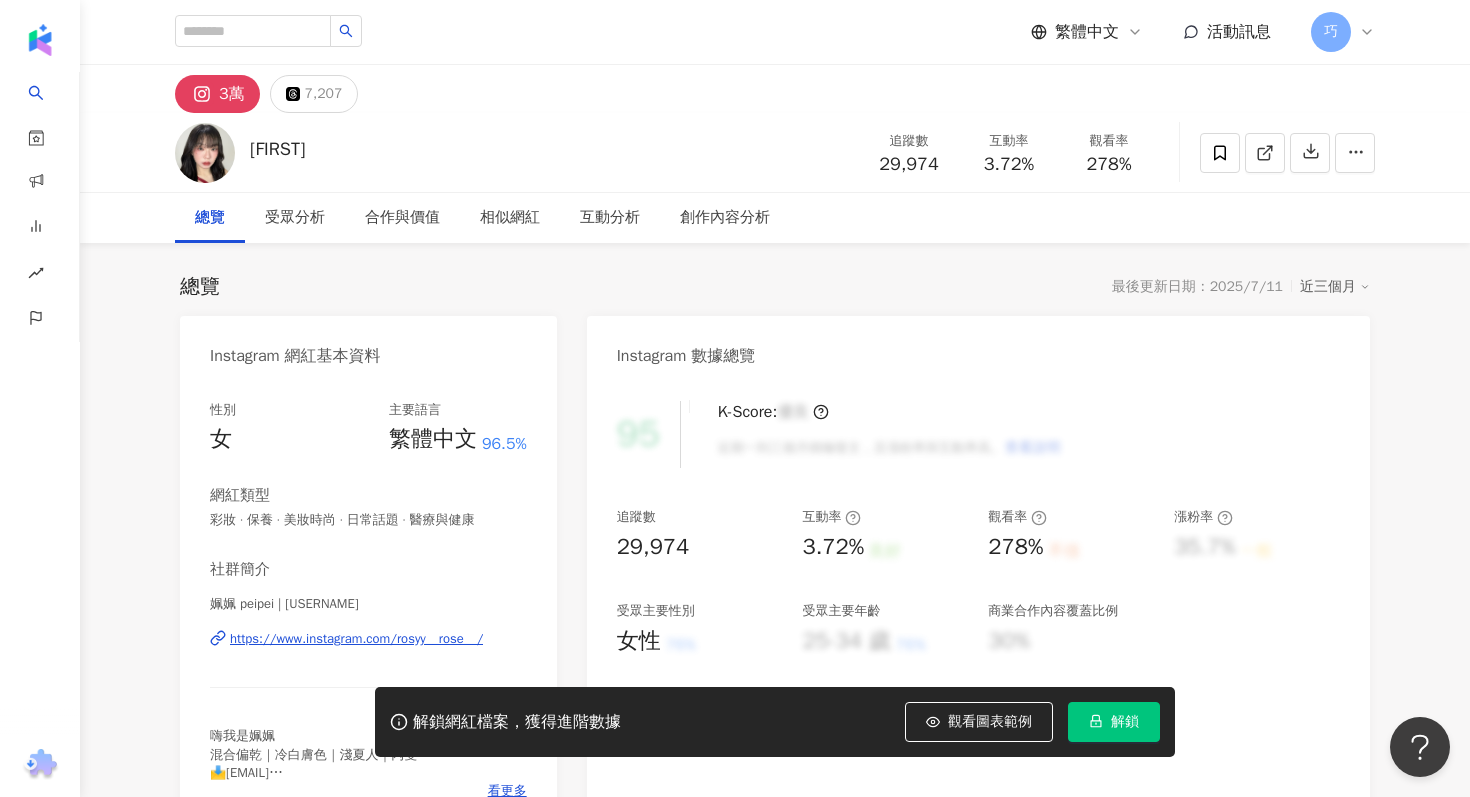 click on "解鎖" at bounding box center (1125, 722) 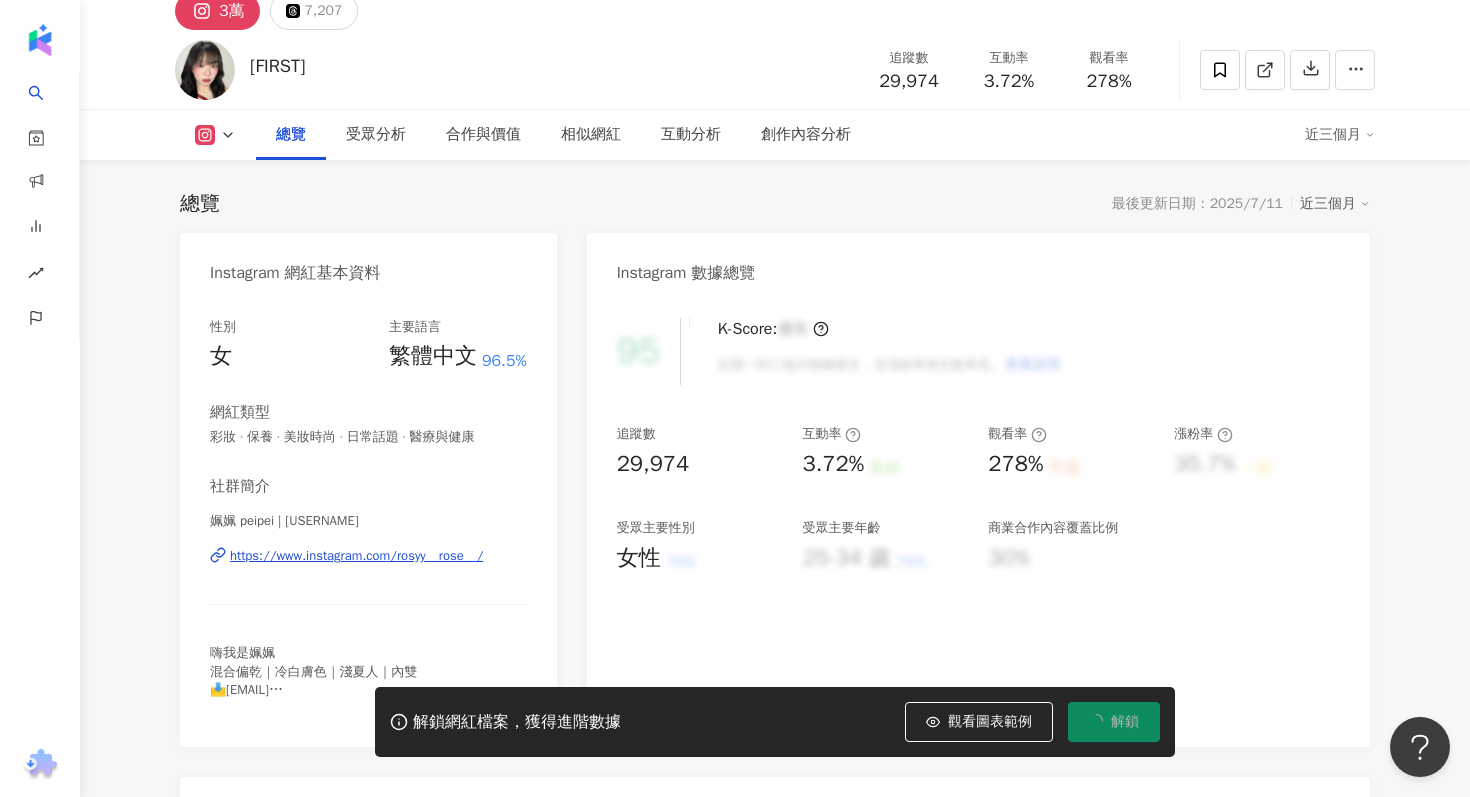 scroll, scrollTop: 213, scrollLeft: 0, axis: vertical 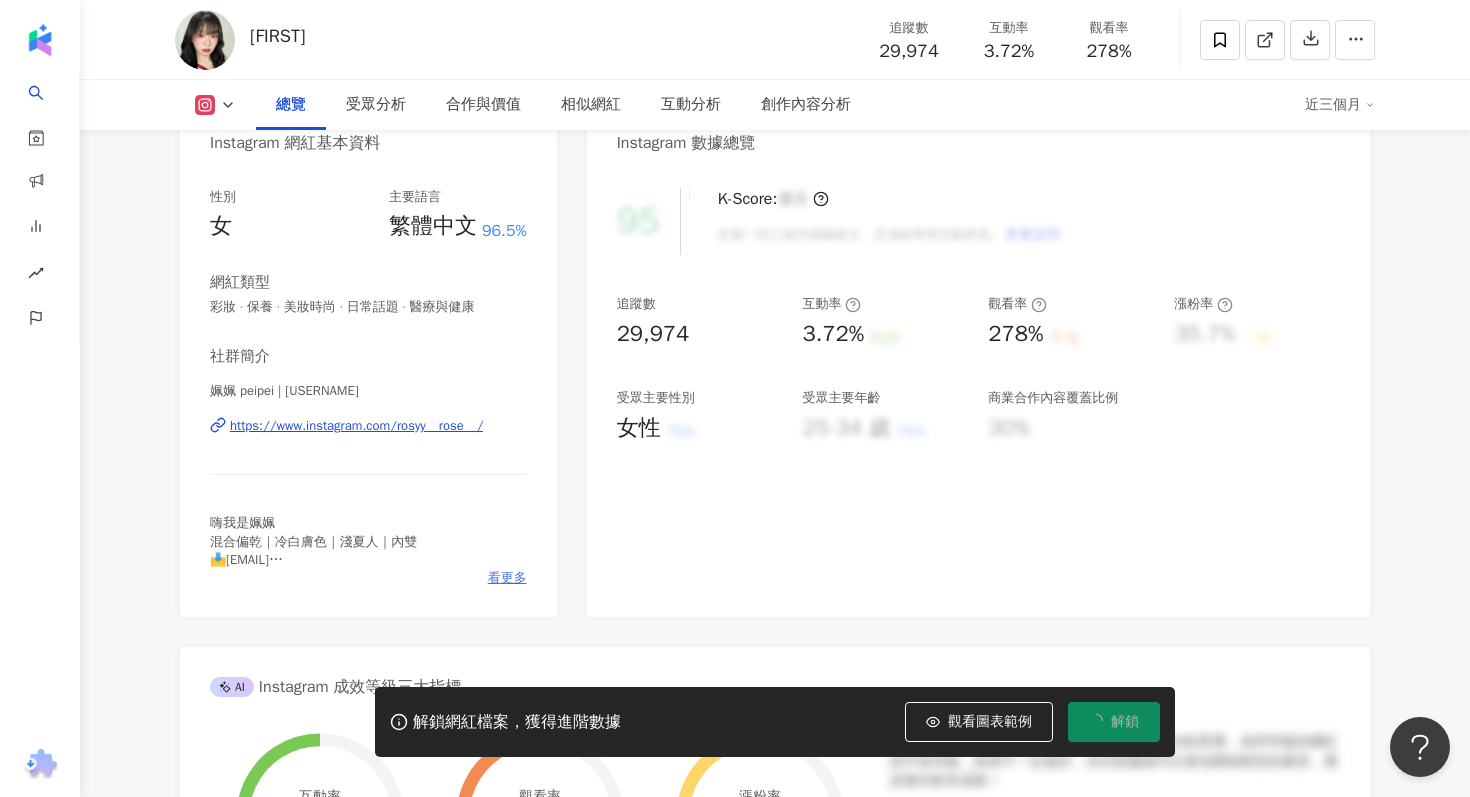 click on "看更多" at bounding box center (507, 578) 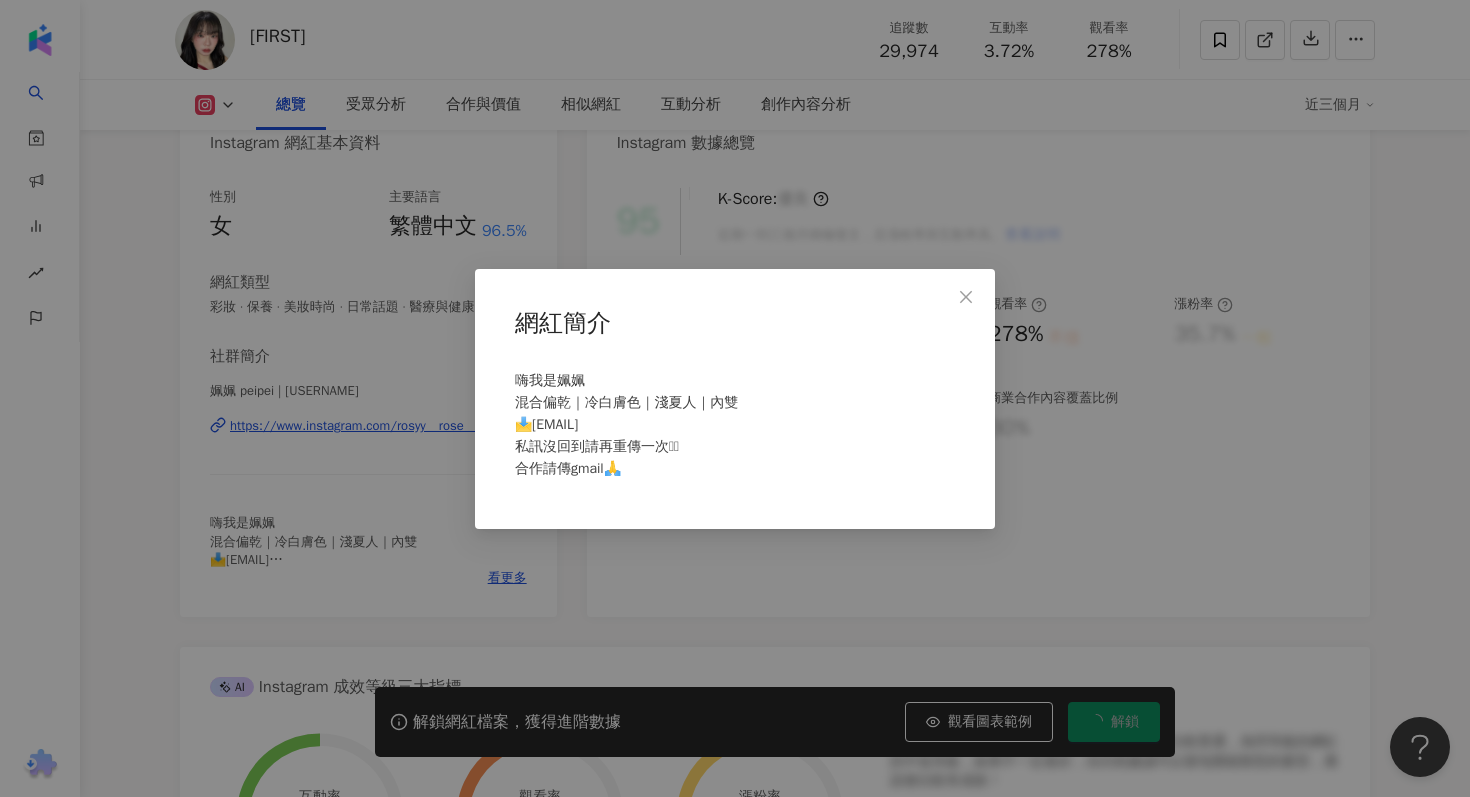 click on "網紅簡介 嗨我是姵姵
混合偏乾｜冷白膚色｜淺夏人｜內雙
📩joy630721@gmail.com
私訊沒回到請再重傳一次🫶🏻
合作請傳gmail🙏" at bounding box center (735, 398) 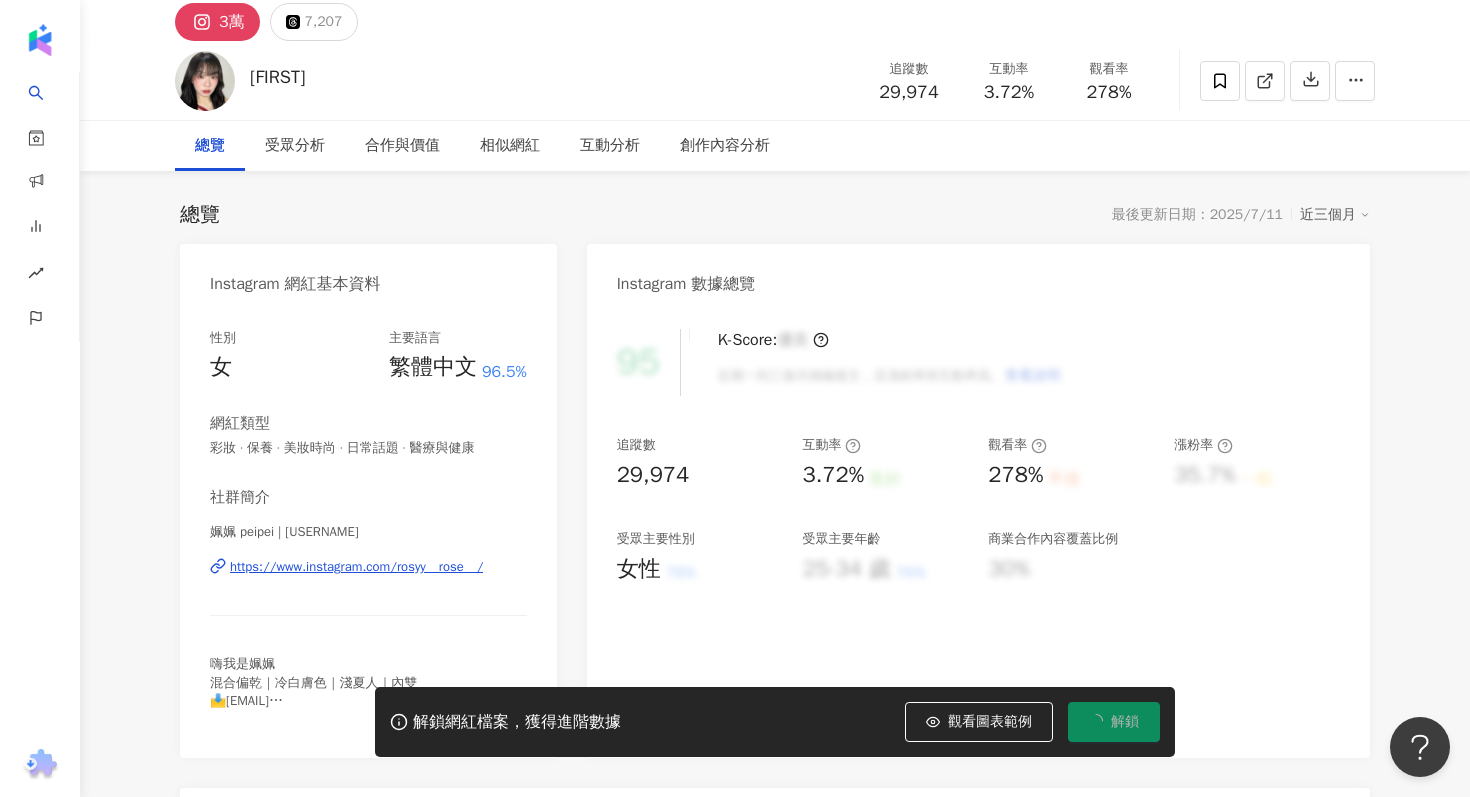scroll, scrollTop: 110, scrollLeft: 0, axis: vertical 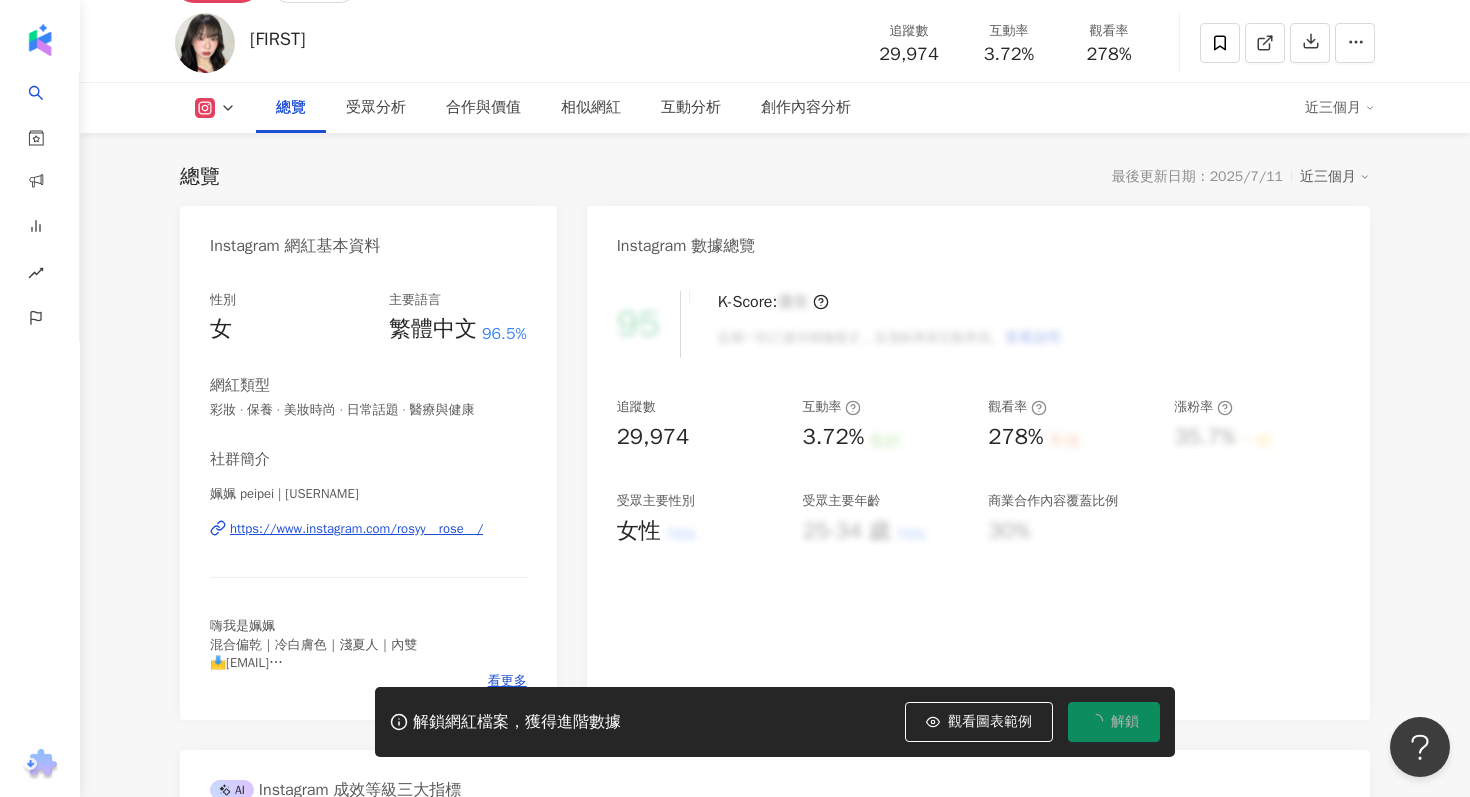 click on "https://www.instagram.com/rosyy__rose__/" at bounding box center (356, 529) 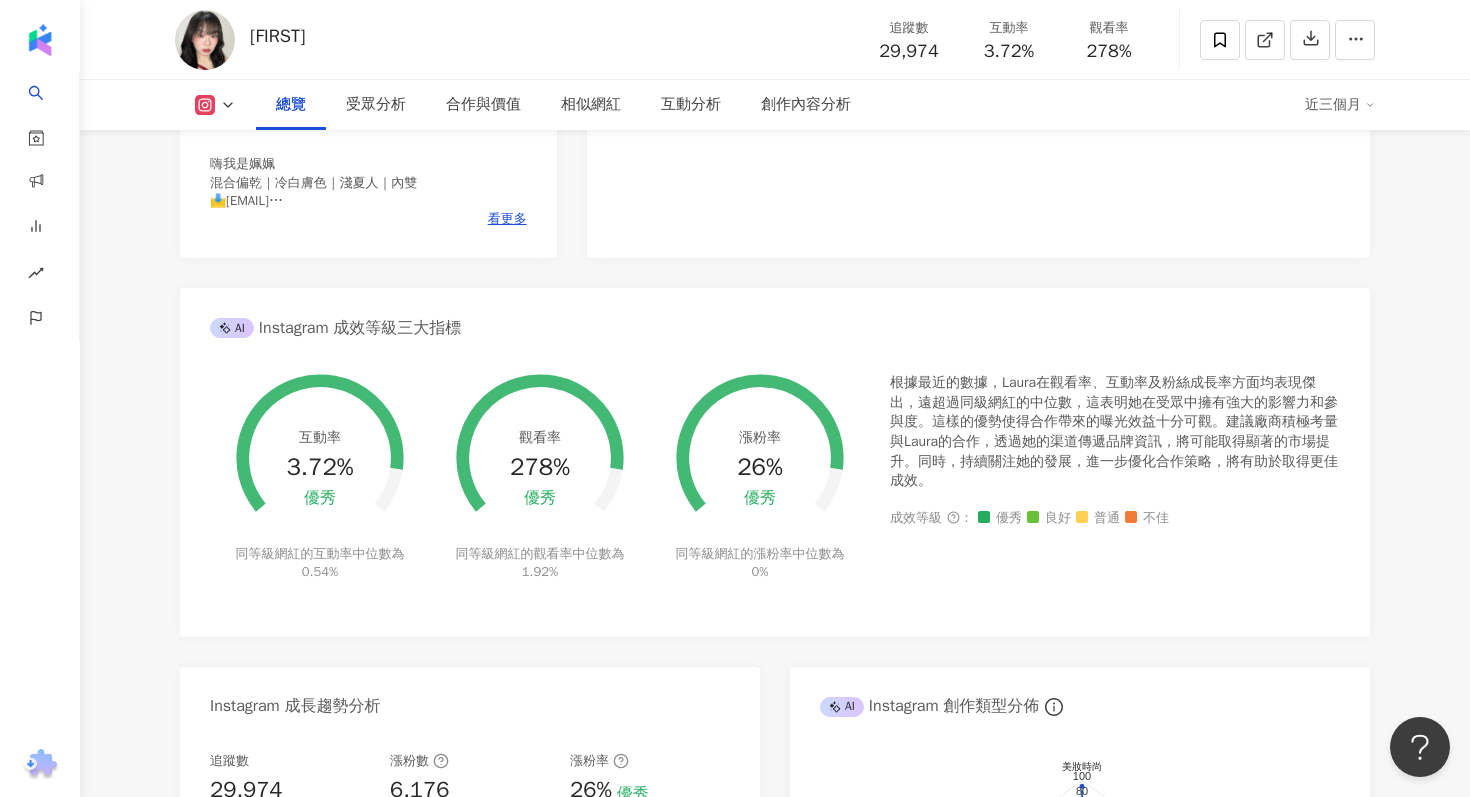 scroll, scrollTop: 646, scrollLeft: 0, axis: vertical 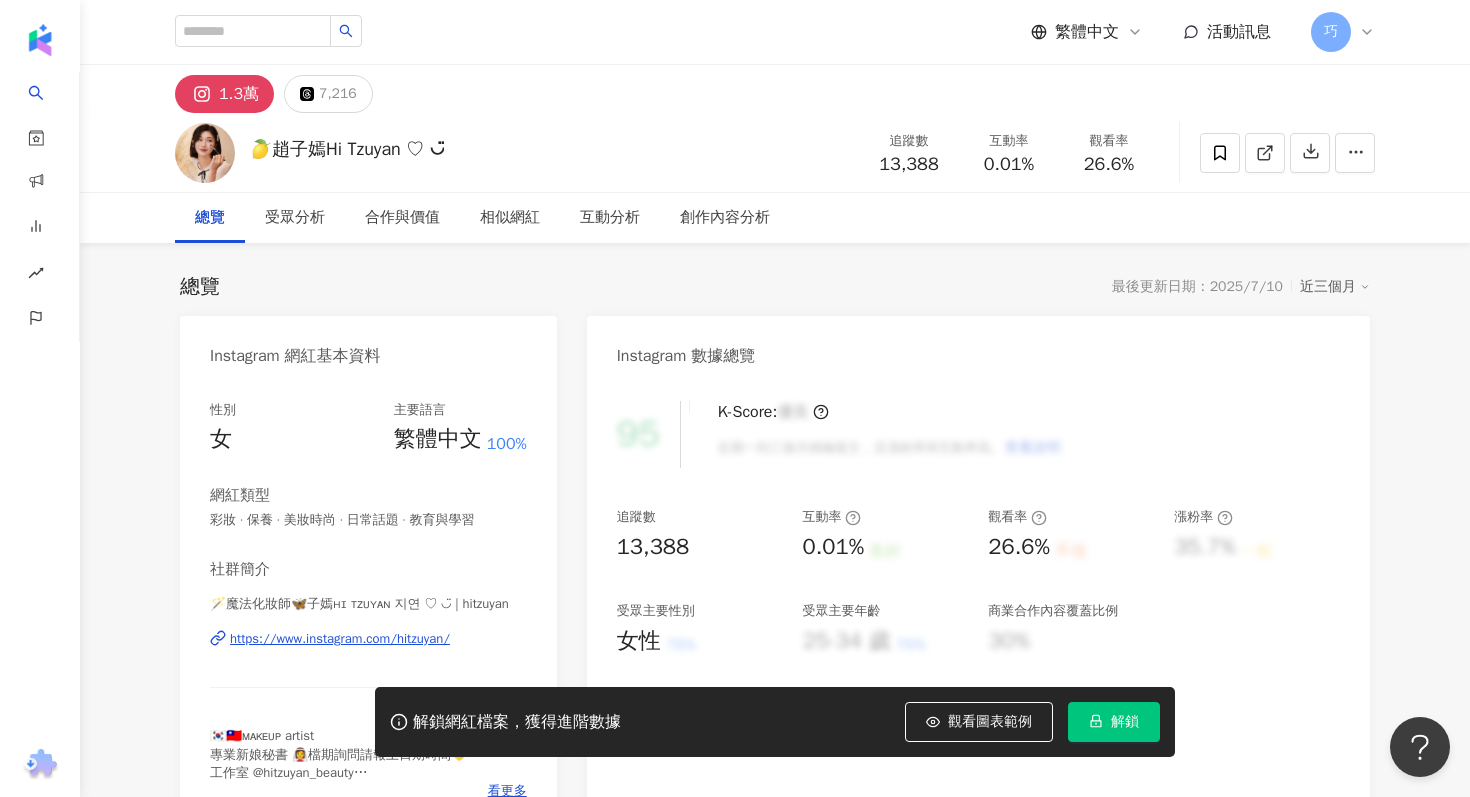 click on "解鎖" at bounding box center (1114, 722) 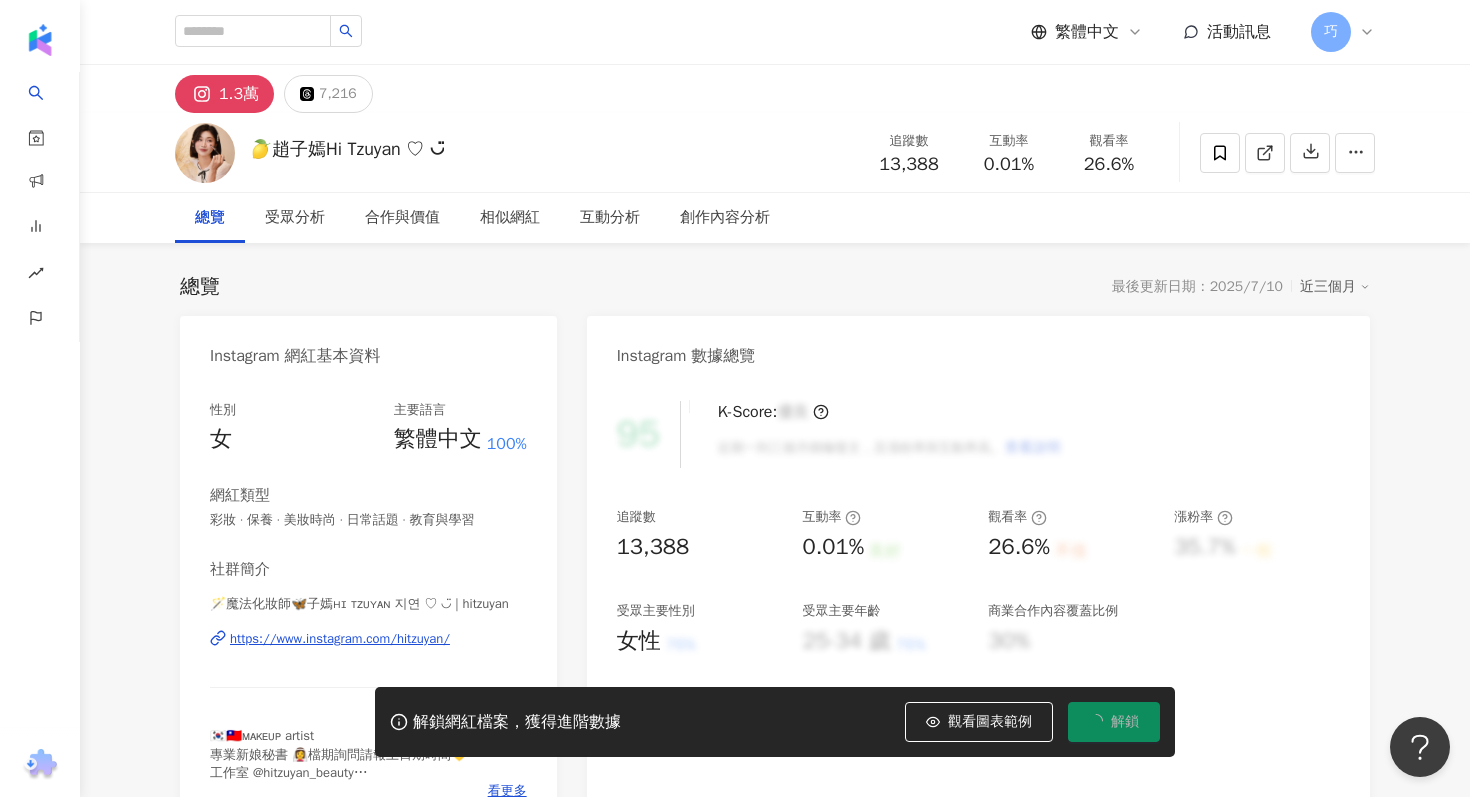 click on "https://www.instagram.com/hitzuyan/" at bounding box center [340, 639] 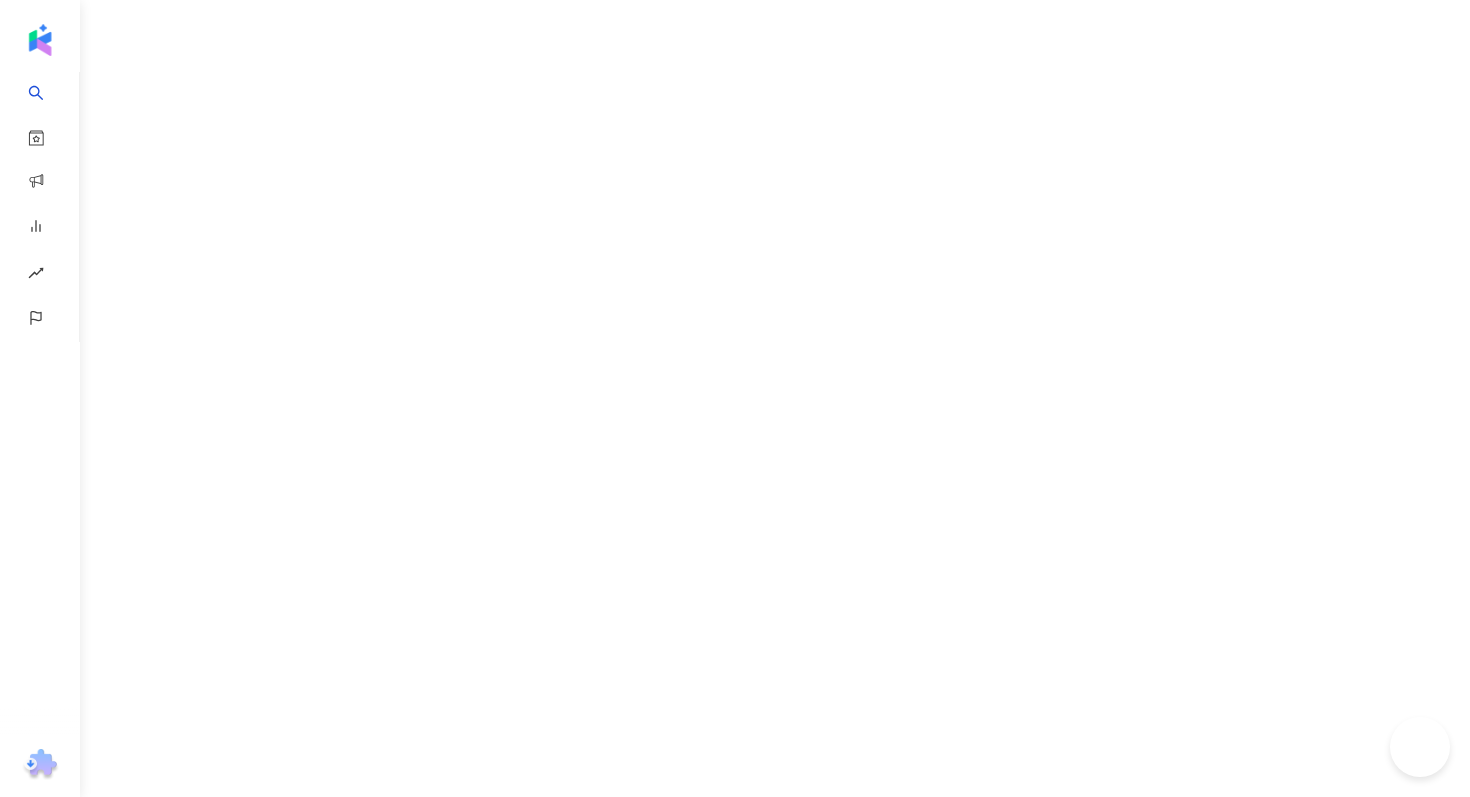 scroll, scrollTop: 0, scrollLeft: 0, axis: both 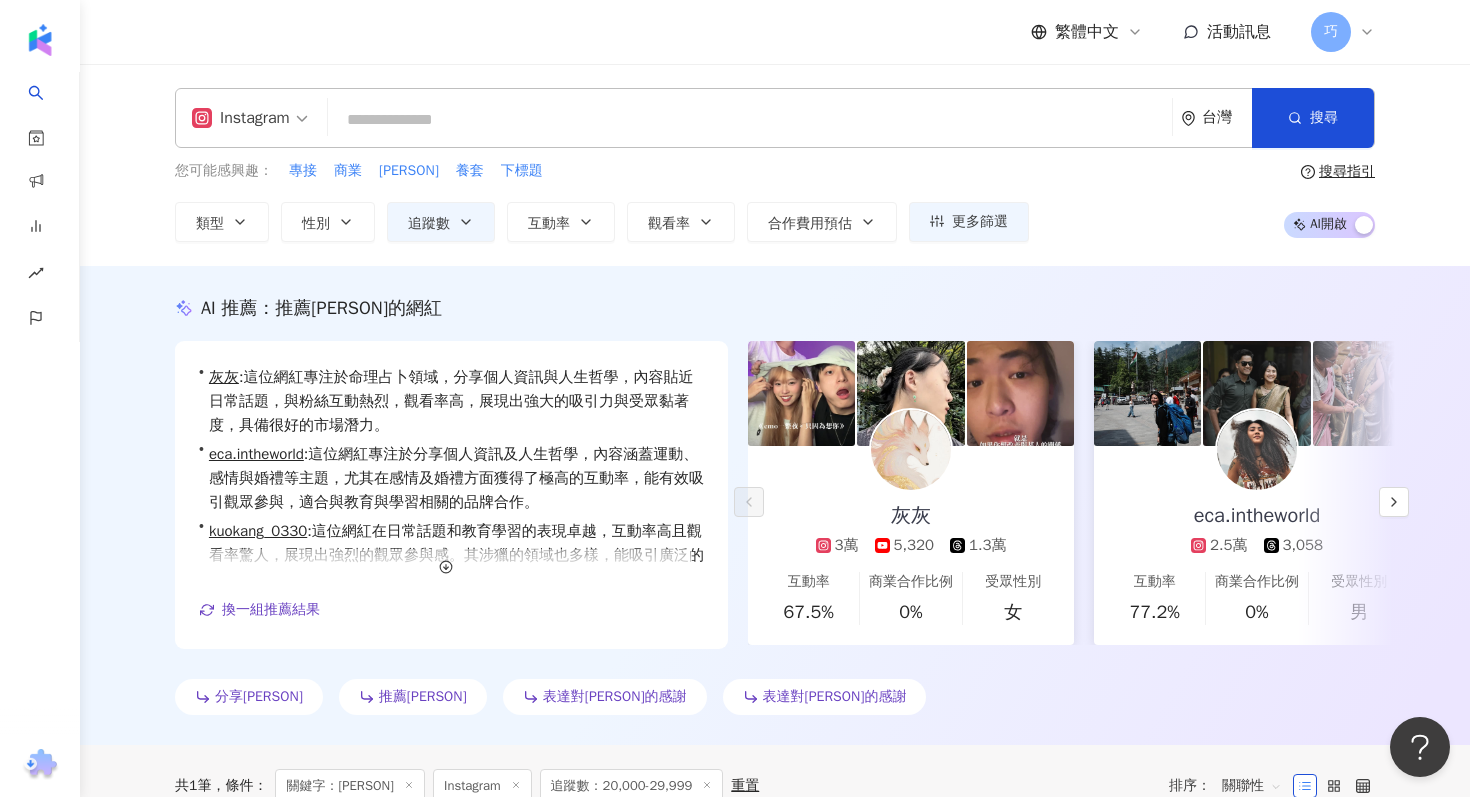 click at bounding box center [750, 120] 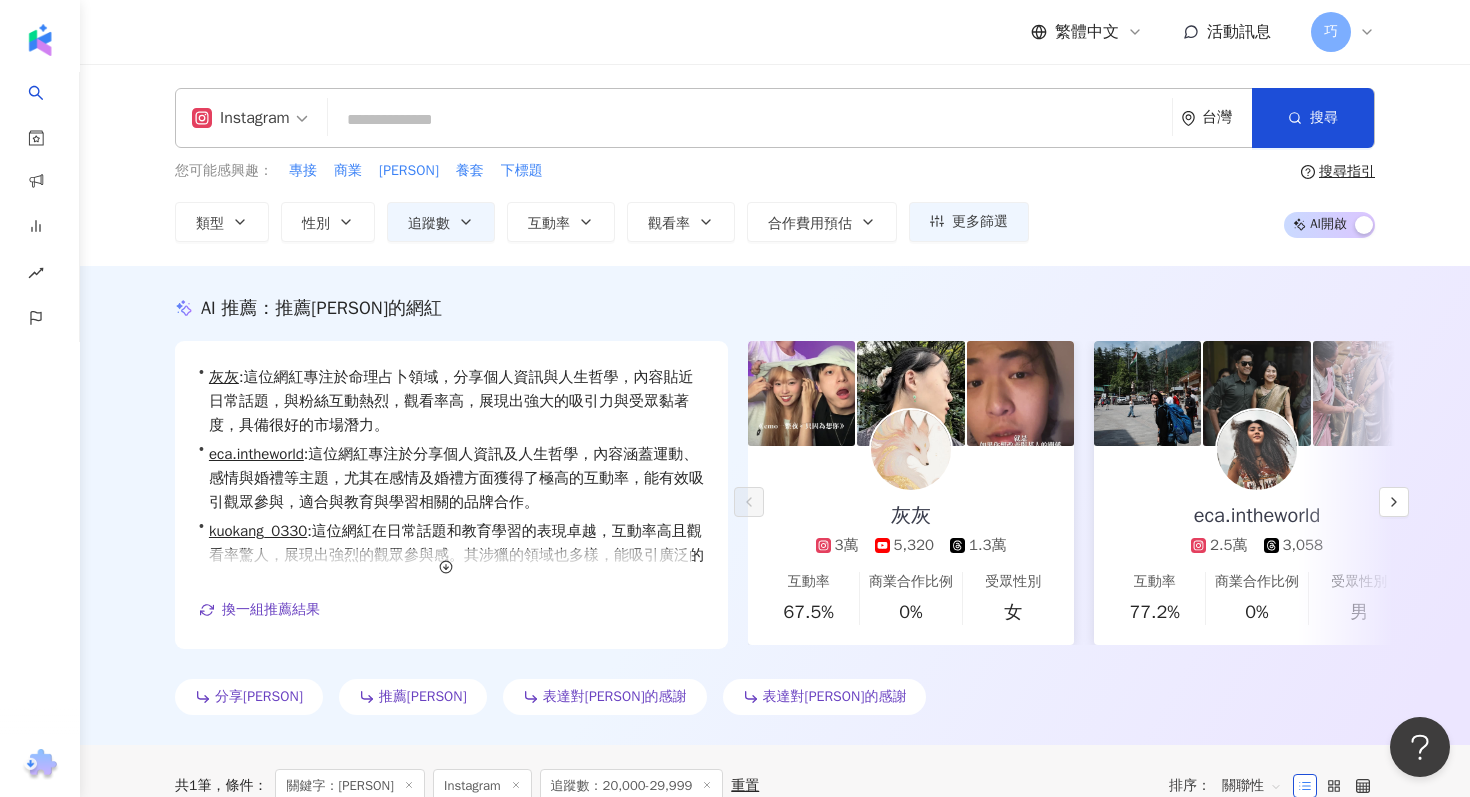 click at bounding box center [750, 120] 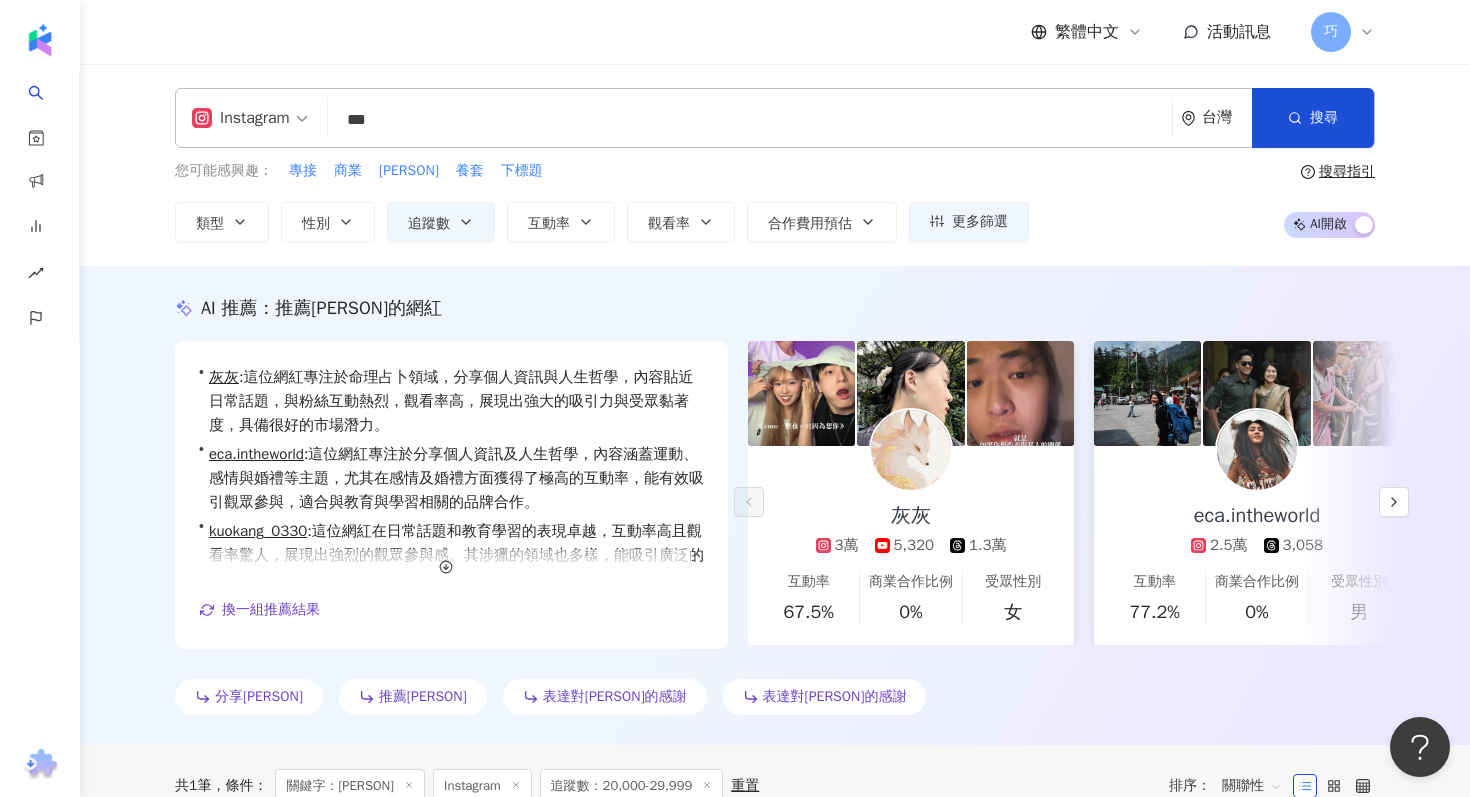 type on "**" 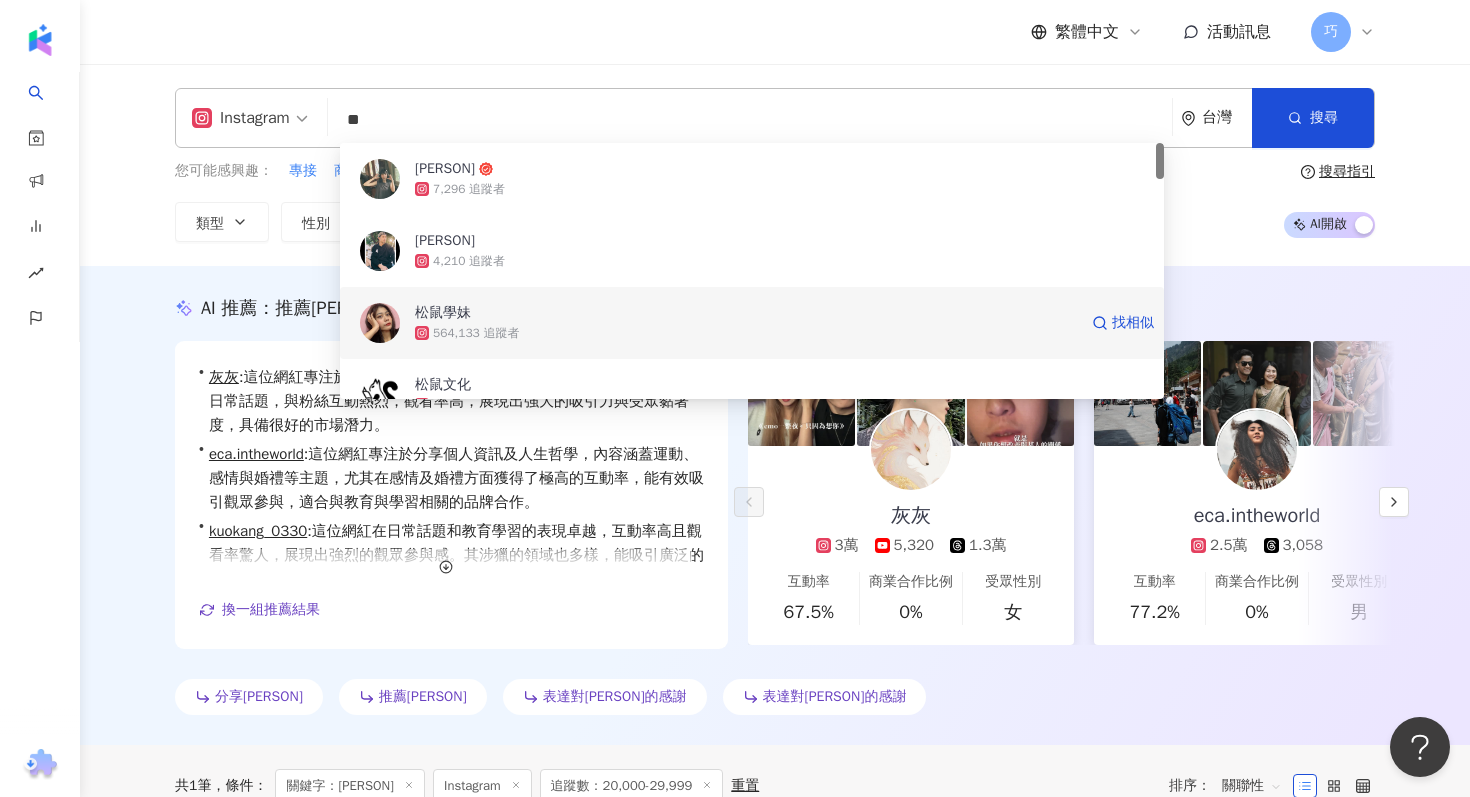 click on "[PERSON] 564,133 追蹤者 找相似" at bounding box center (752, 323) 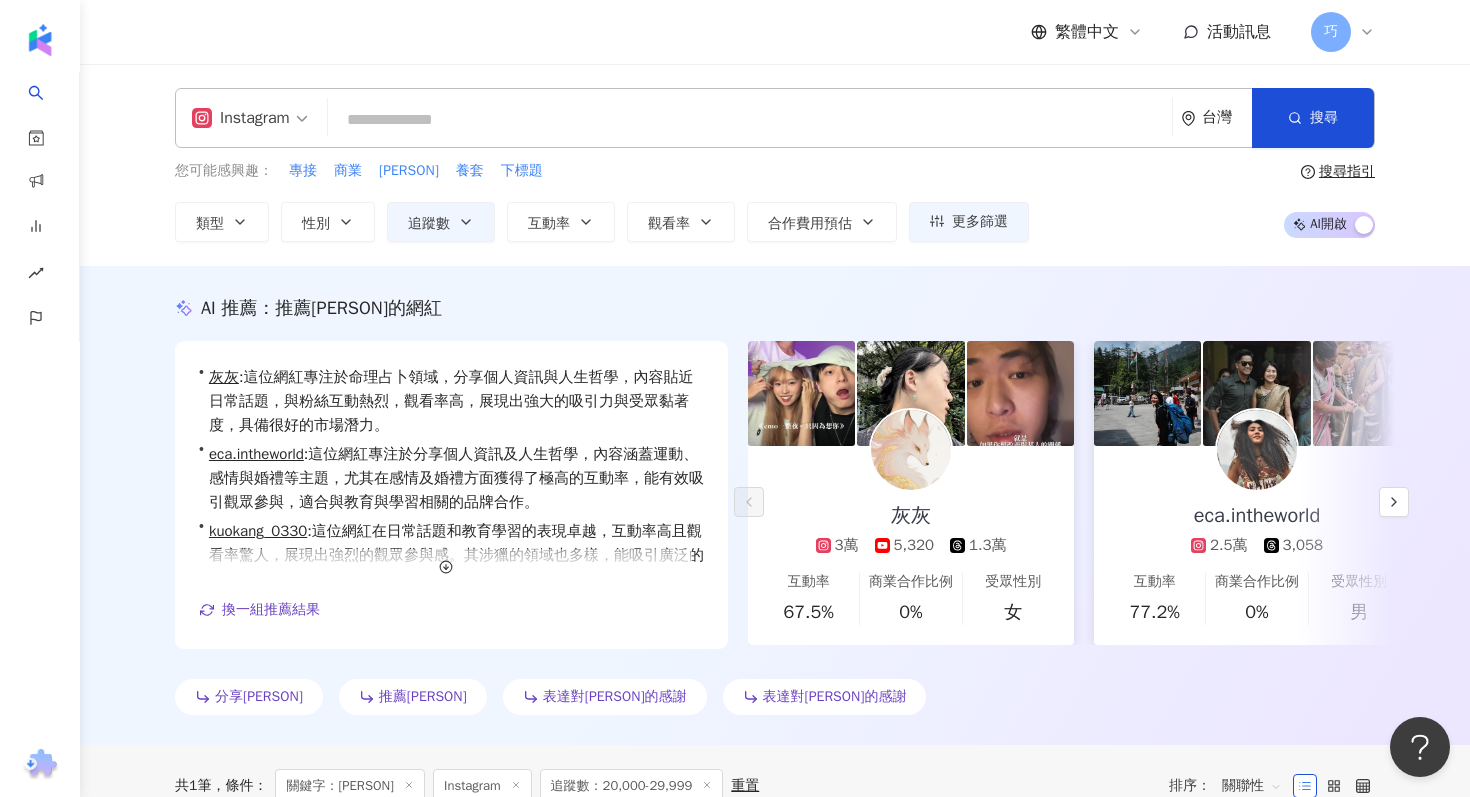 click at bounding box center (750, 120) 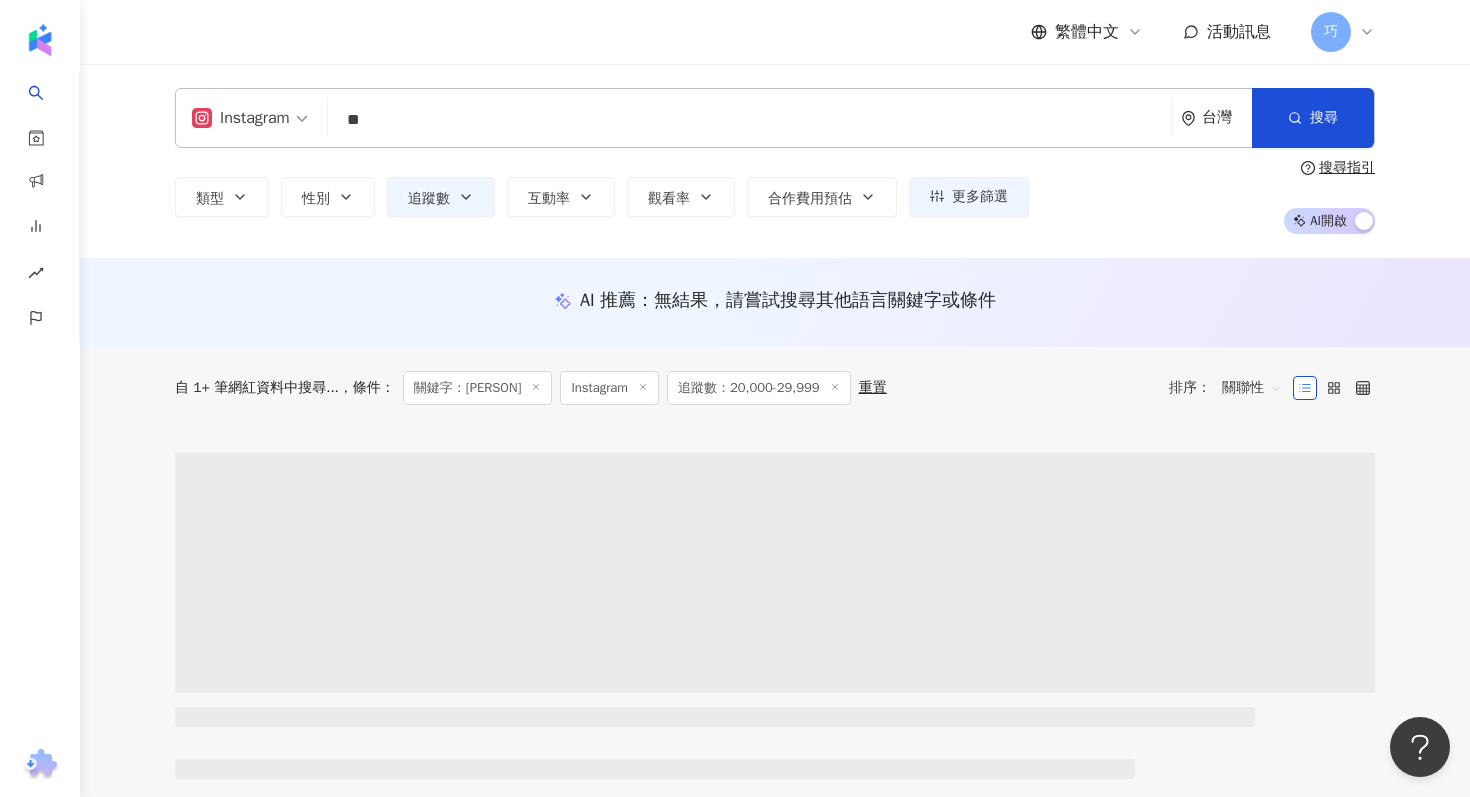 type on "**" 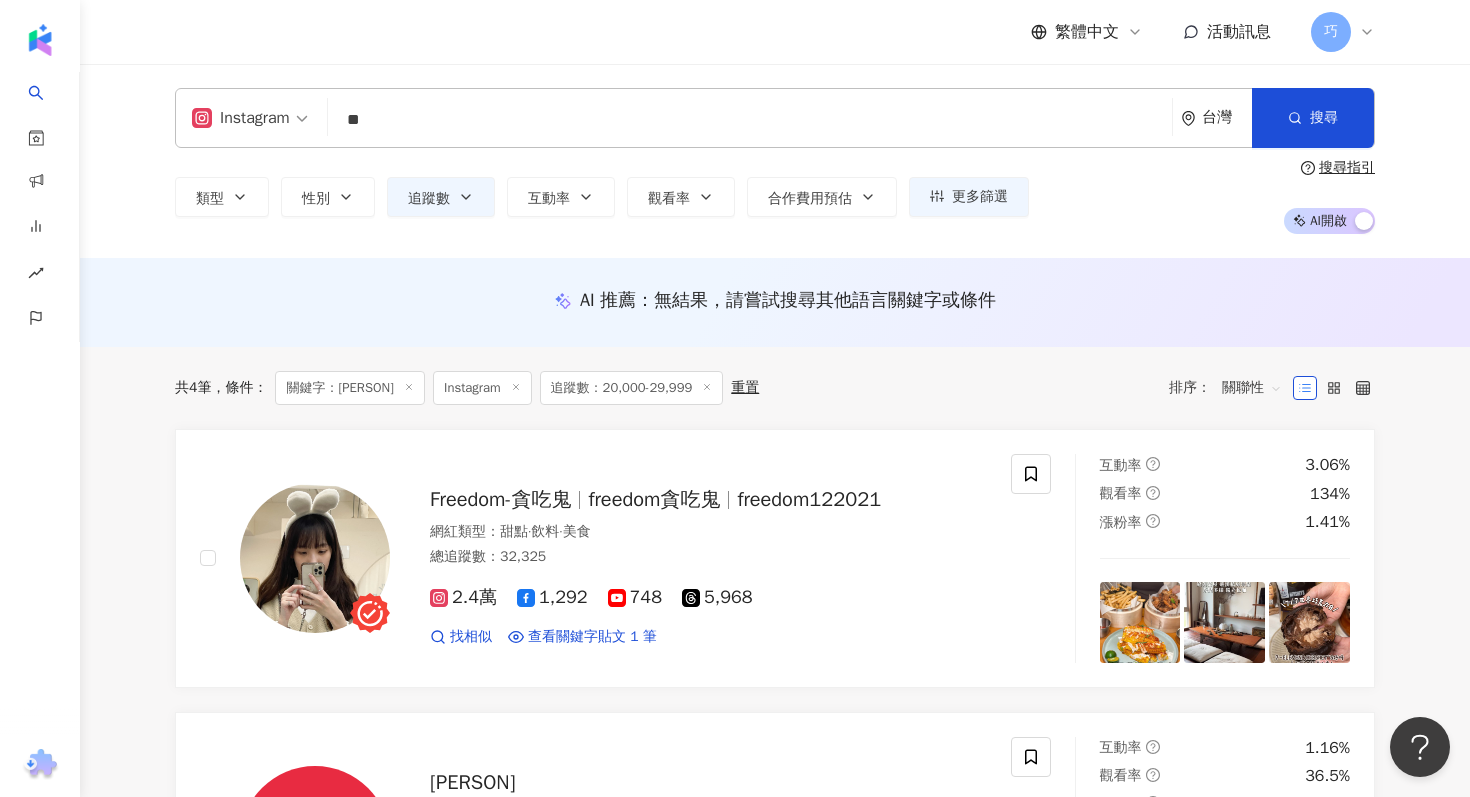 click on "AI 推薦 ： 無結果，請嘗試搜尋其他語言關鍵字或條件" at bounding box center (775, 300) 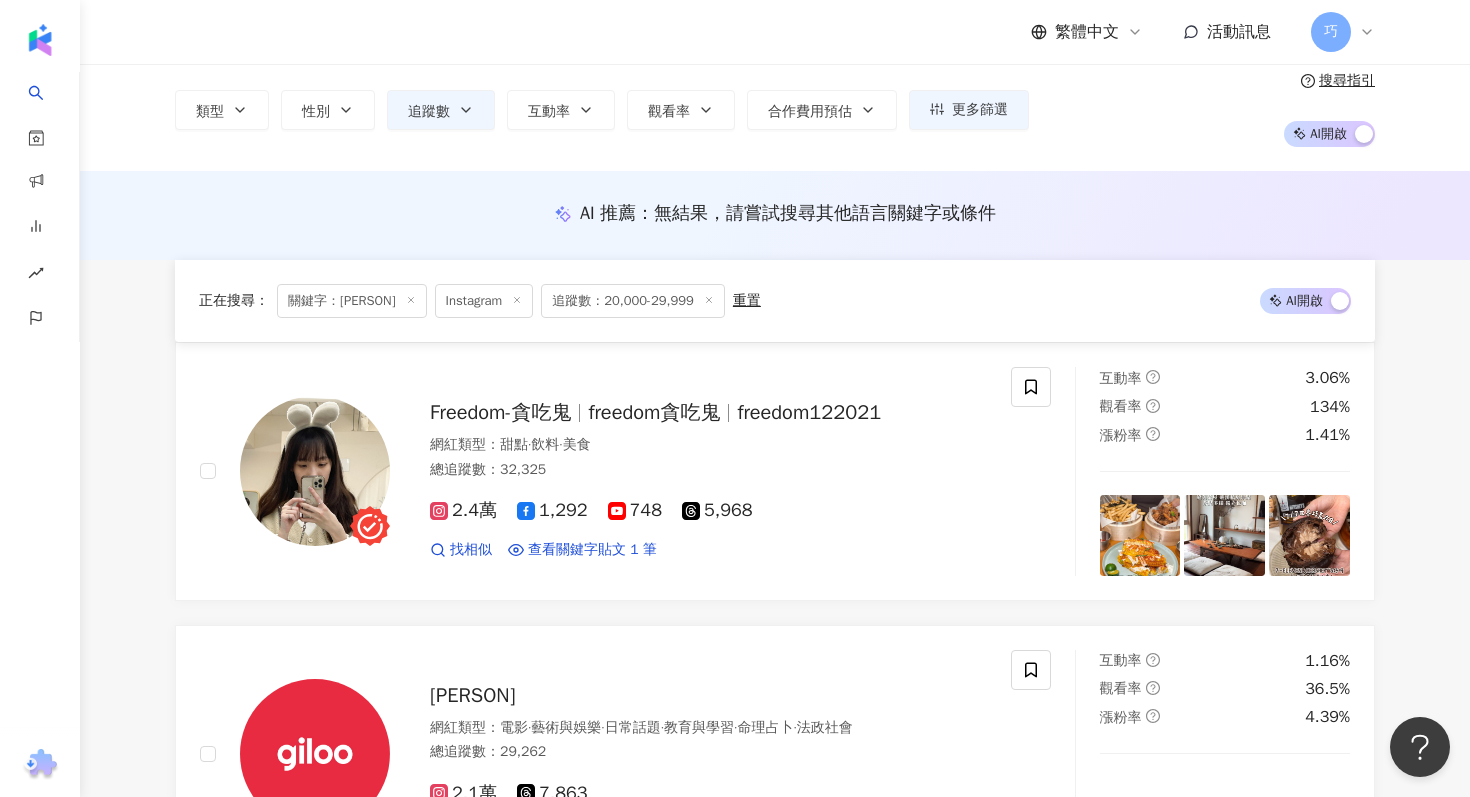 scroll, scrollTop: 0, scrollLeft: 0, axis: both 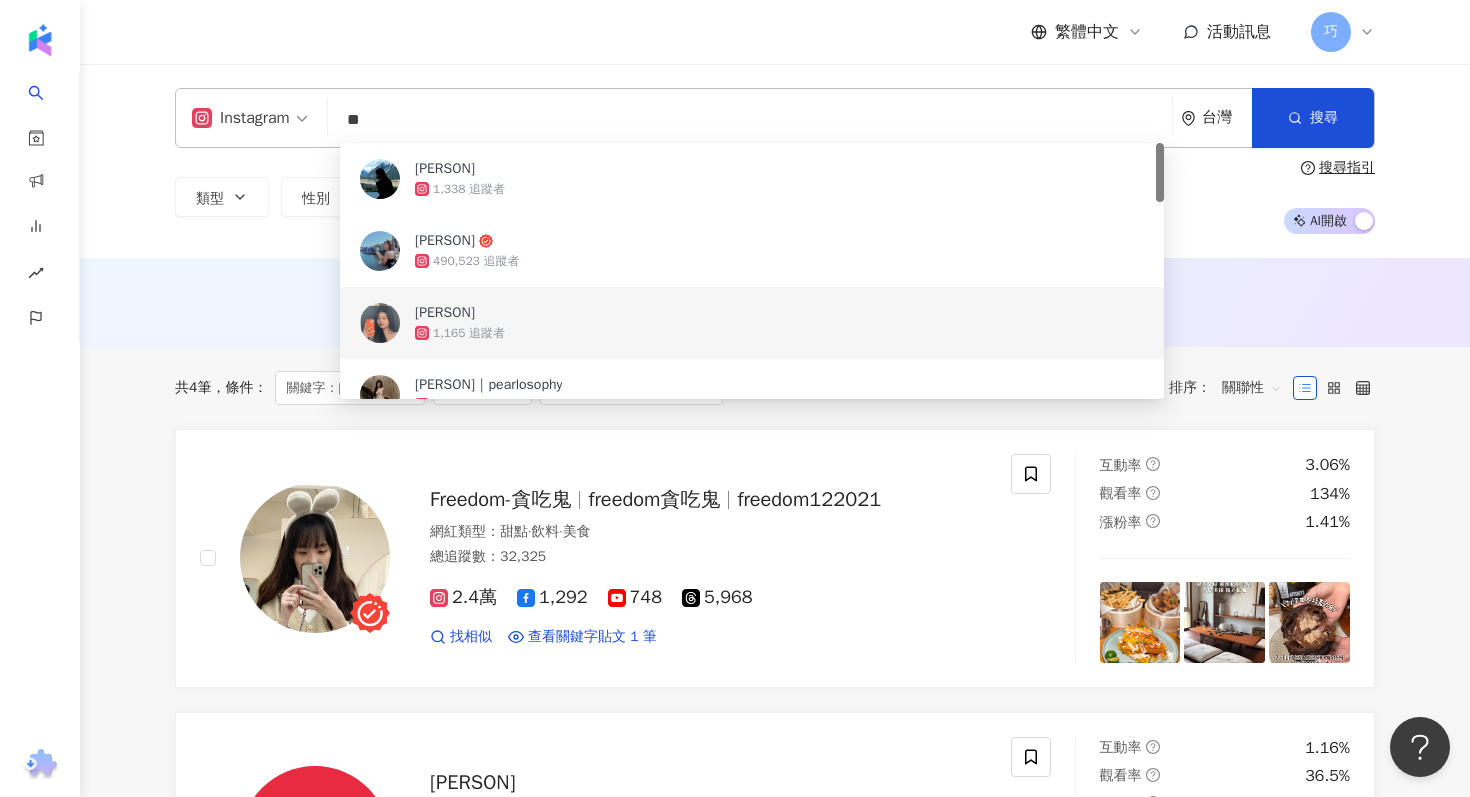 click on "**" at bounding box center (750, 120) 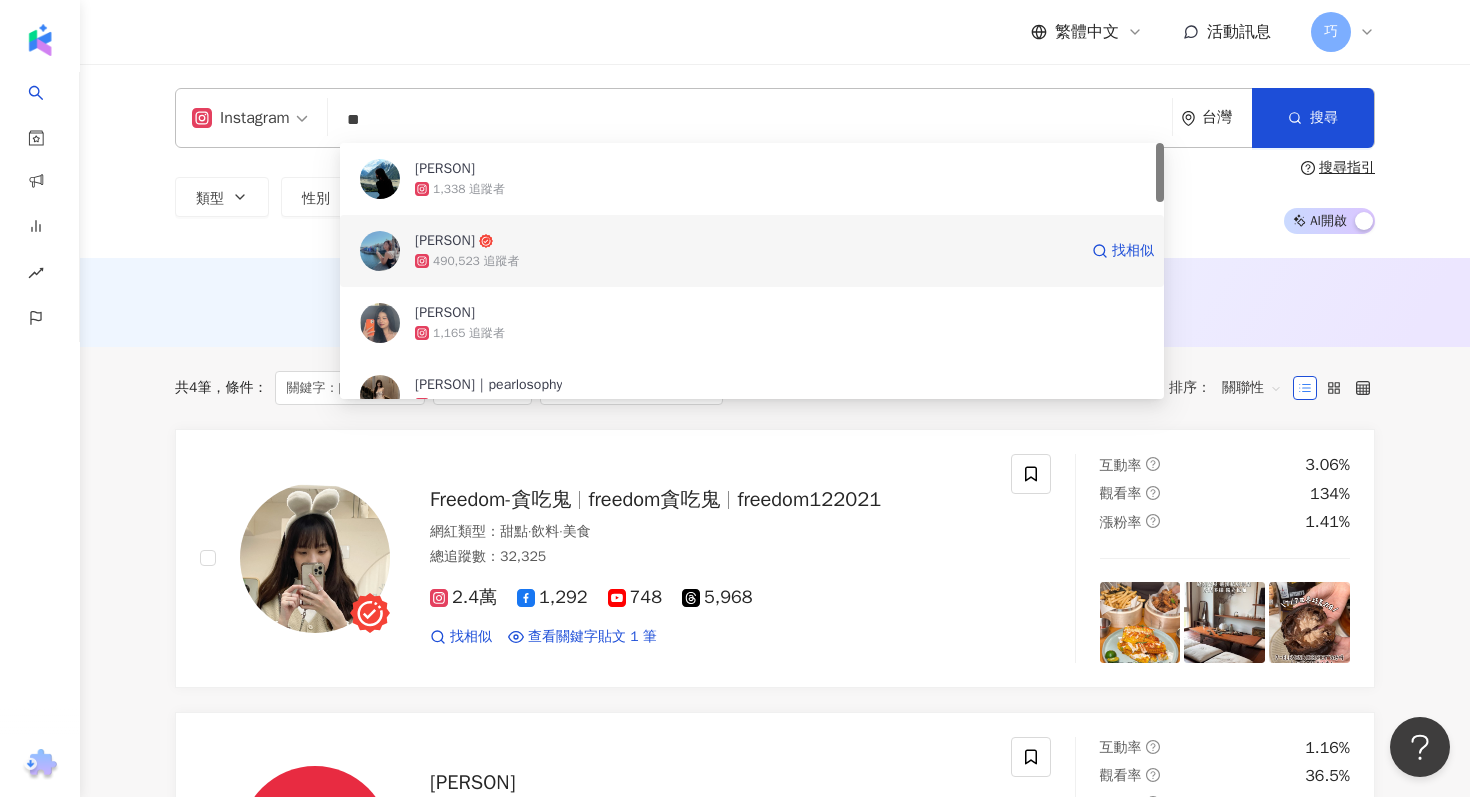 click on "490,523   追蹤者" at bounding box center (746, 261) 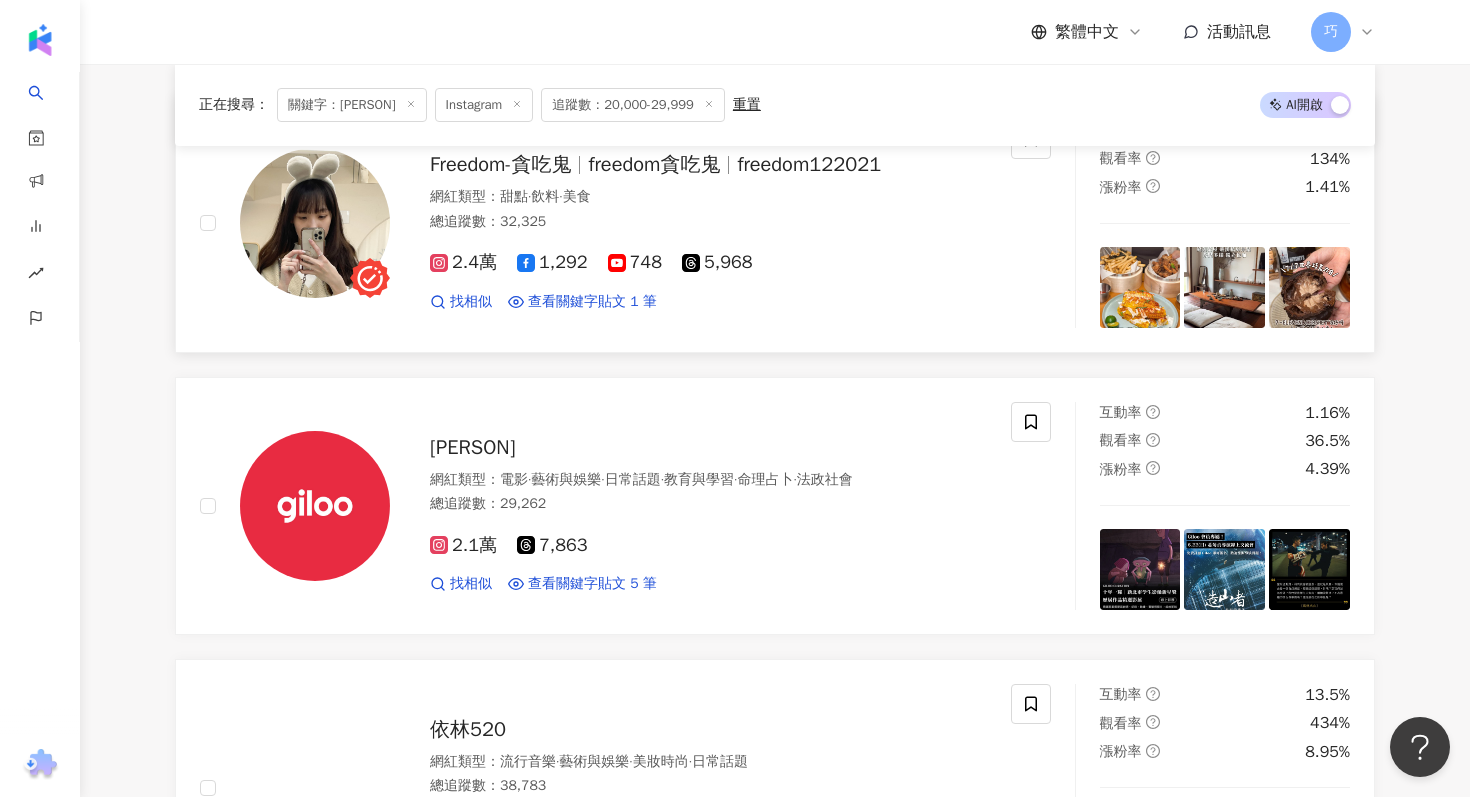 scroll, scrollTop: 344, scrollLeft: 0, axis: vertical 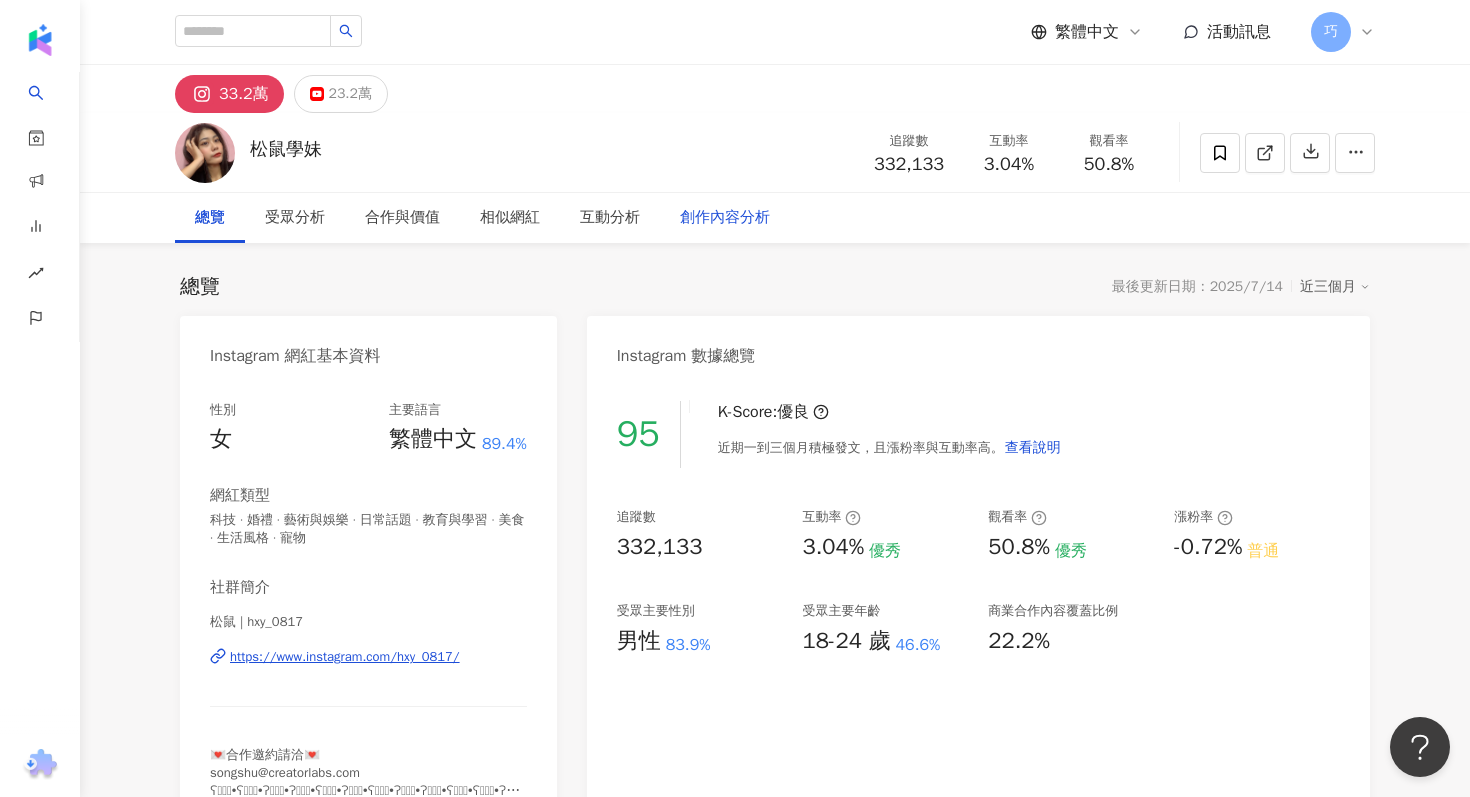 click on "創作內容分析" at bounding box center [725, 218] 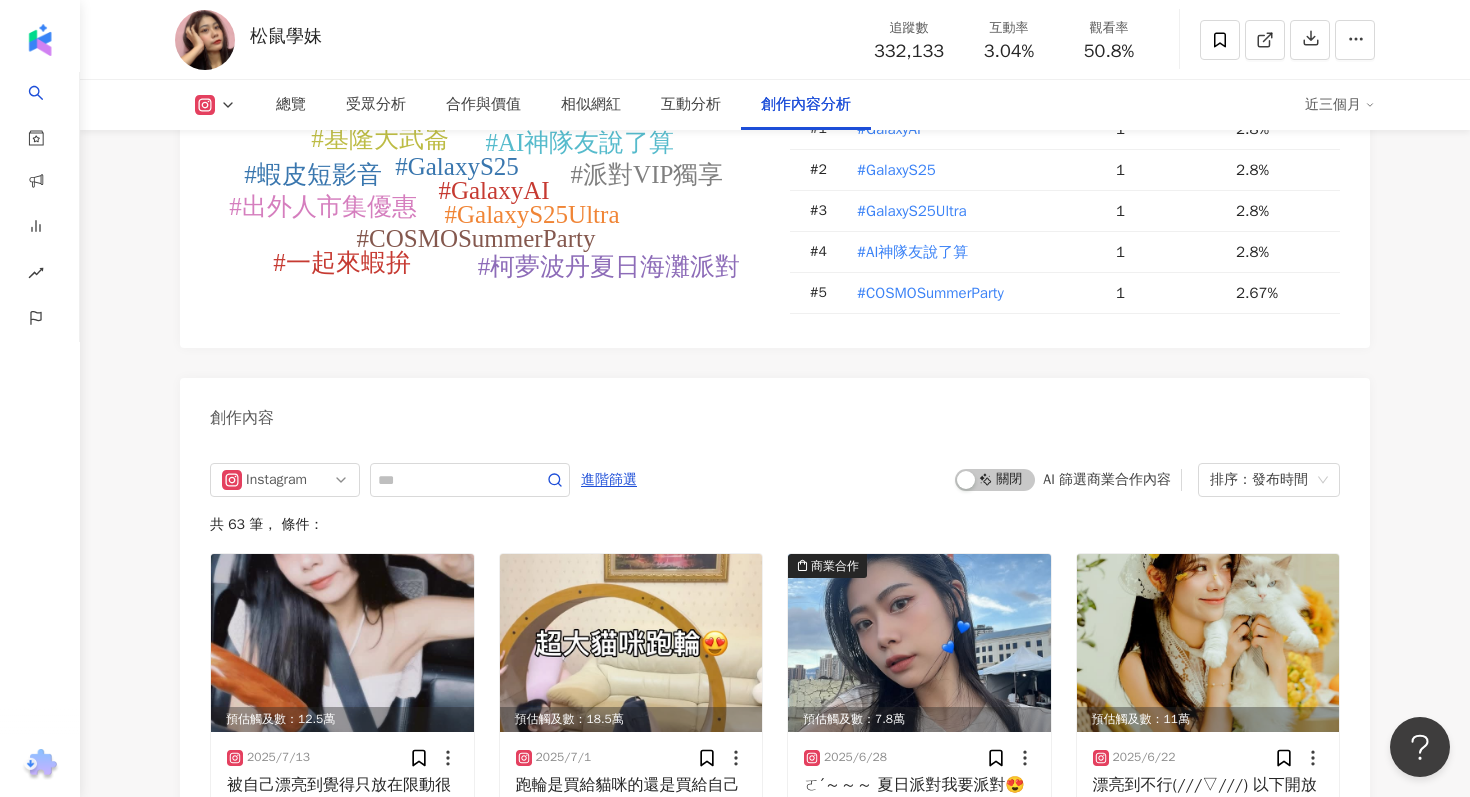 scroll, scrollTop: 5590, scrollLeft: 0, axis: vertical 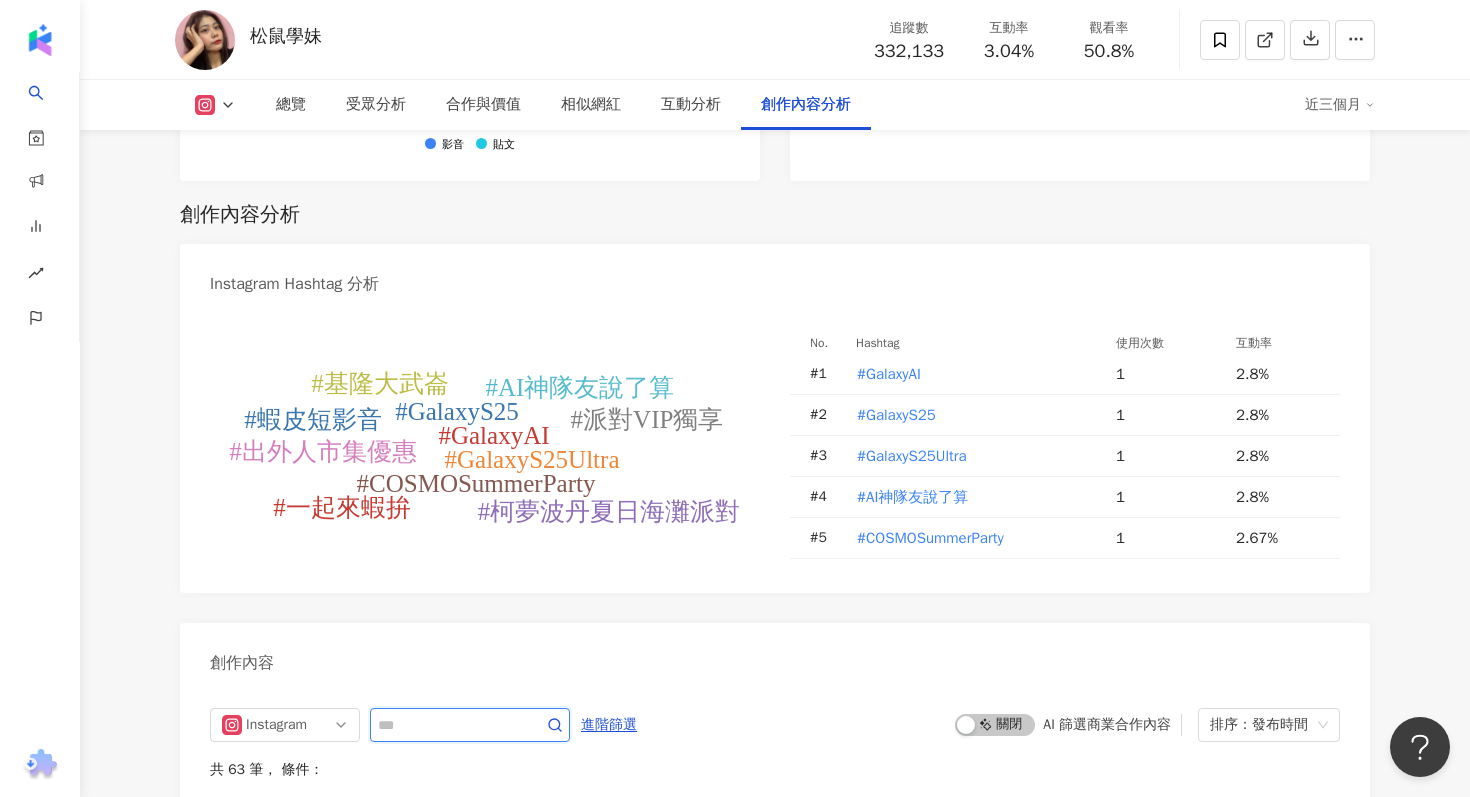 click at bounding box center [448, 725] 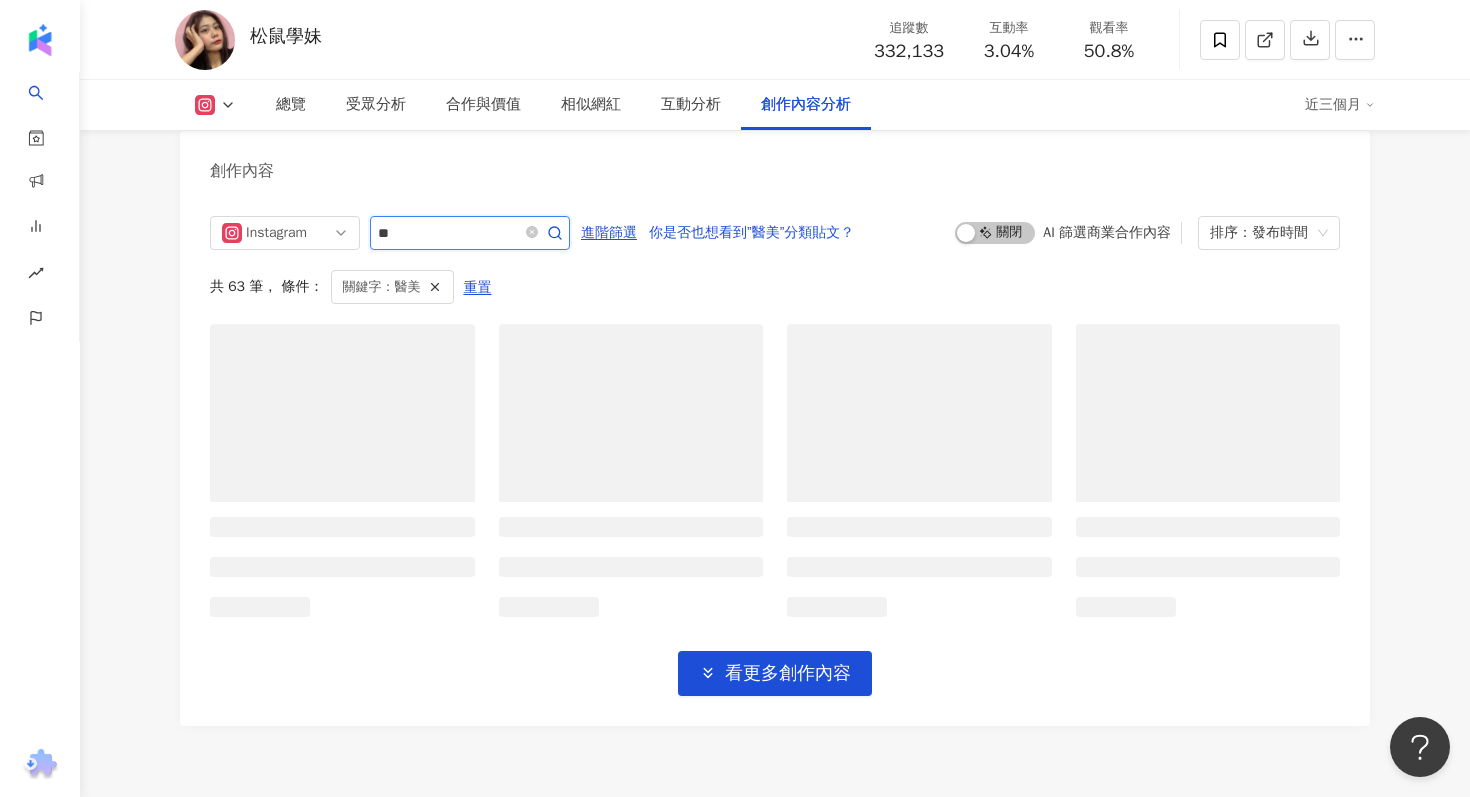 scroll, scrollTop: 5999, scrollLeft: 0, axis: vertical 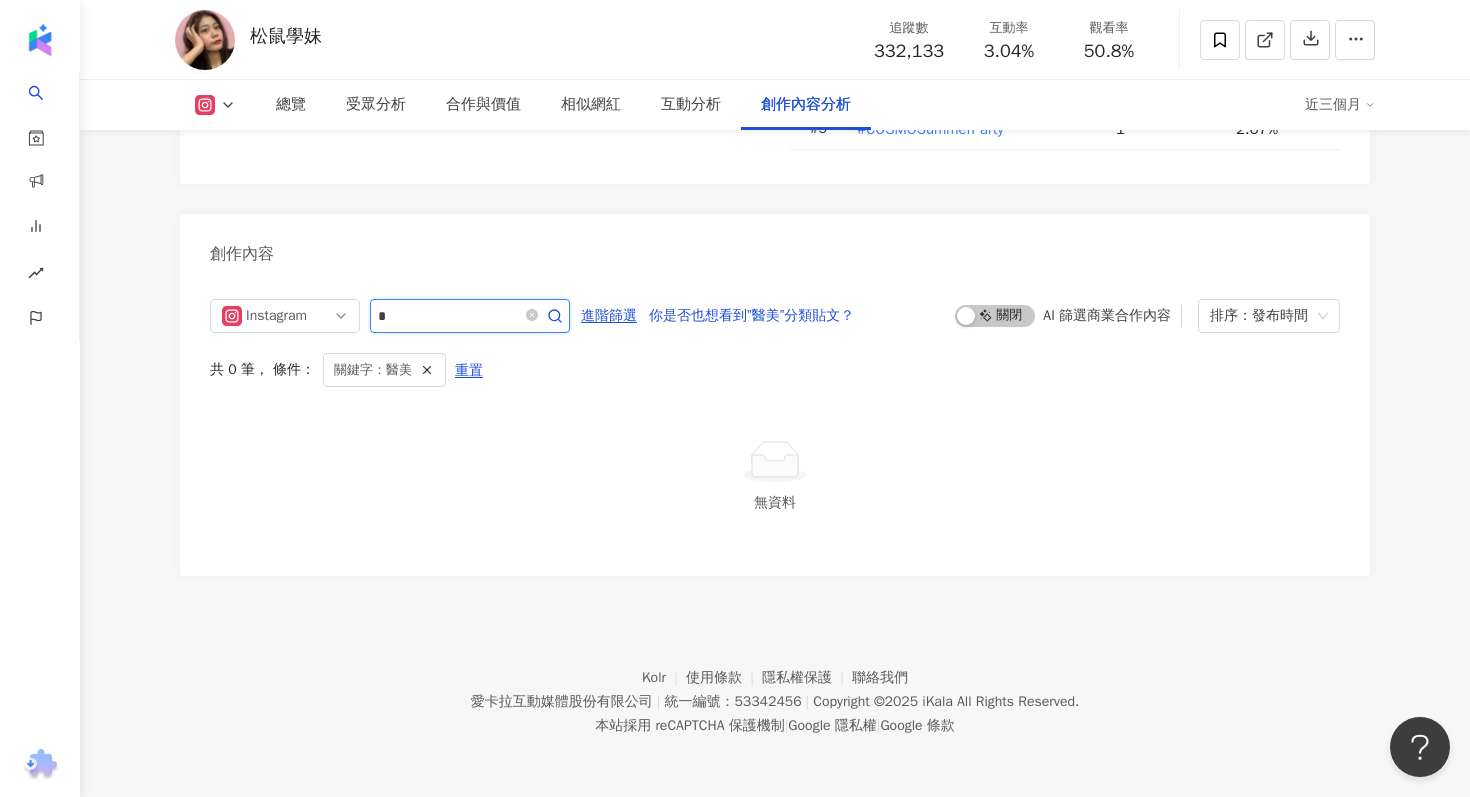 type on "*" 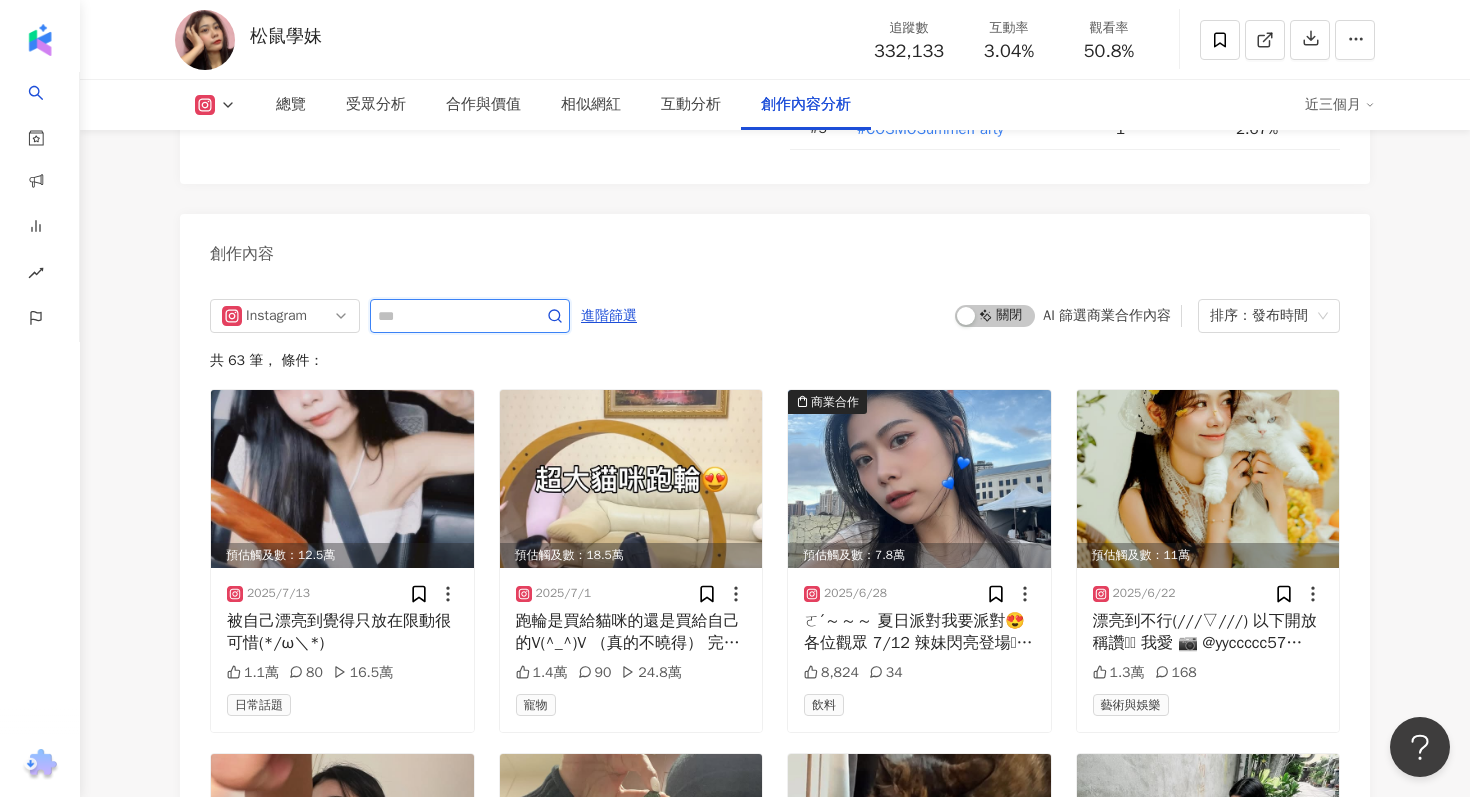 scroll, scrollTop: 6082, scrollLeft: 0, axis: vertical 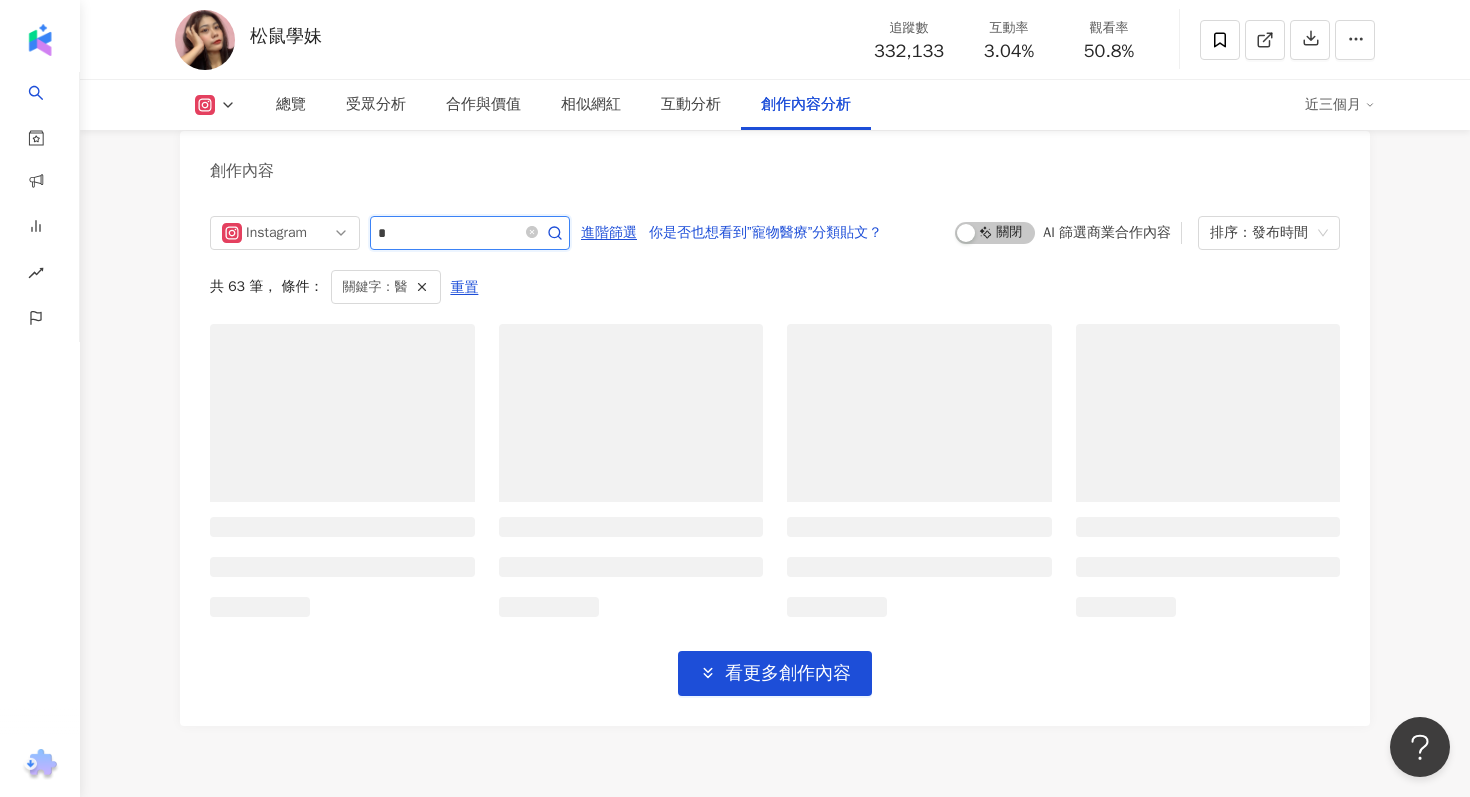 click on "*" at bounding box center (448, 233) 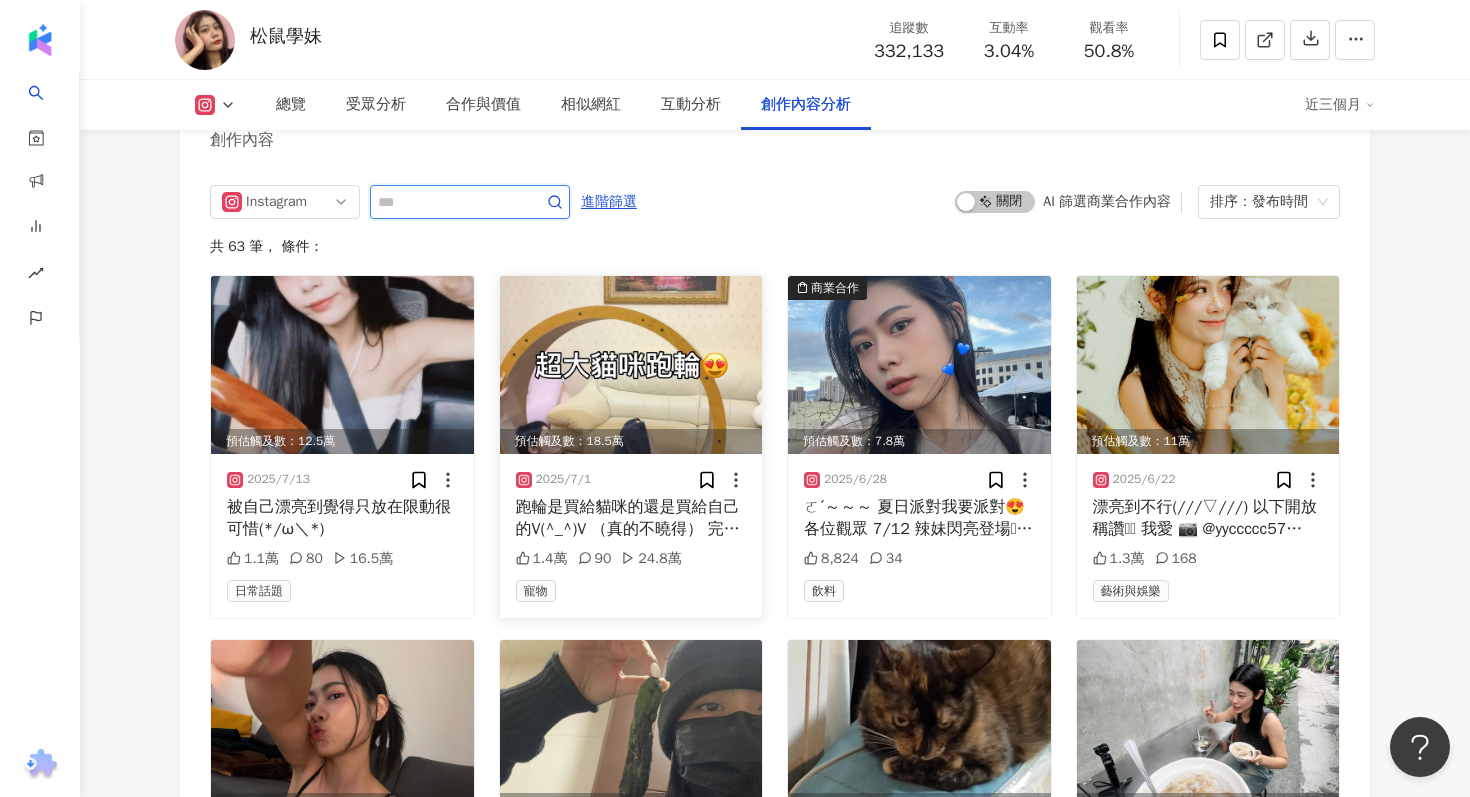 scroll, scrollTop: 5924, scrollLeft: 0, axis: vertical 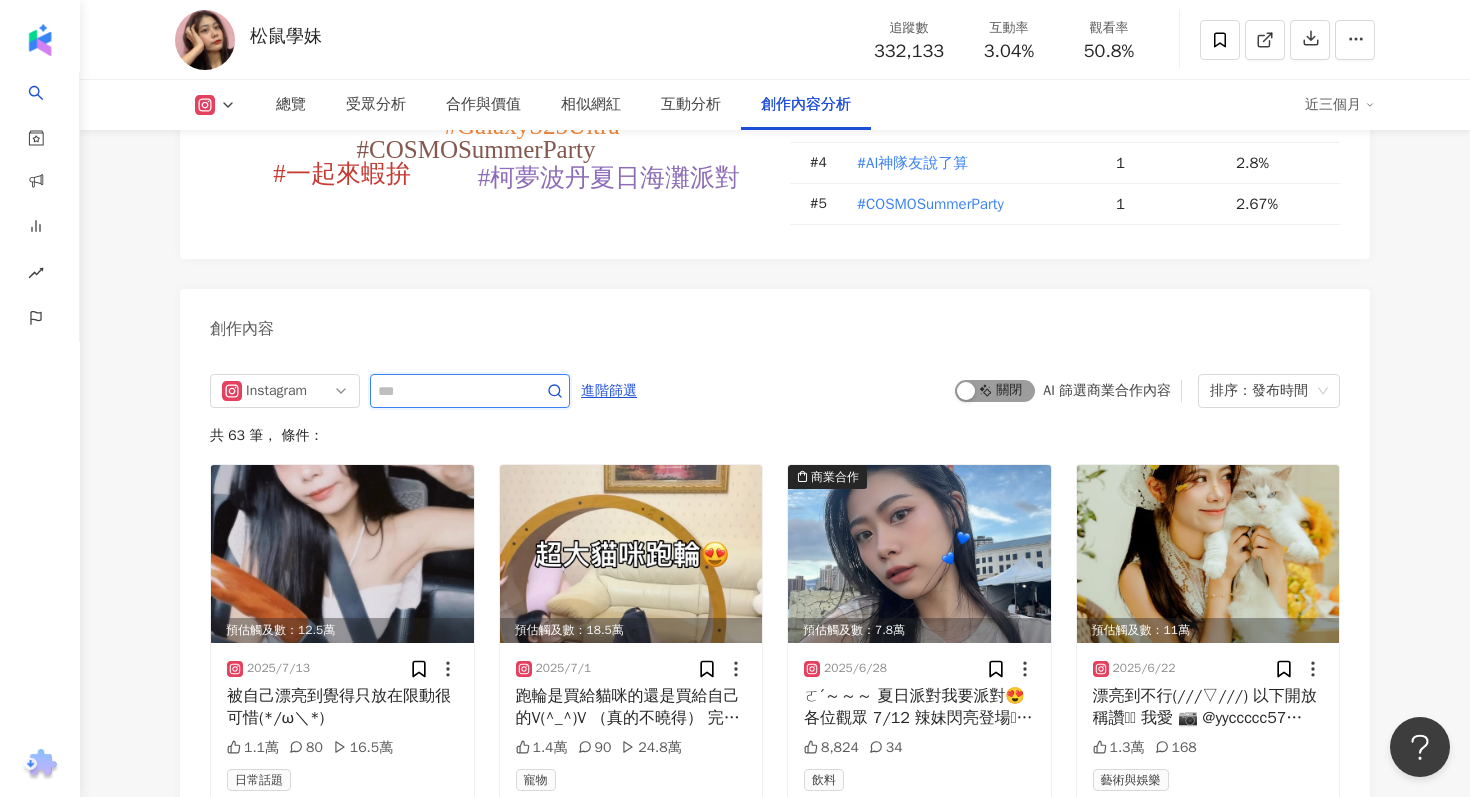 type 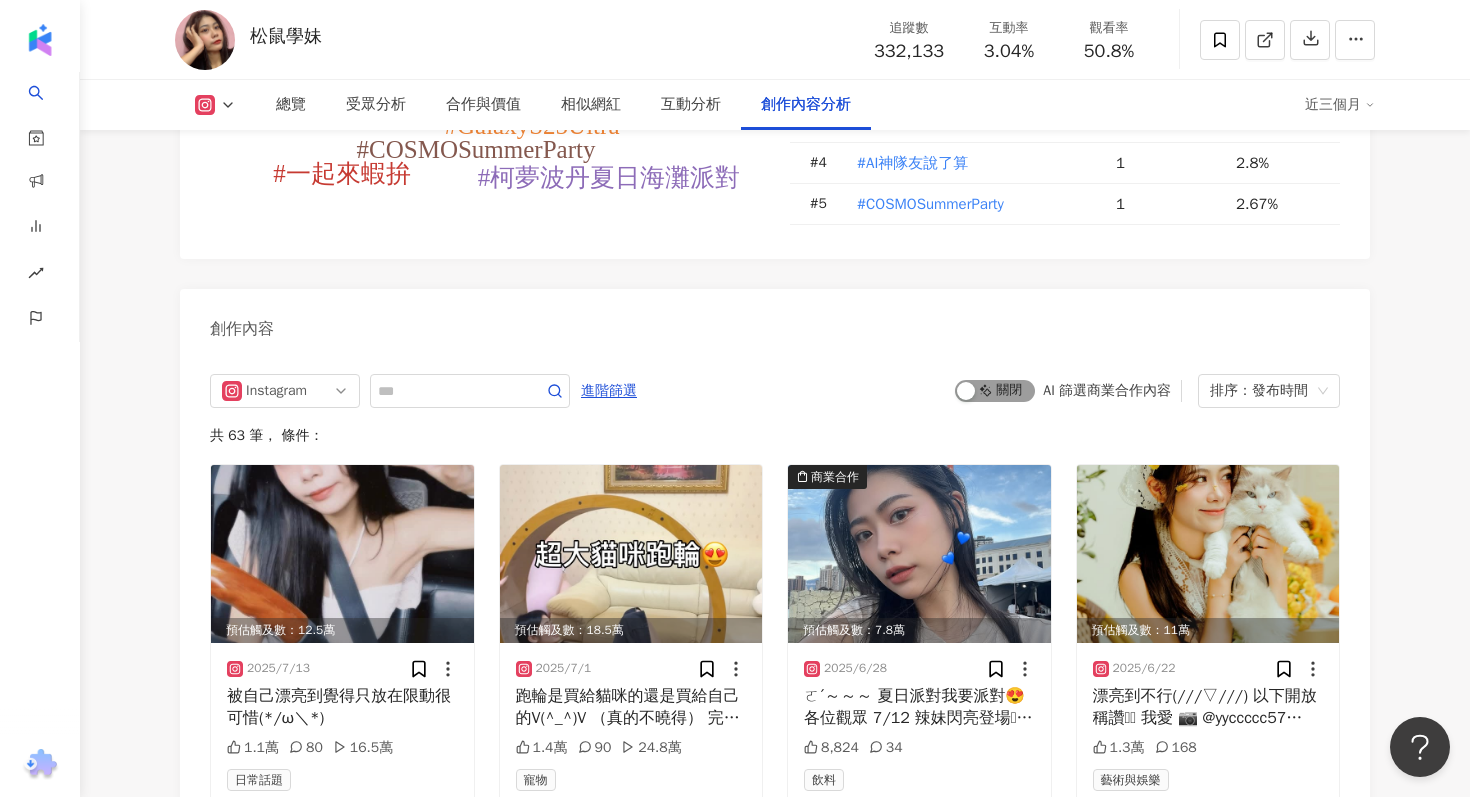click on "啟動 關閉" at bounding box center (995, 391) 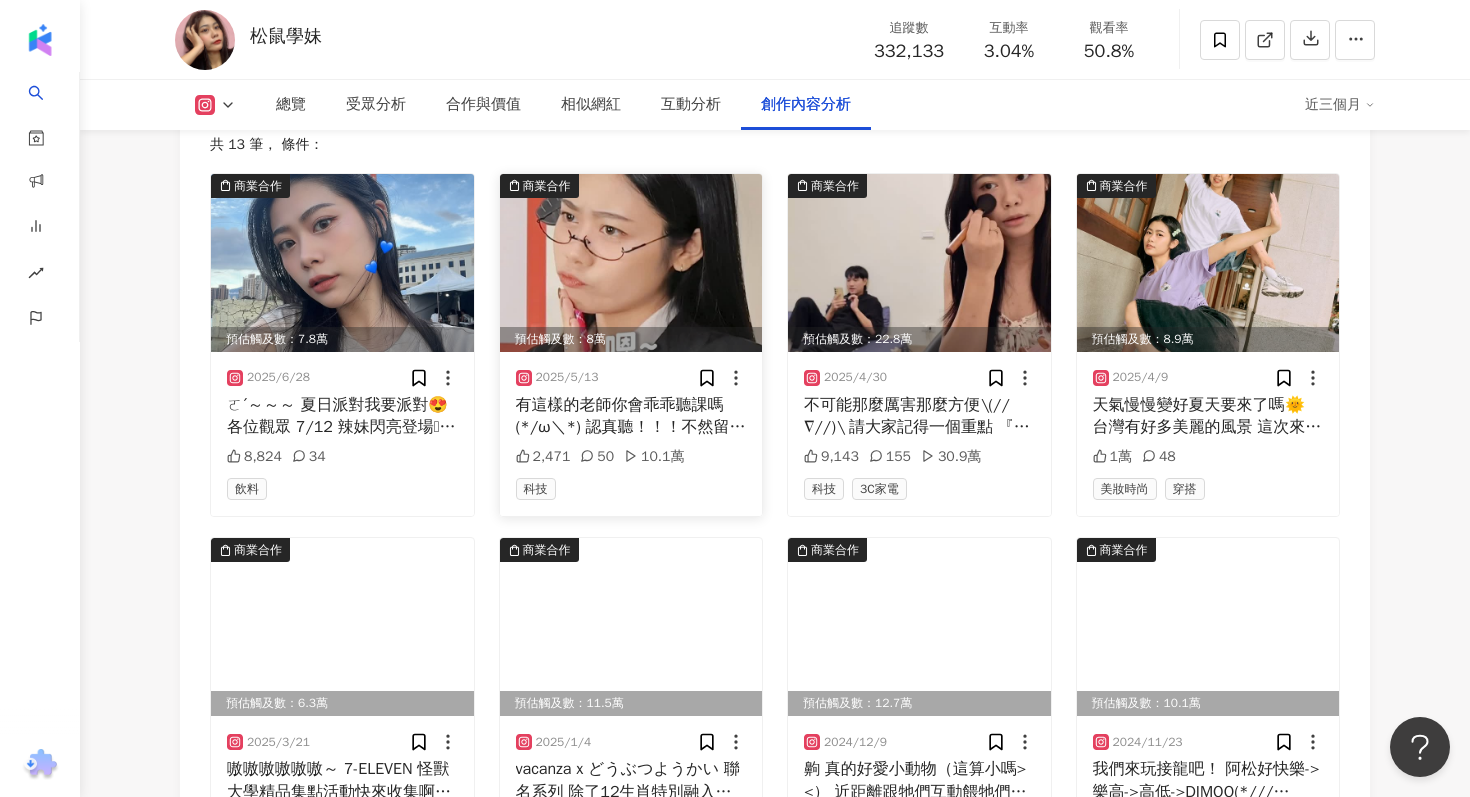 scroll, scrollTop: 6312, scrollLeft: 0, axis: vertical 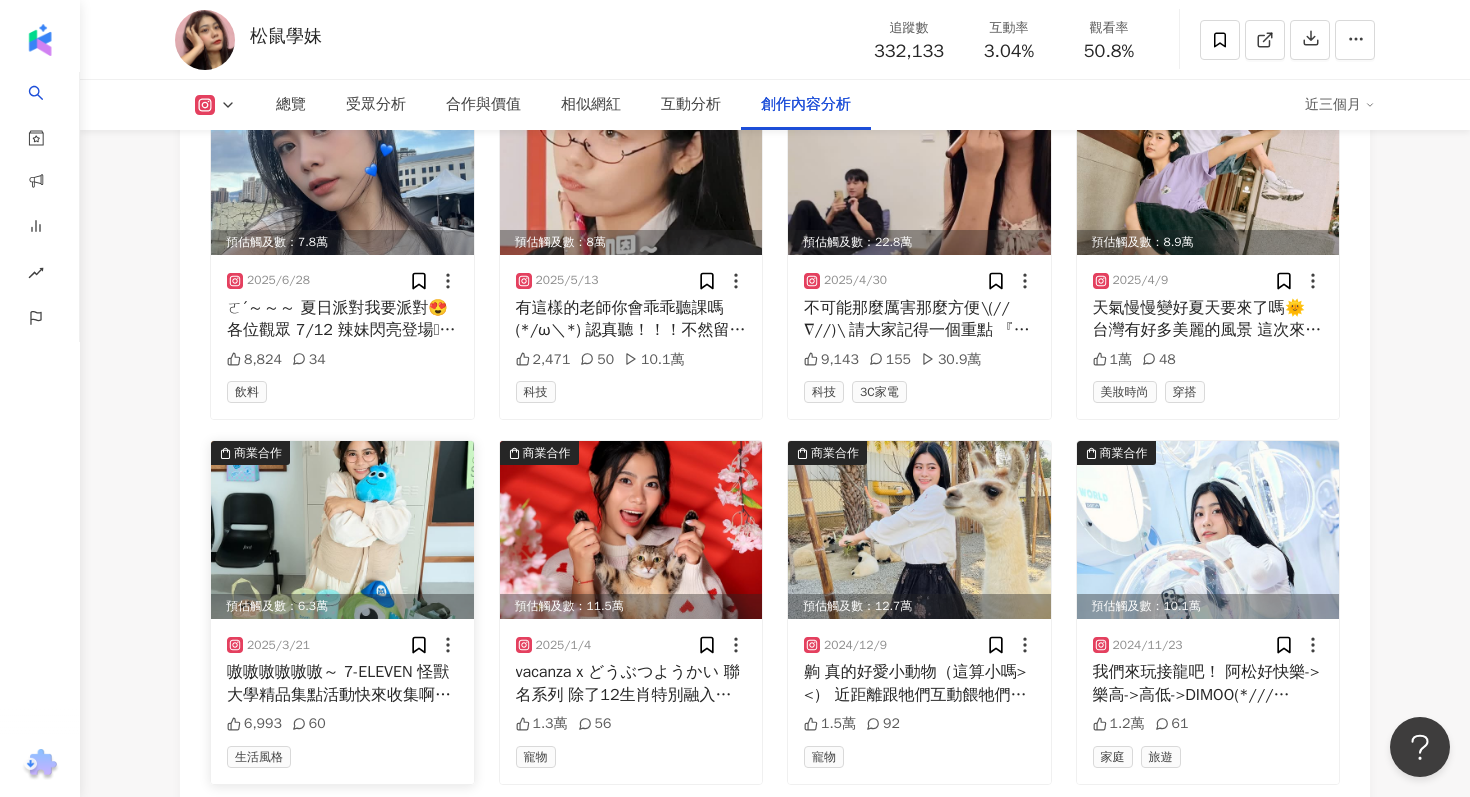 click on "嗷嗷嗷嗷嗷嗷～
7-ELEVEN 怪獸大學精品集點活動快來收集啊啊啊啊啊.ᐟ .ᐟ .ᐟ
✨門市快閃購3/26 15:00 - 4/6
（不用點數，只要打電話預購，超方便！）
✨小7集點卡預購4/7 15:00 開始～
（OPENPOINT APP 小7集點卡6️⃣點就能換）
喜歡怪獸的你不要錯過😍
♡ 怪獸大學捏捏盲盒 – 開箱超驚喜，毛茸茸👾
♡ 12吋立體絨毛娃娃 – 毛怪大眼仔有夠Q～
♡ oolab透明雙層隨行杯 750ml – 透明杯身可愛插畫😍
♡ oolab不鏽鋼陶瓷吸管杯 850ml – 保溫保冷沒問題～～
♡ 防潑水保冷隨行杯提袋 – 外帶不怕濕！可愛更加倍🫶🏻
♡ 棋盤格防潑水杯用提袋 – 格紋超可愛，隨時隨地都能帶著！
♡ o愛地球系列日常提袋 – 環保又有質感～～
喜歡怪獸好友們，限量精品錯過就沒有啦！快來門市 & OPENPOINT APP搶購，帶你的小怪獸好夥伴吧!!!💚💙" at bounding box center (342, 683) 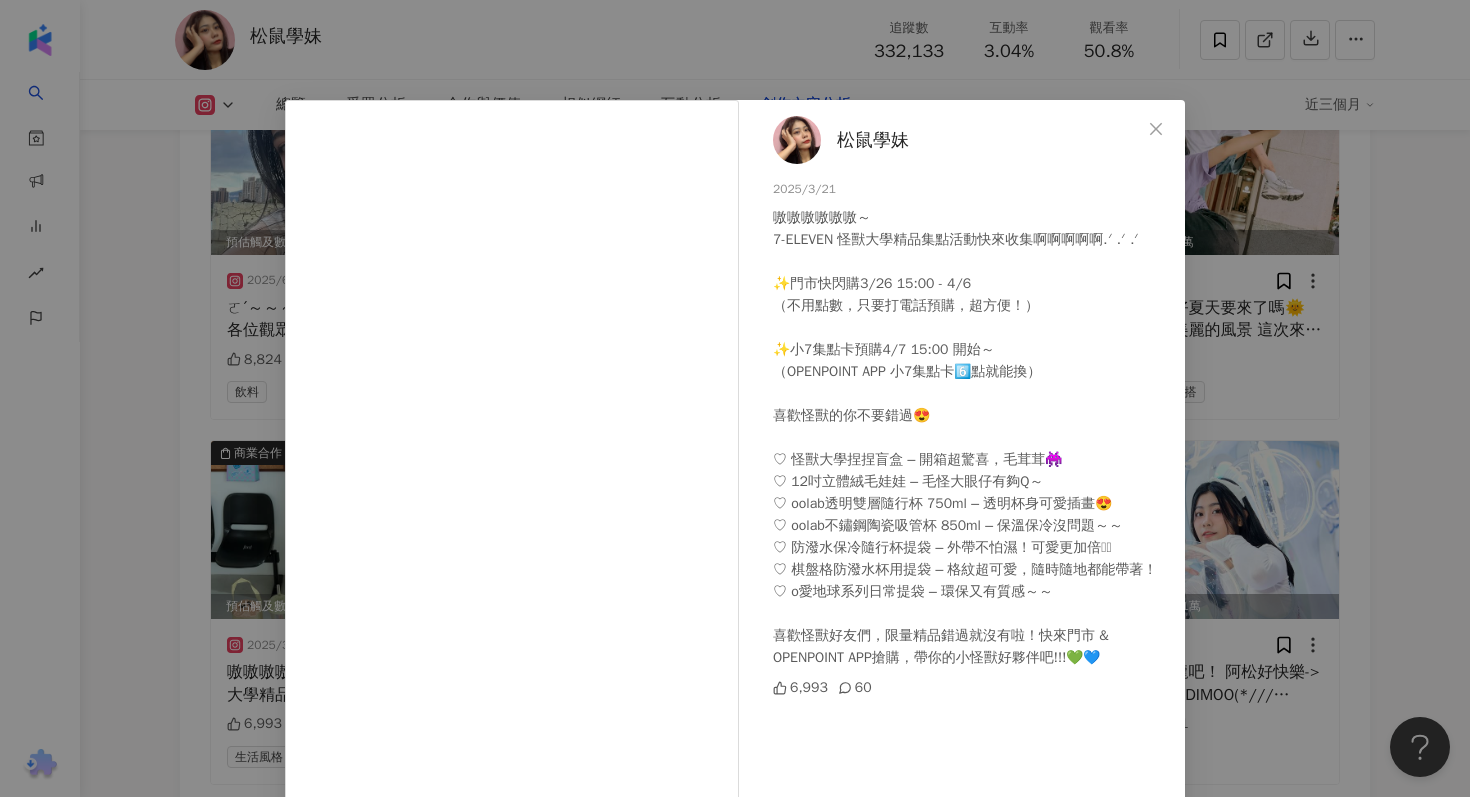 scroll, scrollTop: 98, scrollLeft: 0, axis: vertical 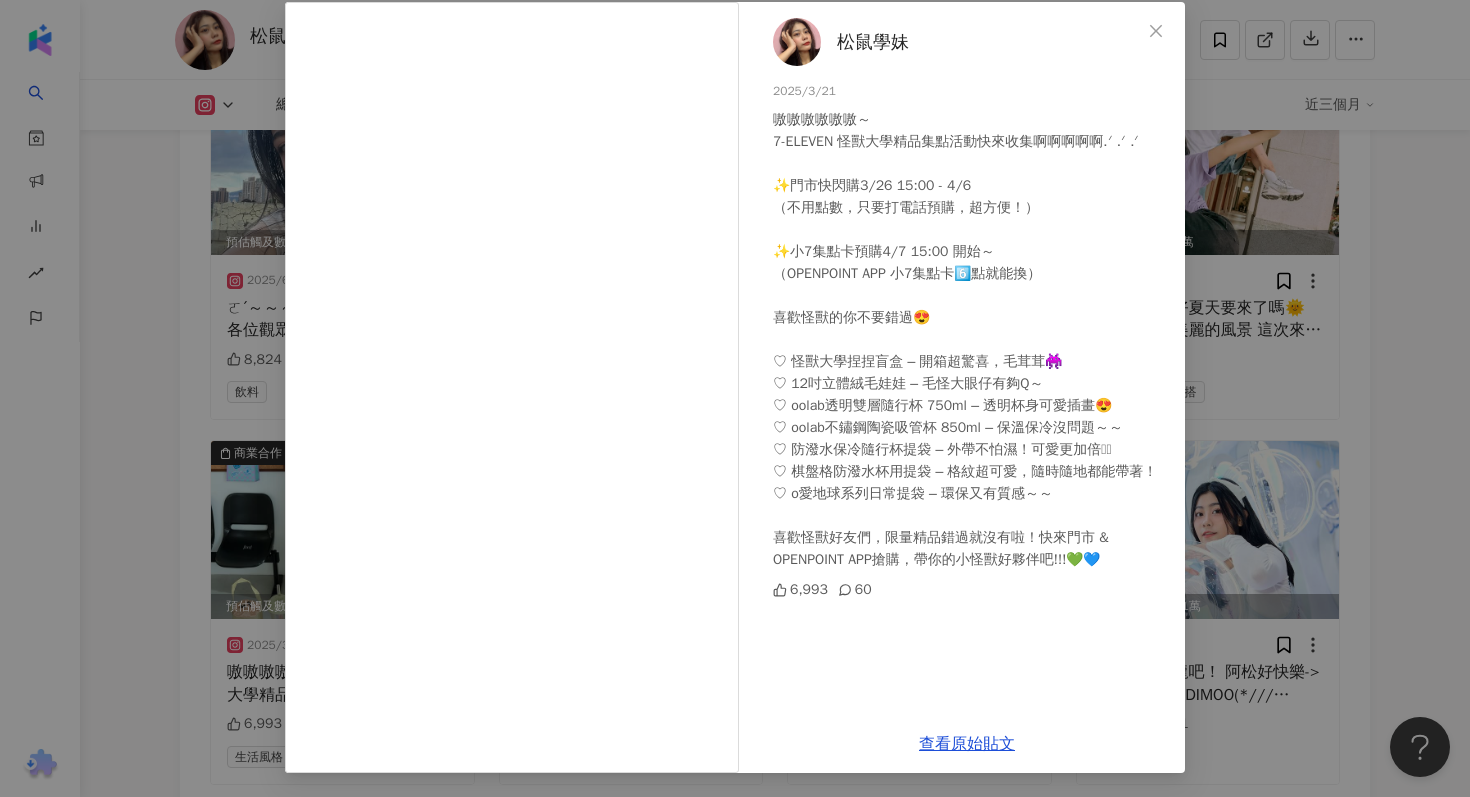 click on "松鼠學妹 2025/3/21 嗷嗷嗷嗷嗷嗷～
7-ELEVEN 怪獸大學精品集點活動快來收集啊啊啊啊啊.ᐟ .ᐟ .ᐟ
✨門市快閃購3/26 15:00 - 4/6
（不用點數，只要打電話預購，超方便！）
✨小7集點卡預購4/7 15:00 開始～
（OPENPOINT APP 小7集點卡6️⃣點就能換）
喜歡怪獸的你不要錯過😍
♡ 怪獸大學捏捏盲盒 – 開箱超驚喜，毛茸茸👾
♡ 12吋立體絨毛娃娃 – 毛怪大眼仔有夠Q～
♡ oolab透明雙層隨行杯 750ml – 透明杯身可愛插畫😍
♡ oolab不鏽鋼陶瓷吸管杯 850ml – 保溫保冷沒問題～～
♡ 防潑水保冷隨行杯提袋 – 外帶不怕濕！可愛更加倍🫶🏻
♡ 棋盤格防潑水杯用提袋 – 格紋超可愛，隨時隨地都能帶著！
♡ o愛地球系列日常提袋 – 環保又有質感～～
喜歡怪獸好友們，限量精品錯過就沒有啦！快來門市 & OPENPOINT APP搶購，帶你的小怪獸好夥伴吧!!!💚💙 6,993 60 查看原始貼文" at bounding box center (735, 398) 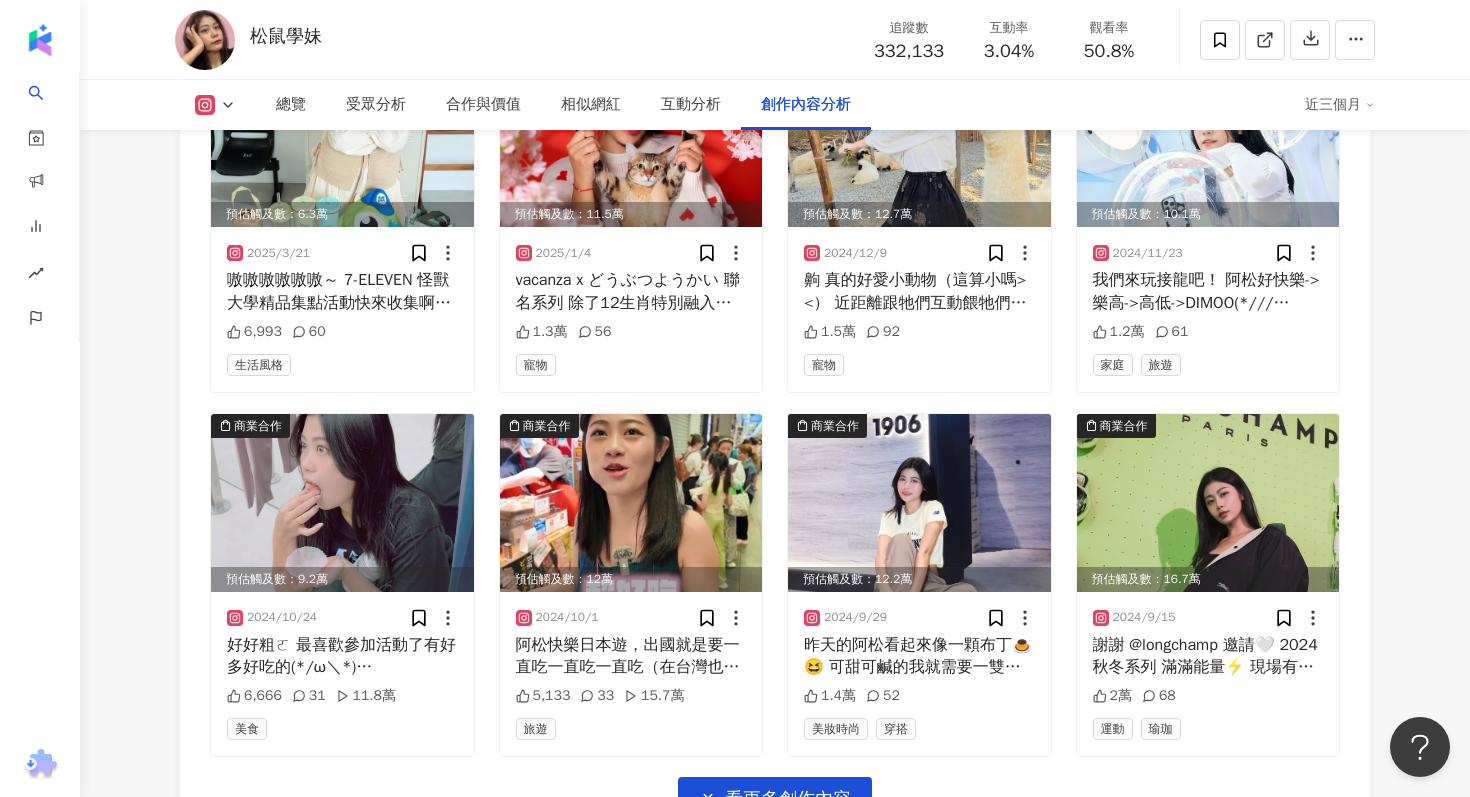 scroll, scrollTop: 6780, scrollLeft: 0, axis: vertical 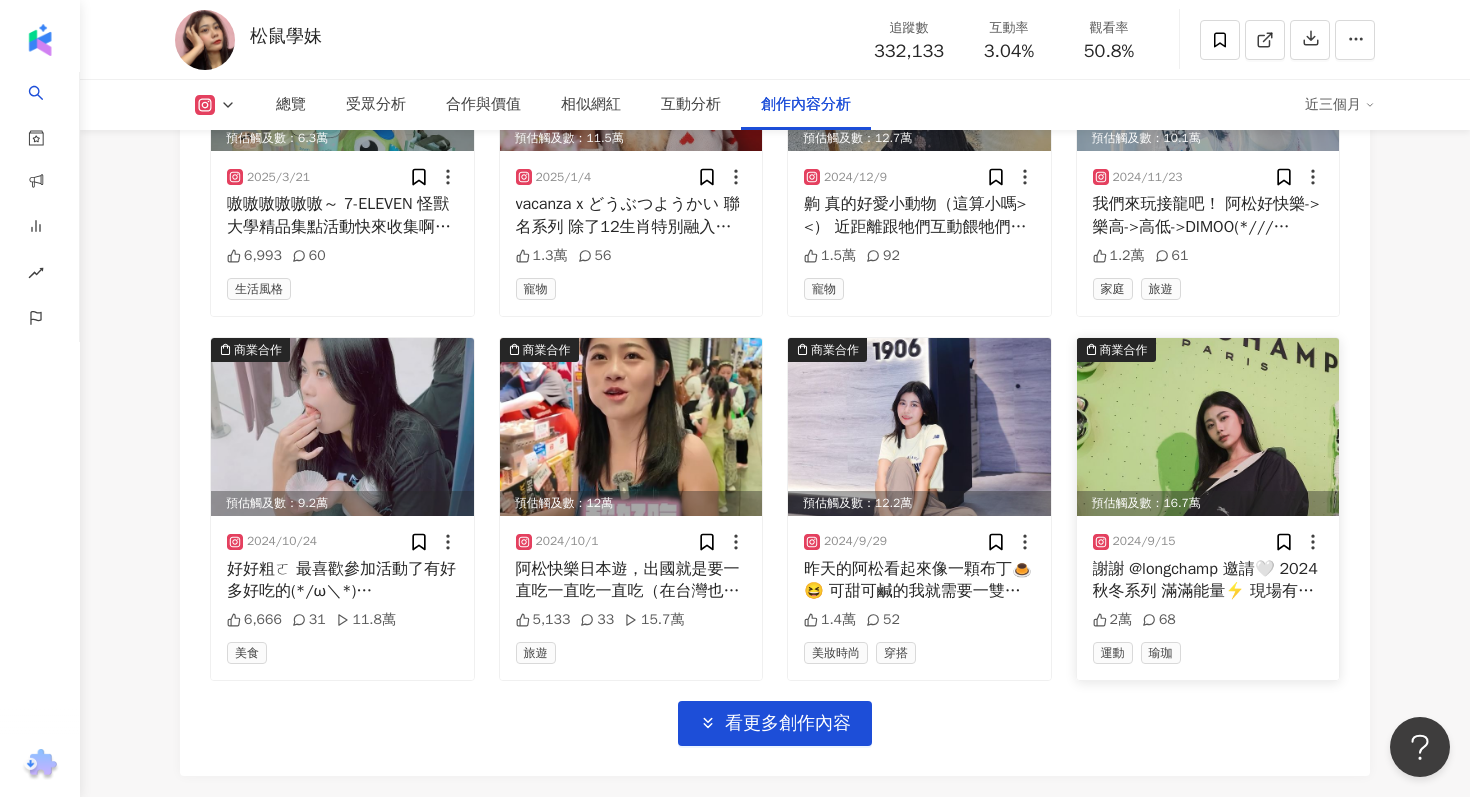 click on "2萬 68" at bounding box center [1208, 620] 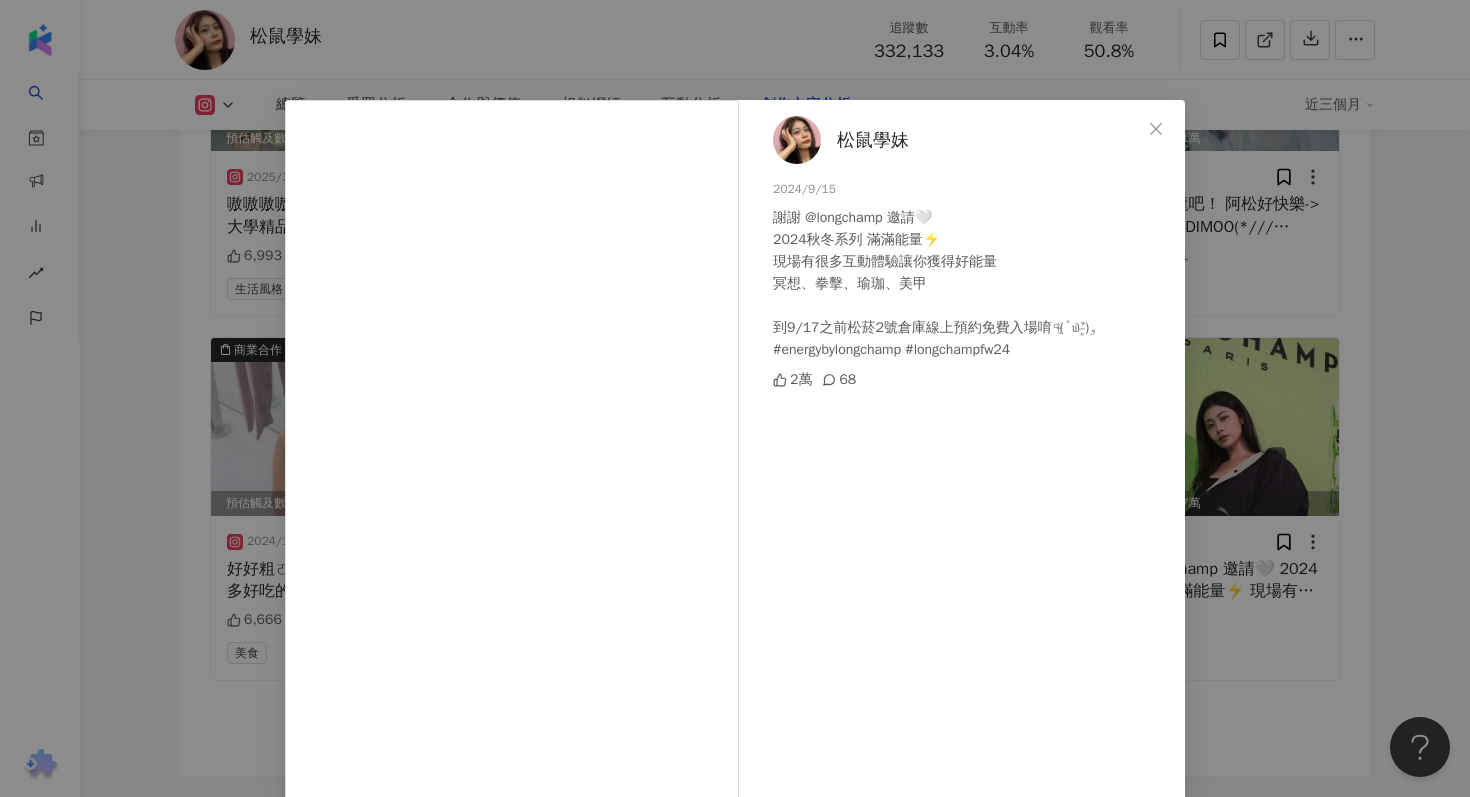 click 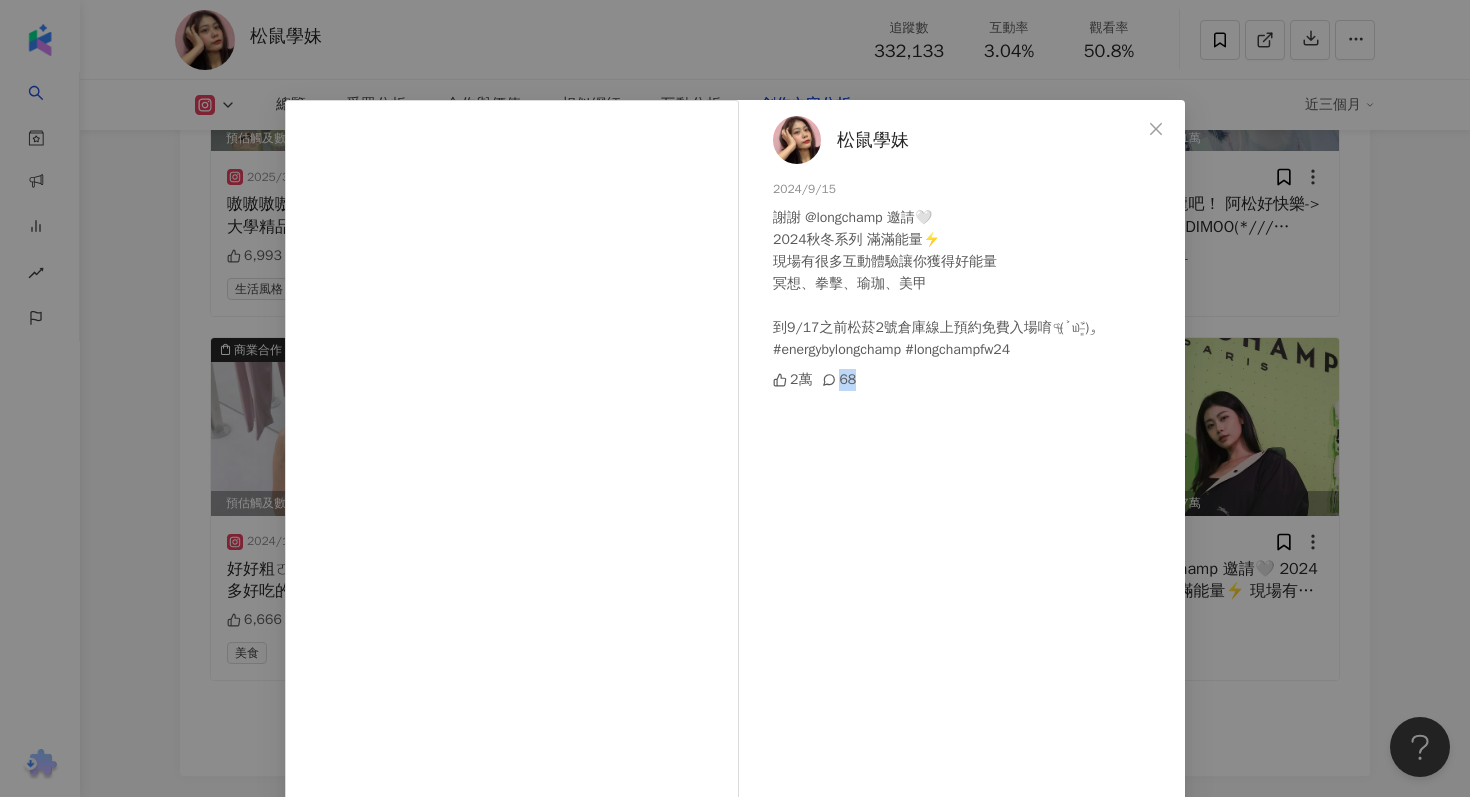 click 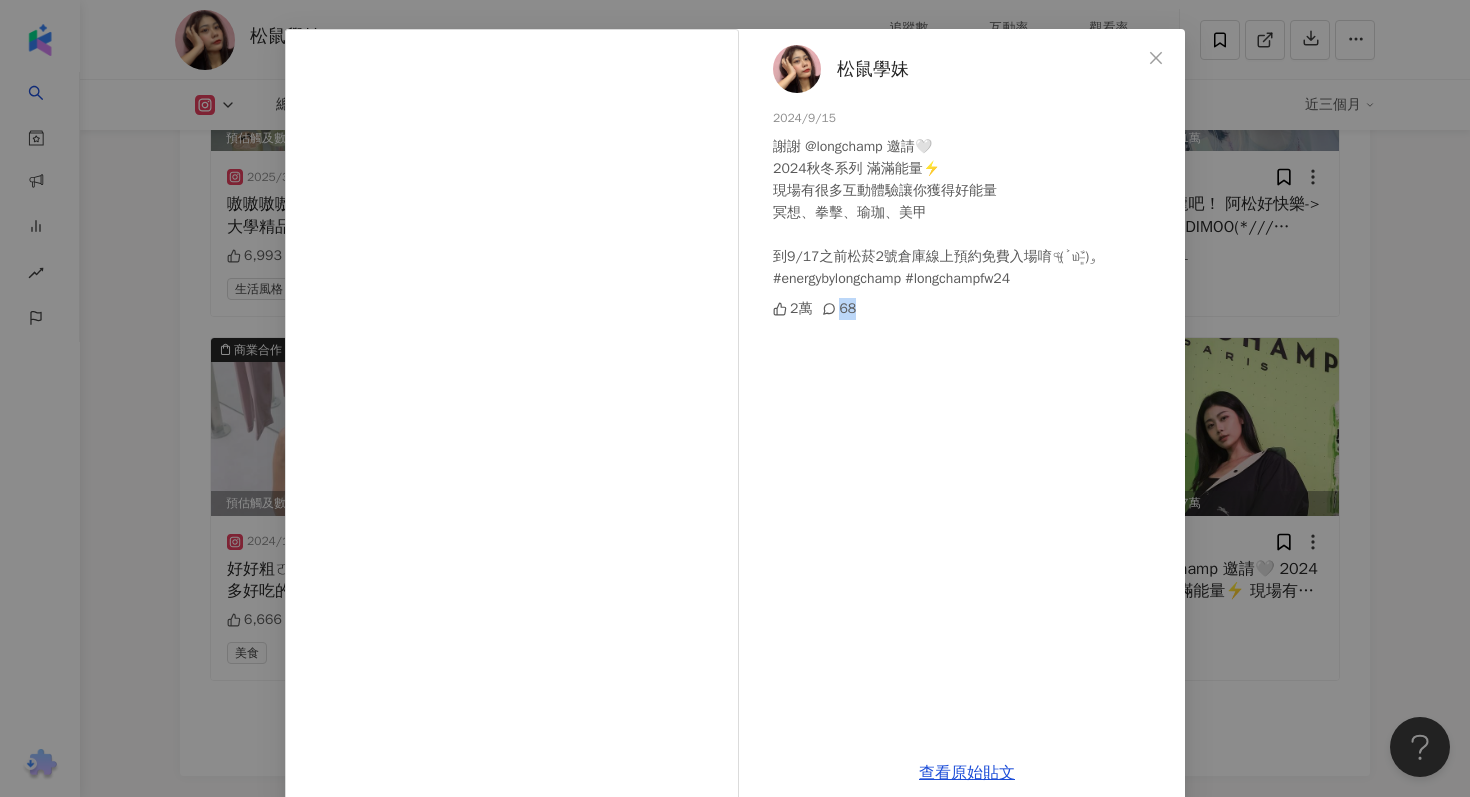 scroll, scrollTop: 100, scrollLeft: 0, axis: vertical 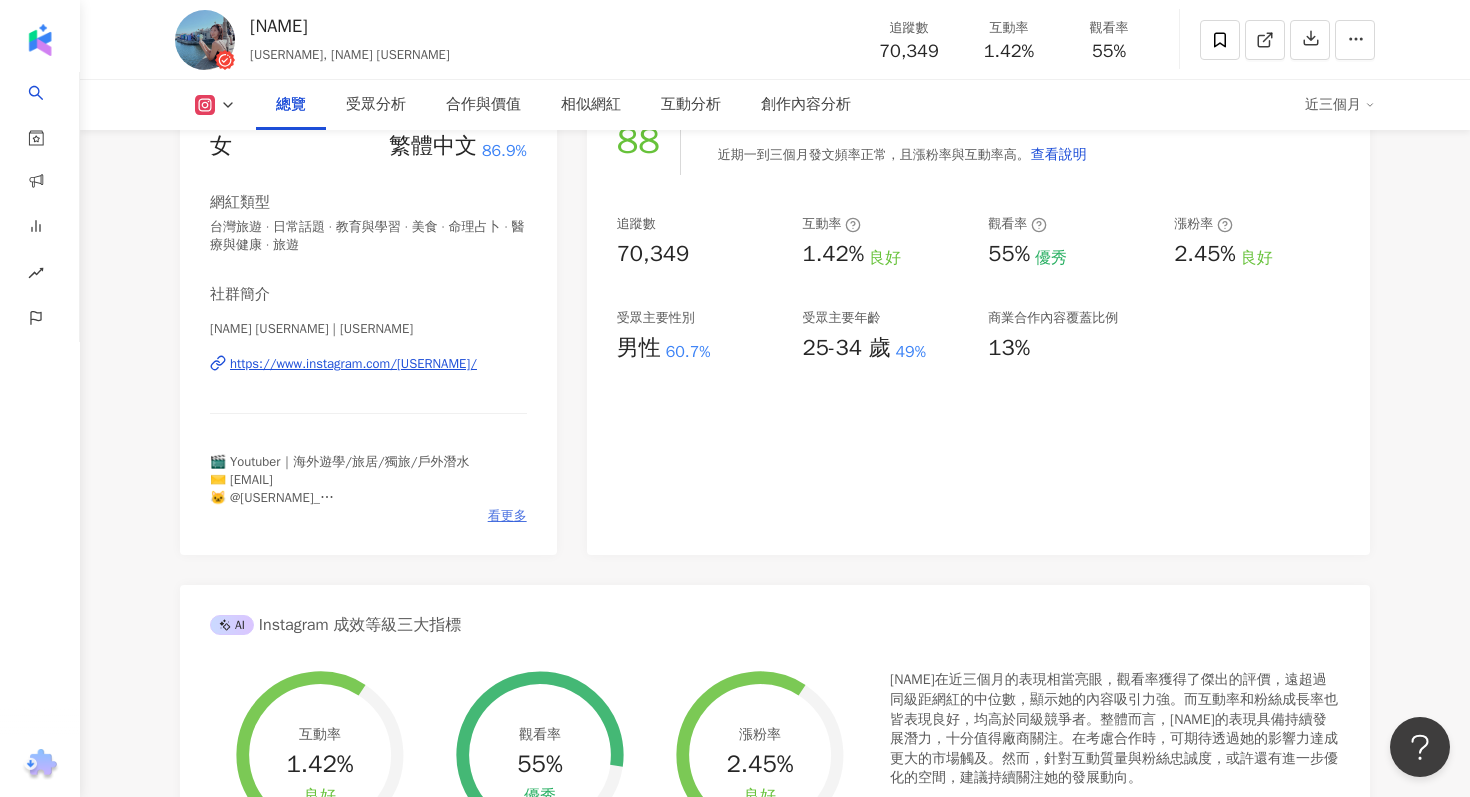 click on "看更多" at bounding box center [507, 516] 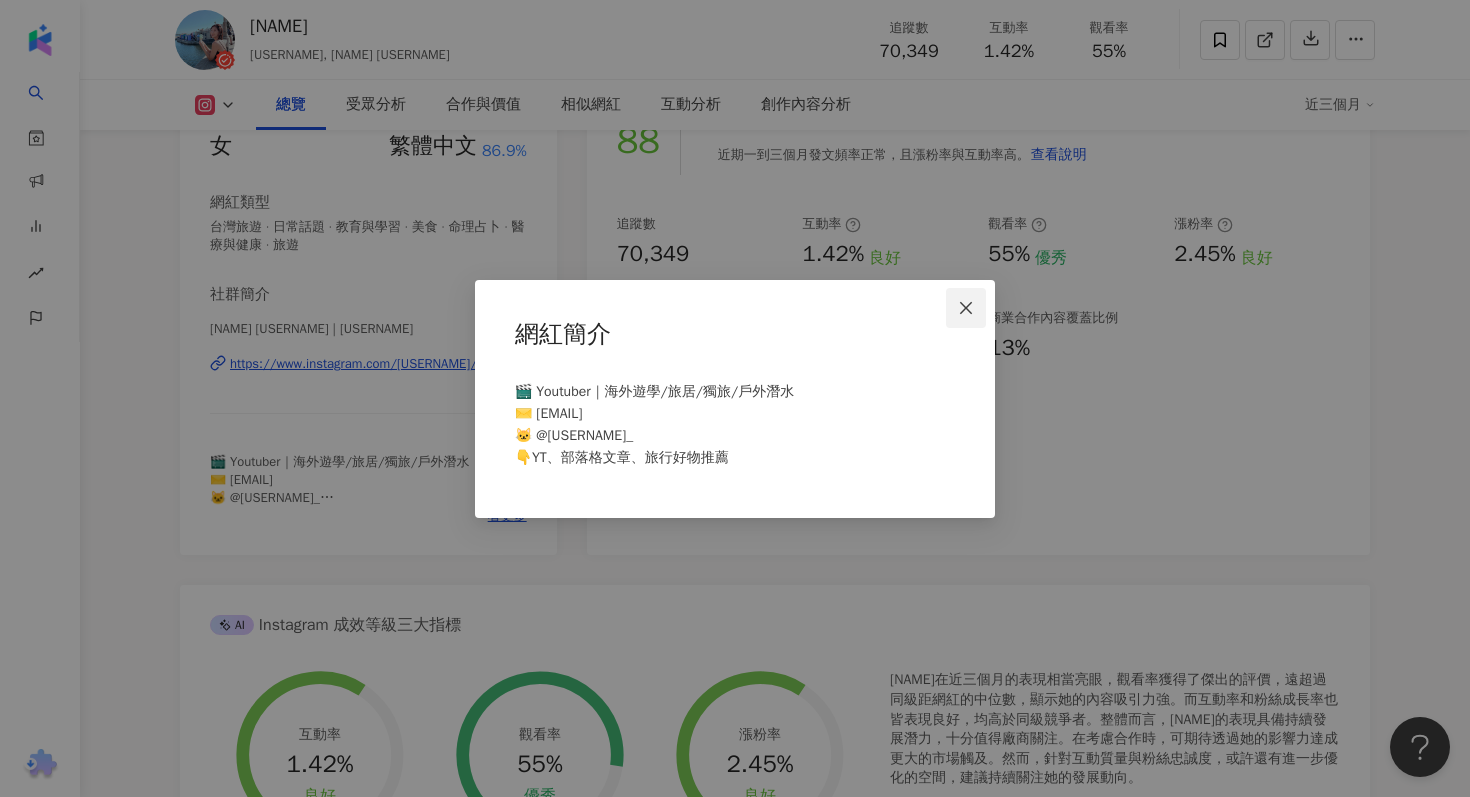 click 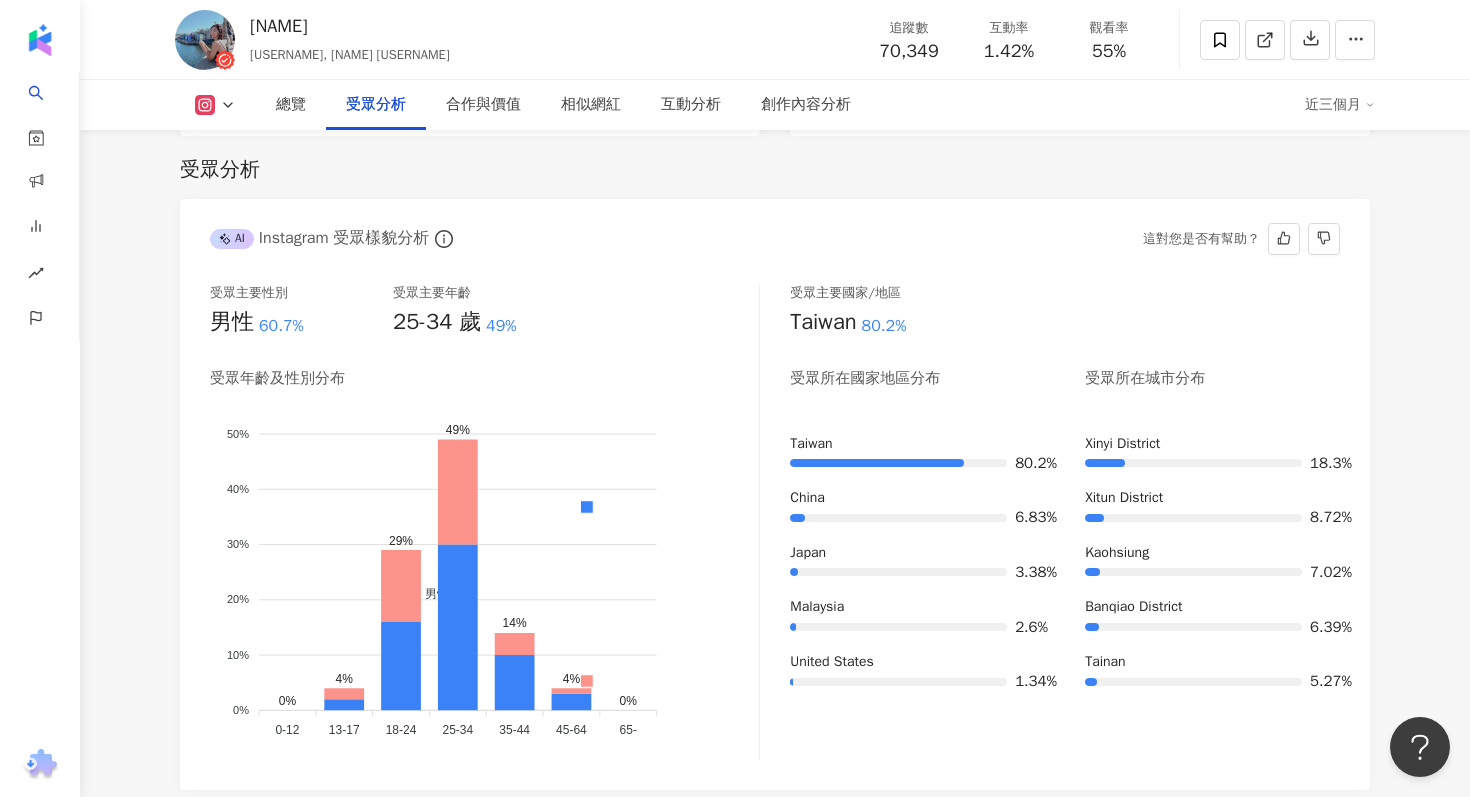 scroll, scrollTop: 1752, scrollLeft: 0, axis: vertical 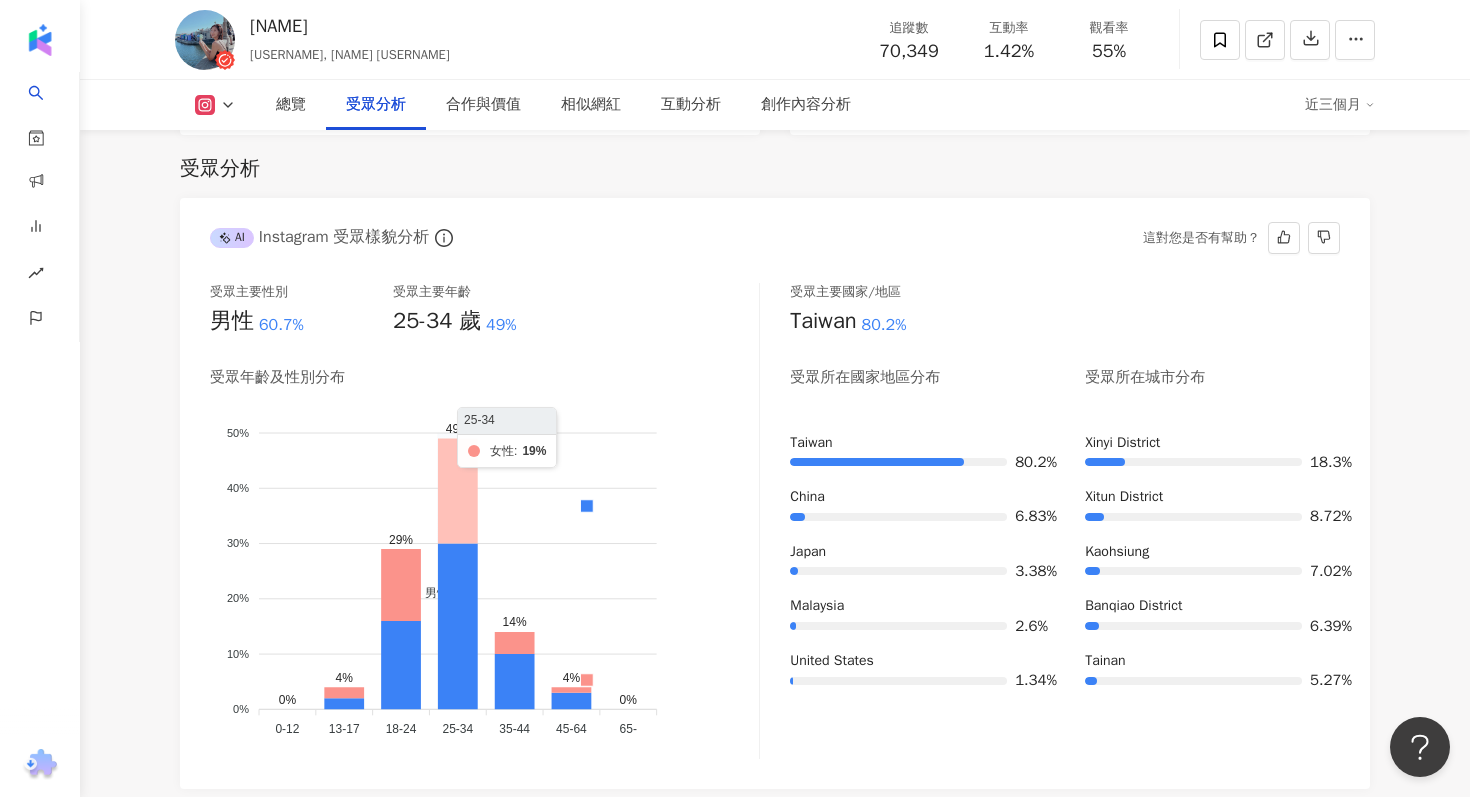 click 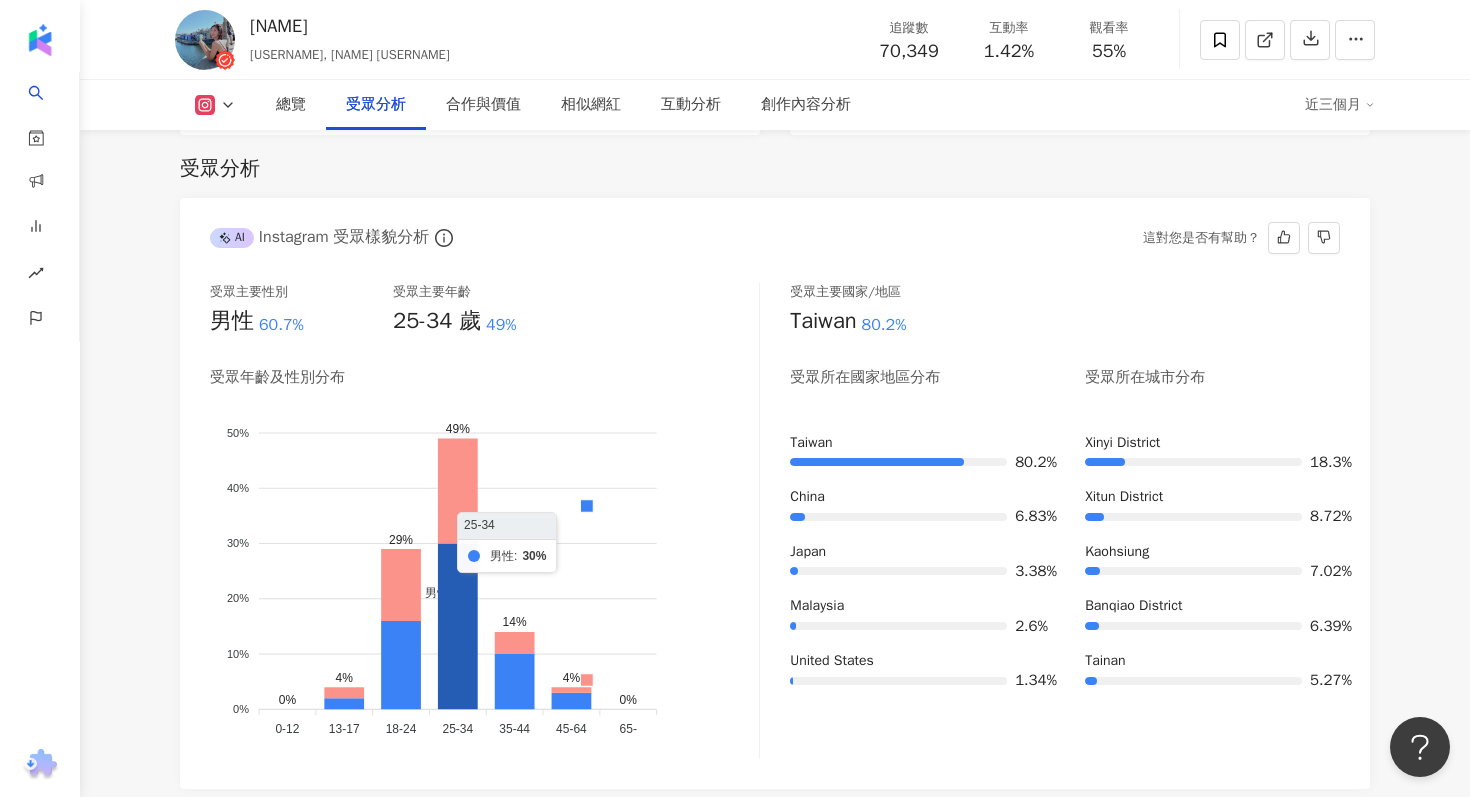 click 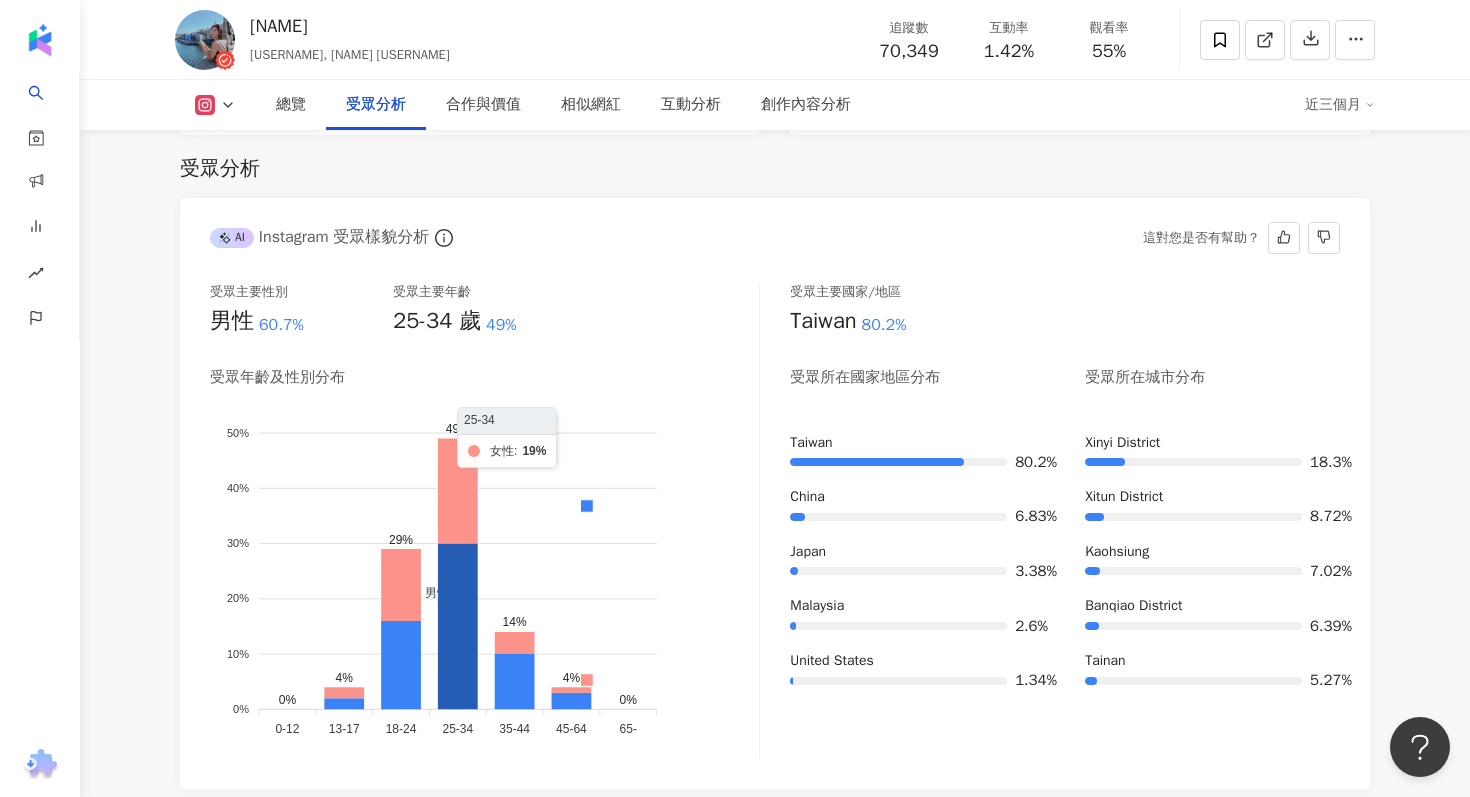 click on "男性 女性" 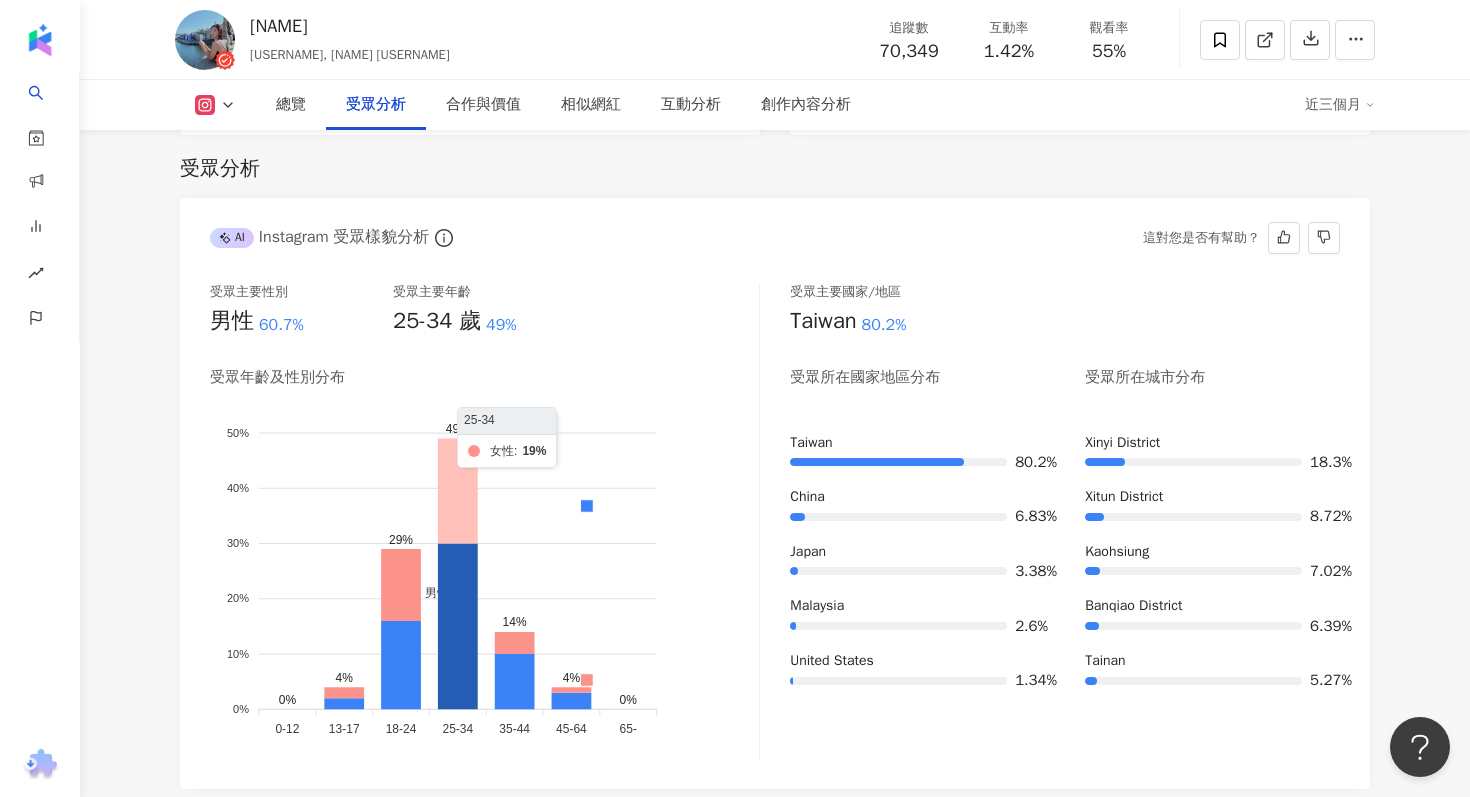 click 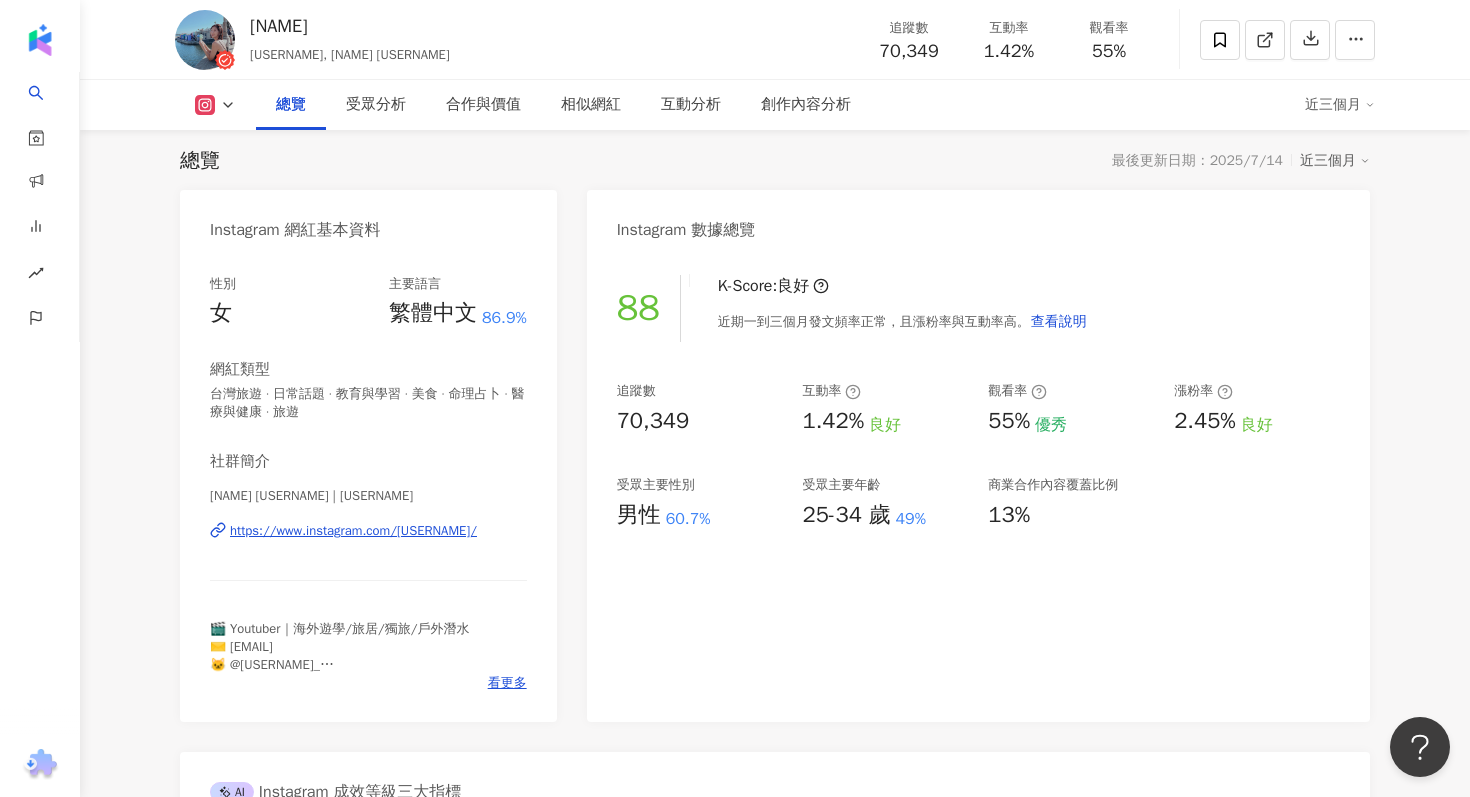 scroll, scrollTop: 0, scrollLeft: 0, axis: both 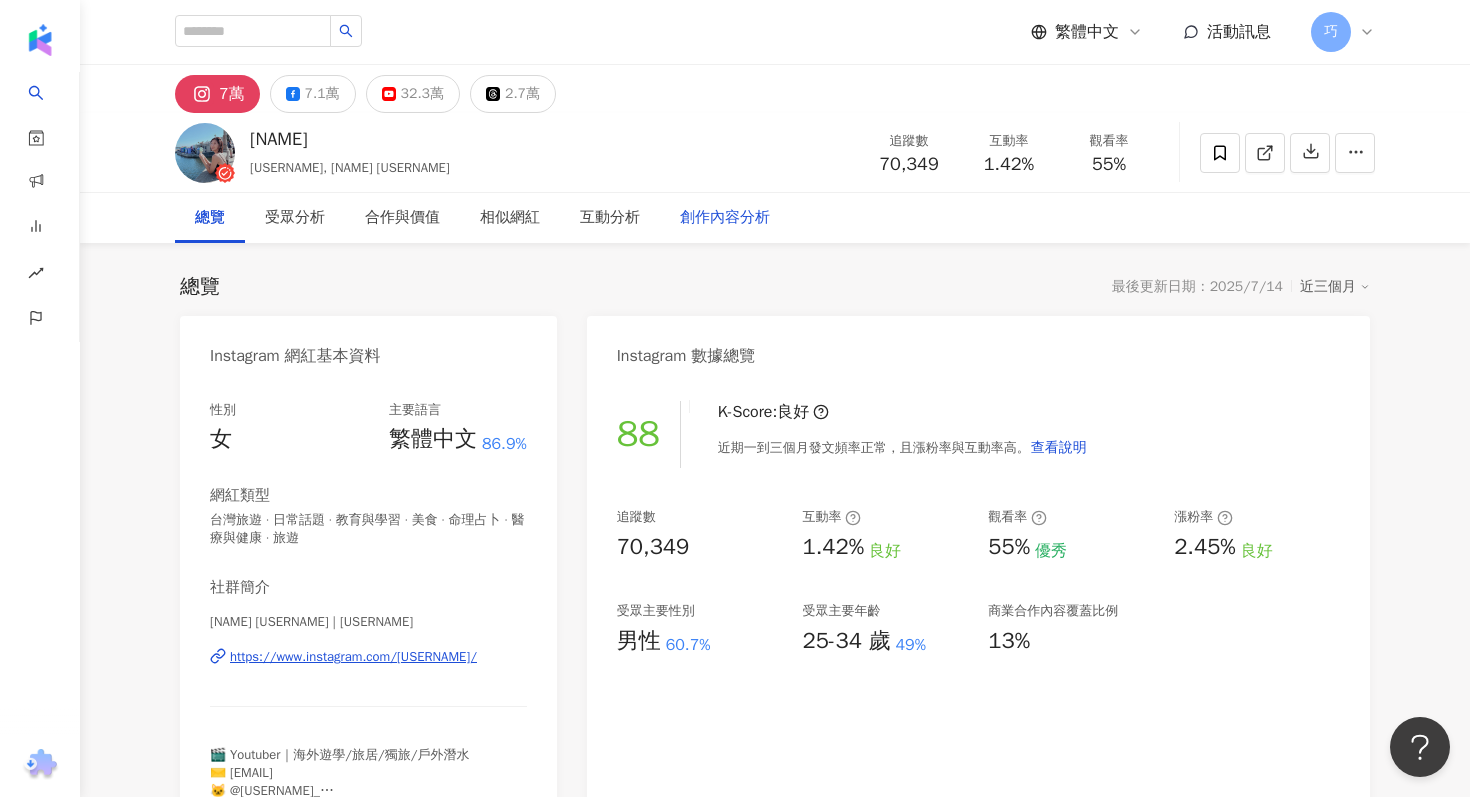 click on "創作內容分析" at bounding box center (725, 218) 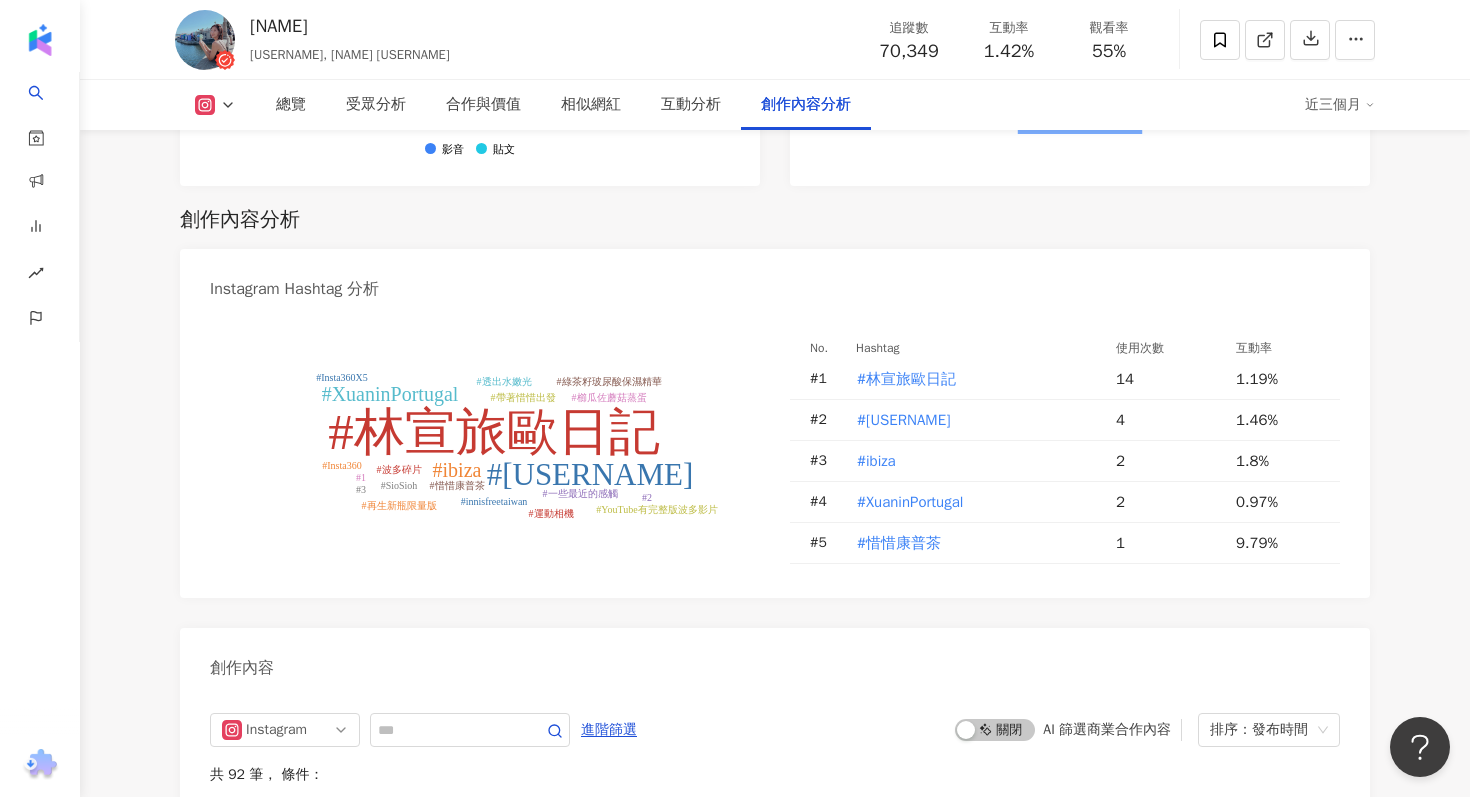 scroll, scrollTop: 6076, scrollLeft: 0, axis: vertical 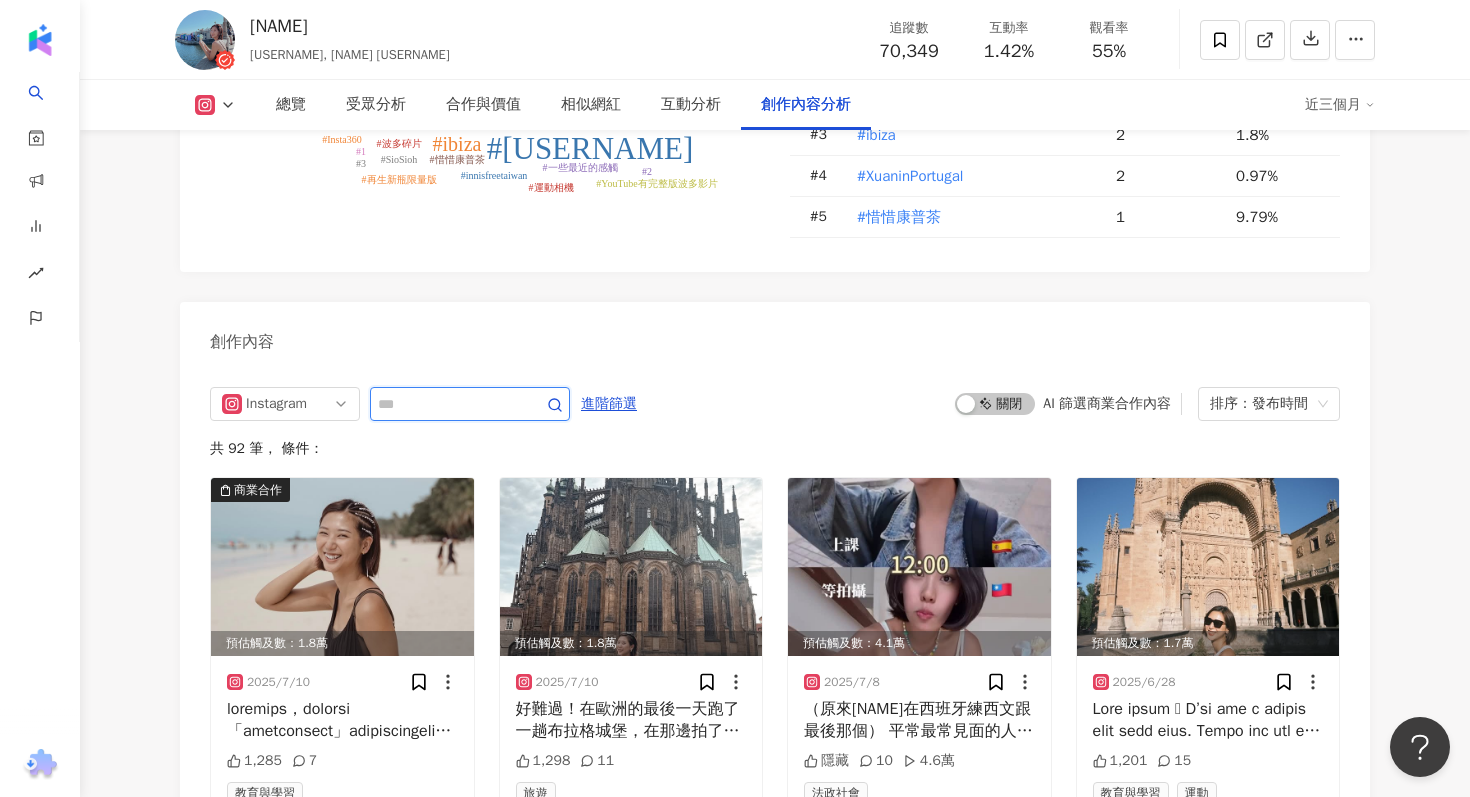 click at bounding box center (448, 404) 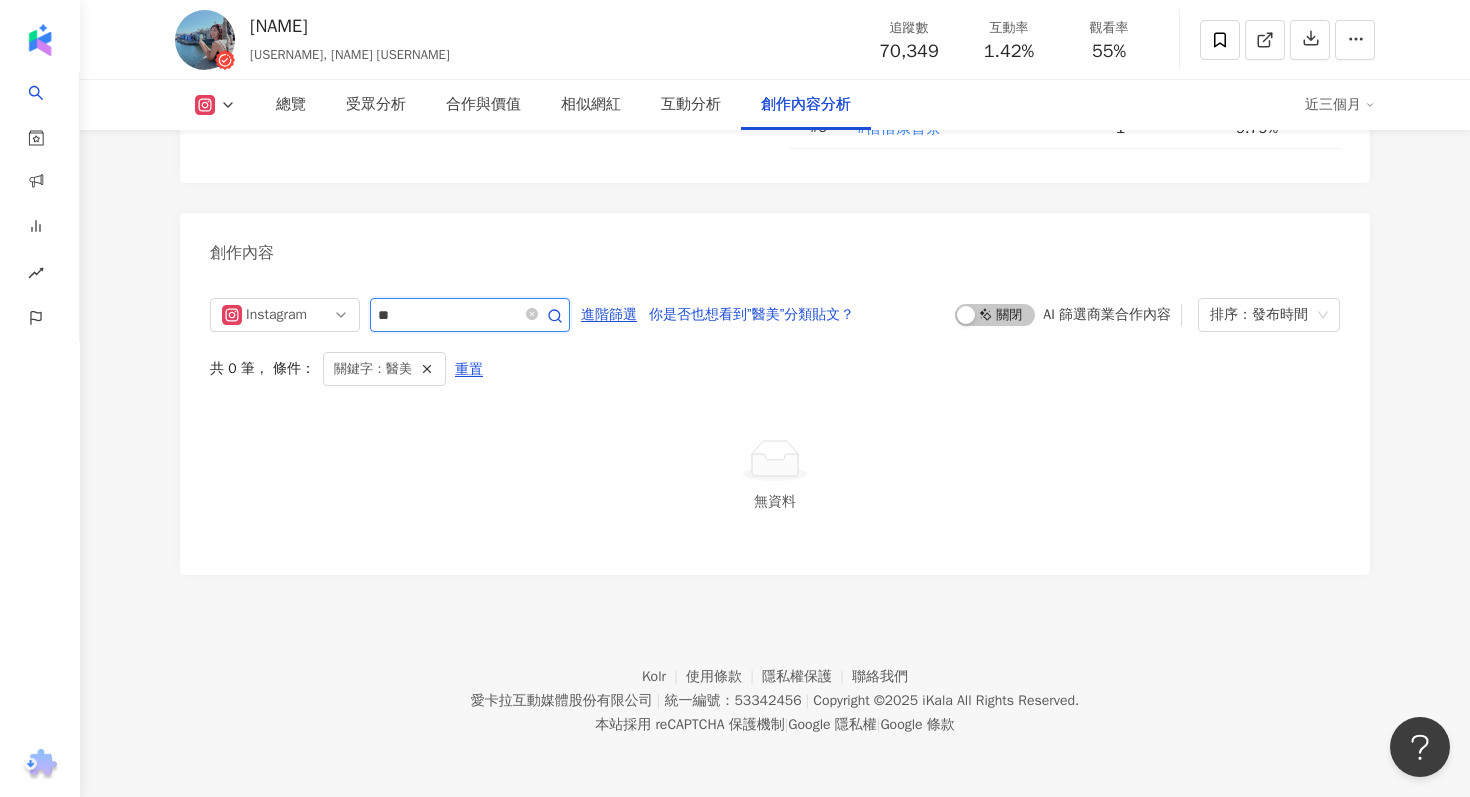 scroll, scrollTop: 6089, scrollLeft: 0, axis: vertical 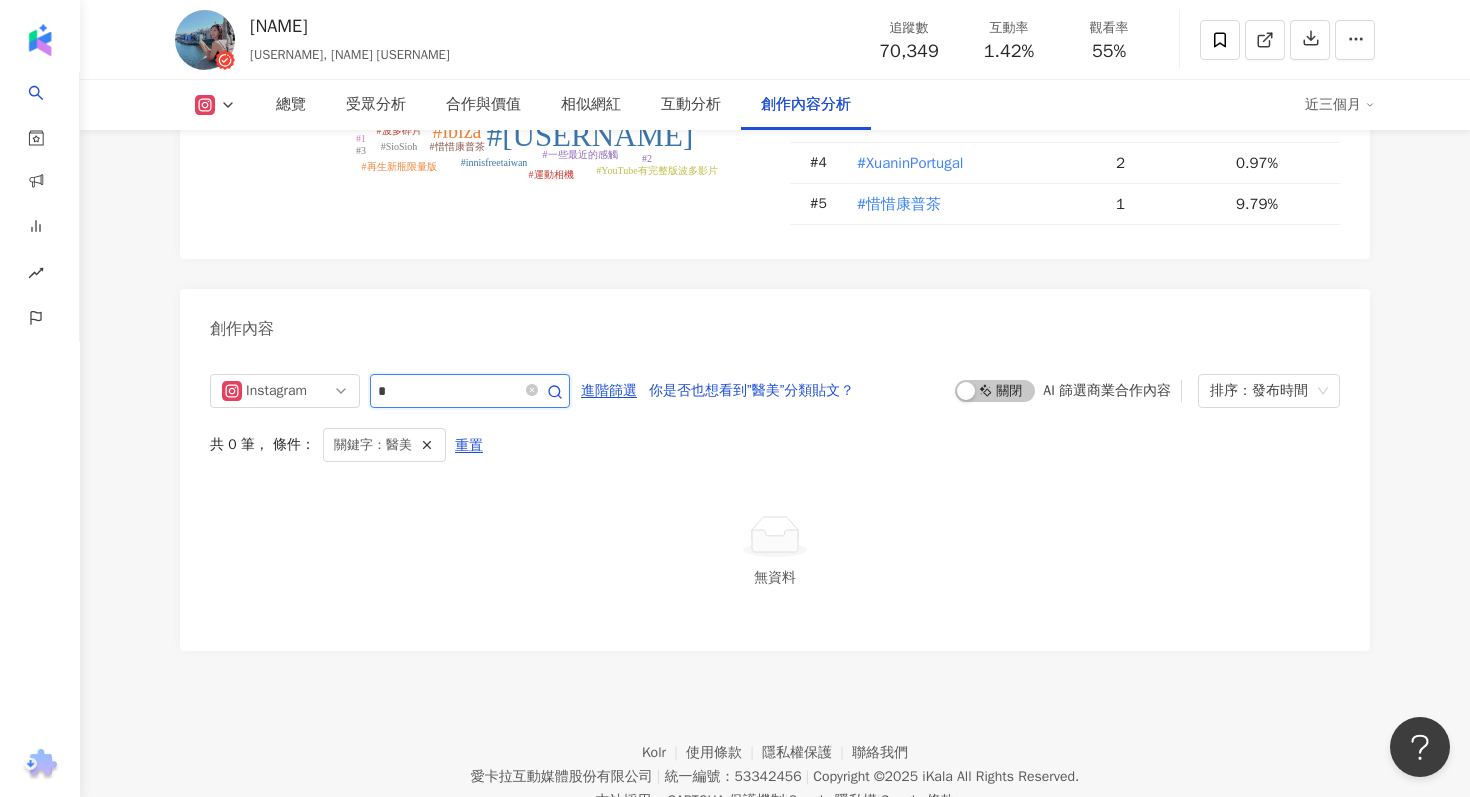 type on "*" 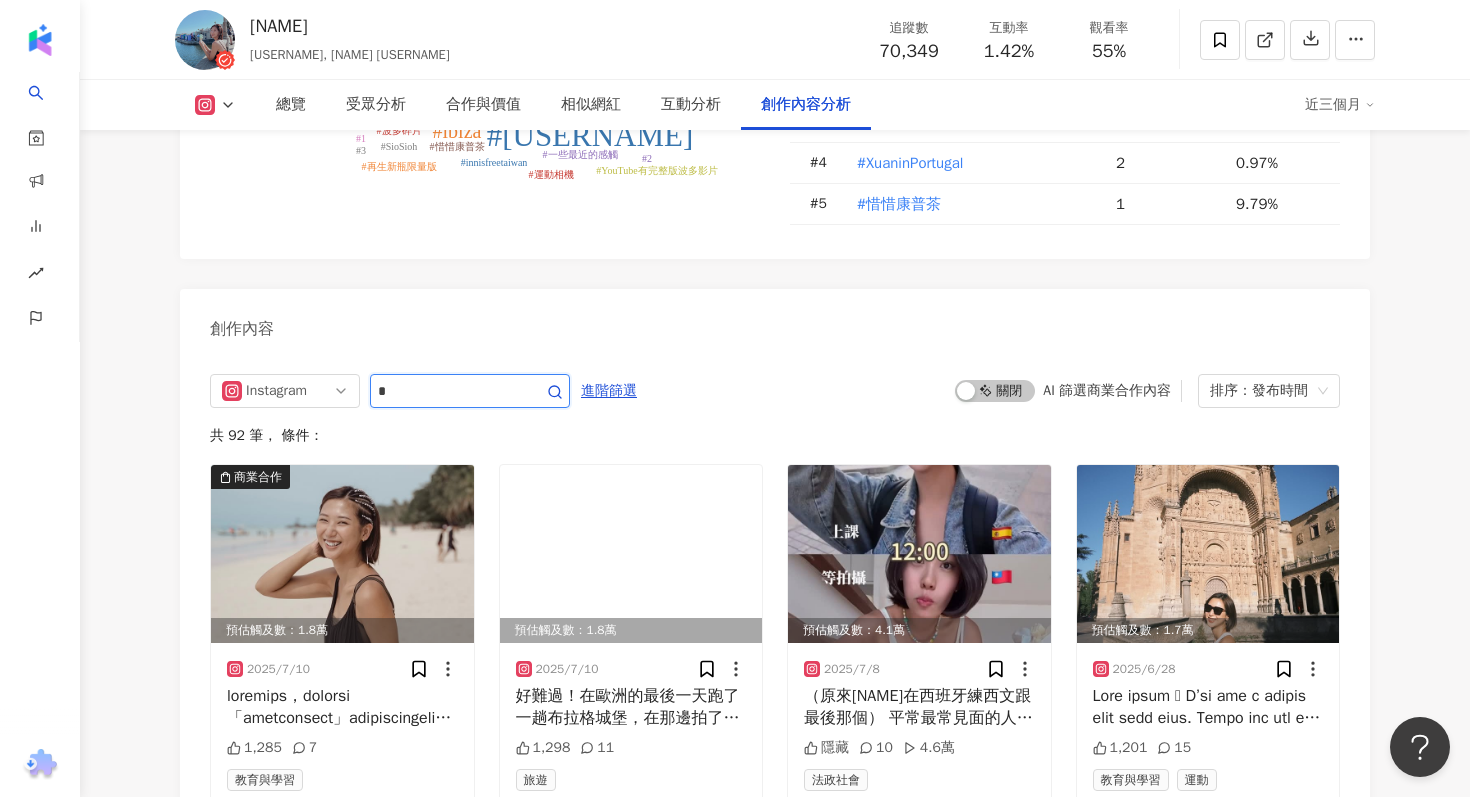 scroll, scrollTop: 6172, scrollLeft: 0, axis: vertical 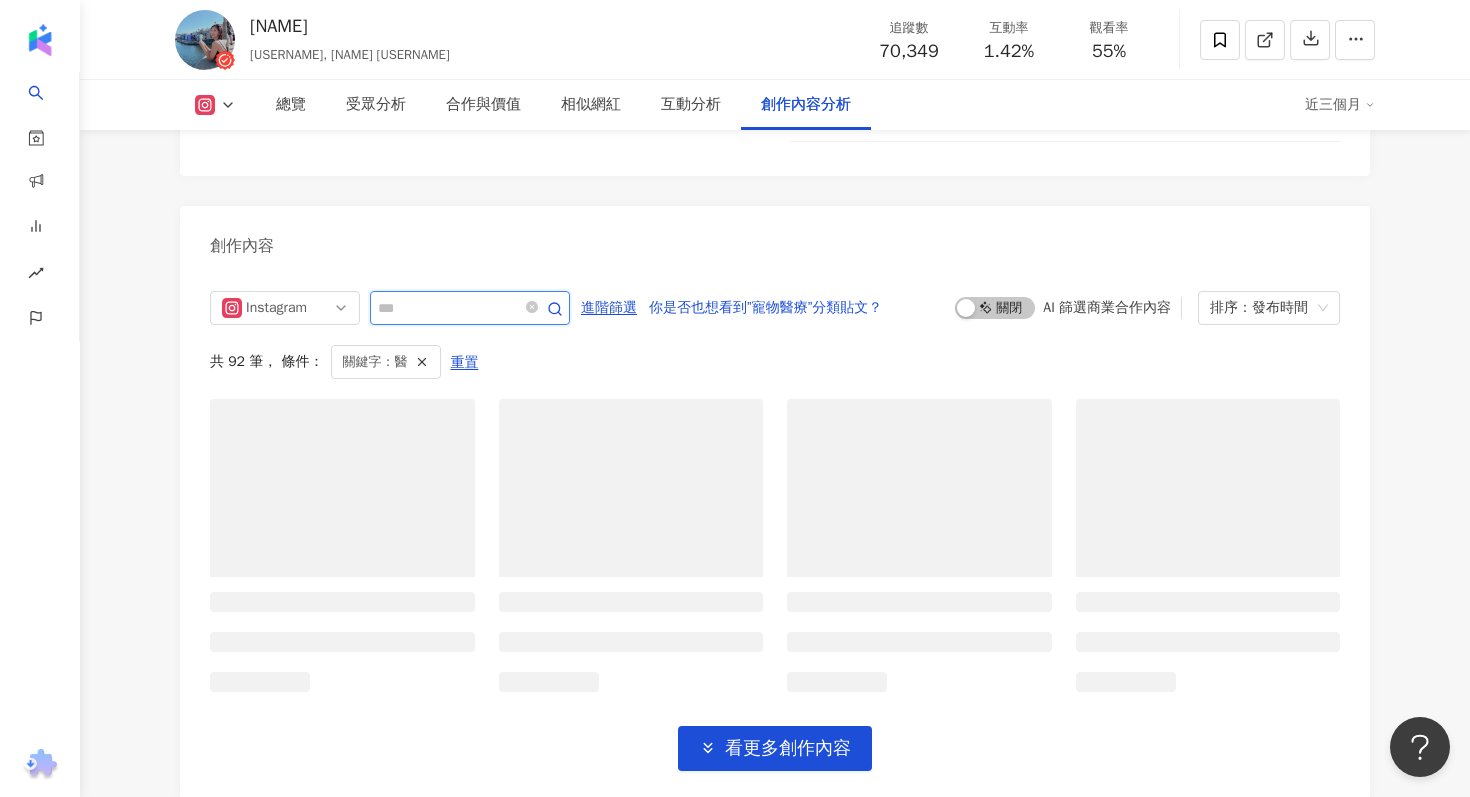 type on "*" 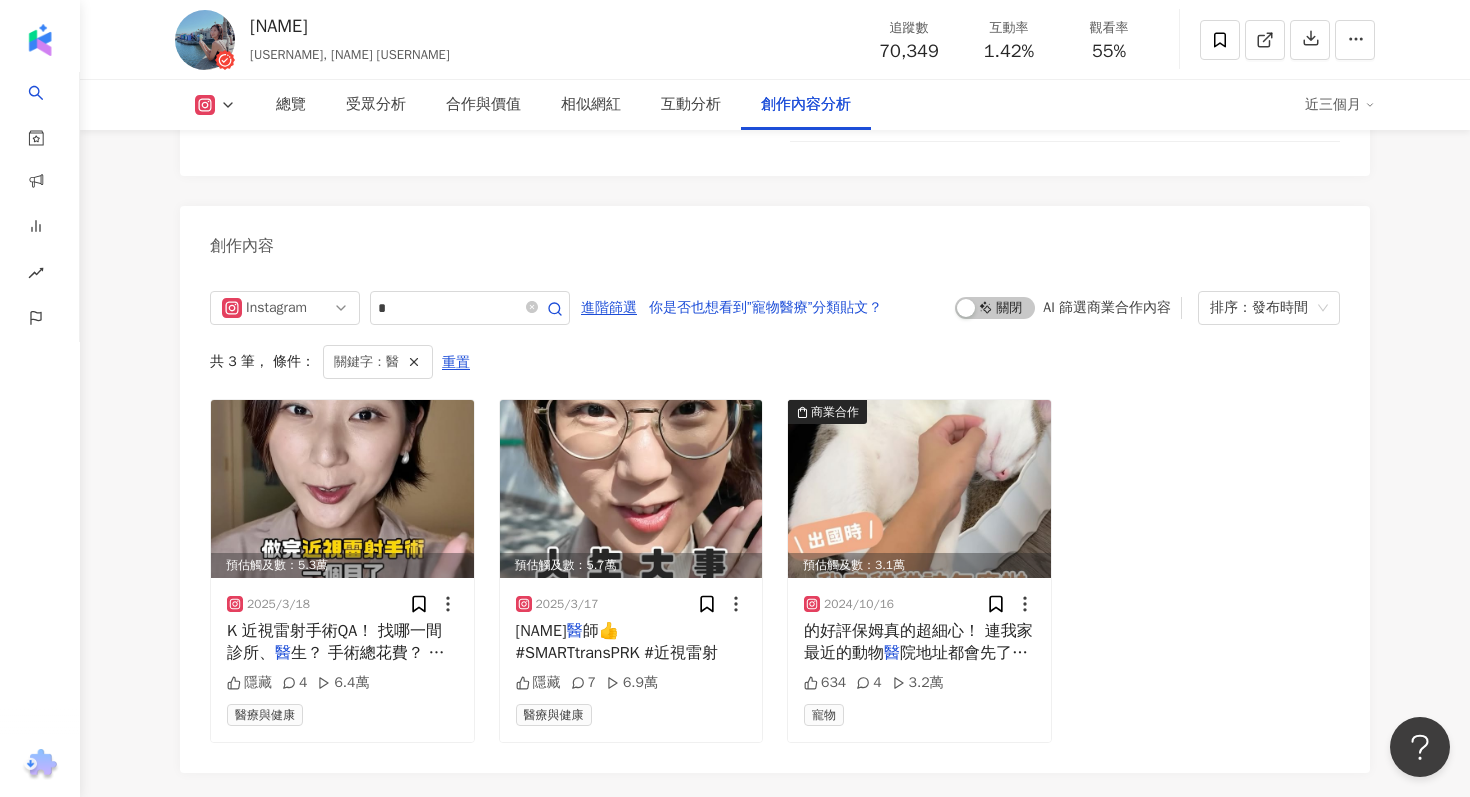 click on "預估觸及數：5.3萬 2025/3/18 K 近視雷射手術QA！
找哪一間診所、 醫 生？
手術總花費？
手術副作用？眼睛會 隱藏 4 6.4萬 醫療與健康 預估觸及數：5.7萬 2025/3/17 [NAME] 醫 師👍
#SMARTtransPRK #近視雷射 隱藏 7 6.9萬 醫療與健康 商業合作 預估觸及數：3.1萬 2024/10/16 的好評保姆真的超細心！
連我家最近的動物 醫 院地址都會先了解好
認真筆記嗨嗨的每個 634 4 3.2萬 寵物" at bounding box center (775, 571) 